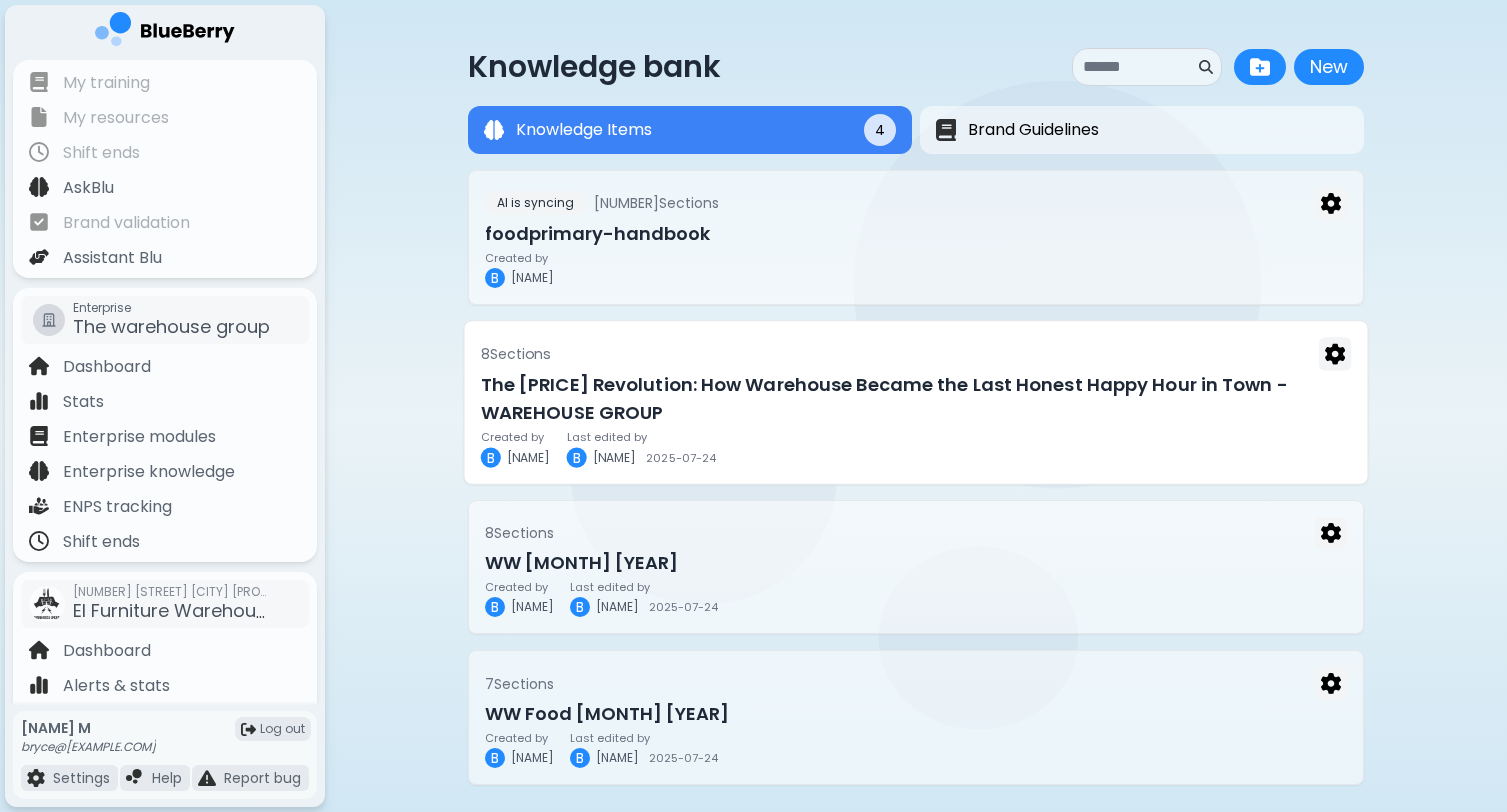scroll, scrollTop: 0, scrollLeft: 0, axis: both 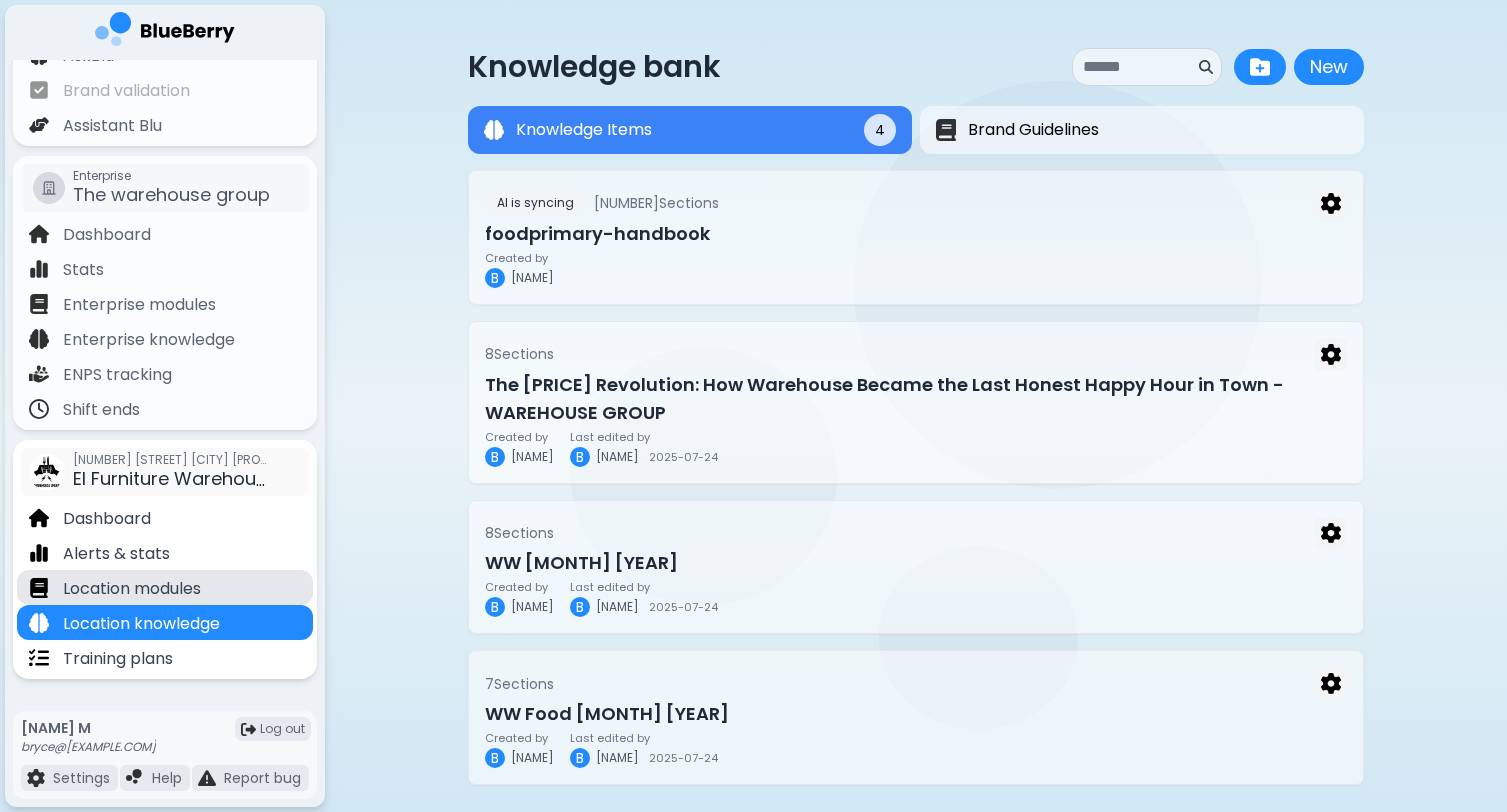 click on "Location modules" at bounding box center [132, 589] 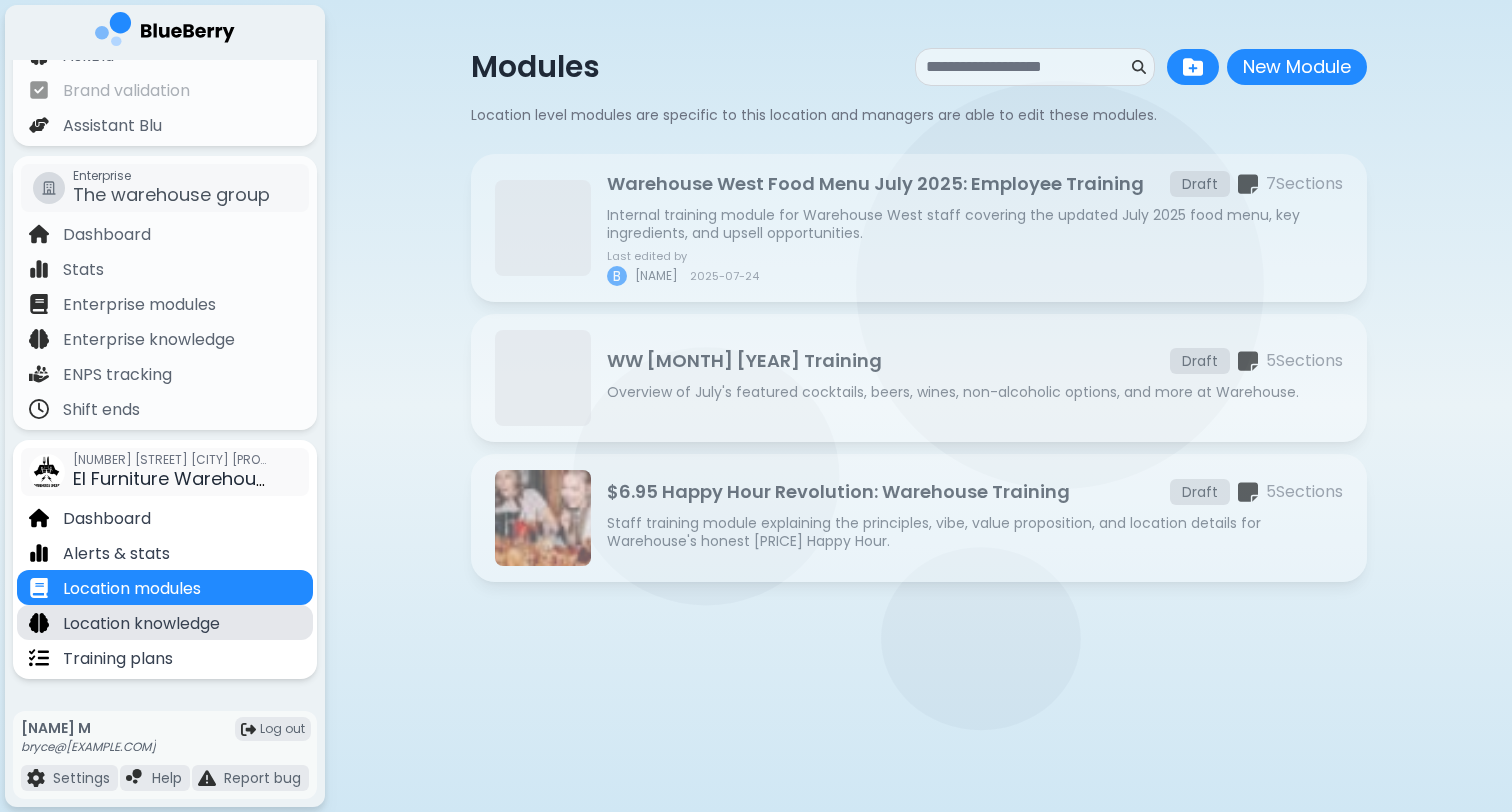 click on "Location knowledge" at bounding box center (141, 624) 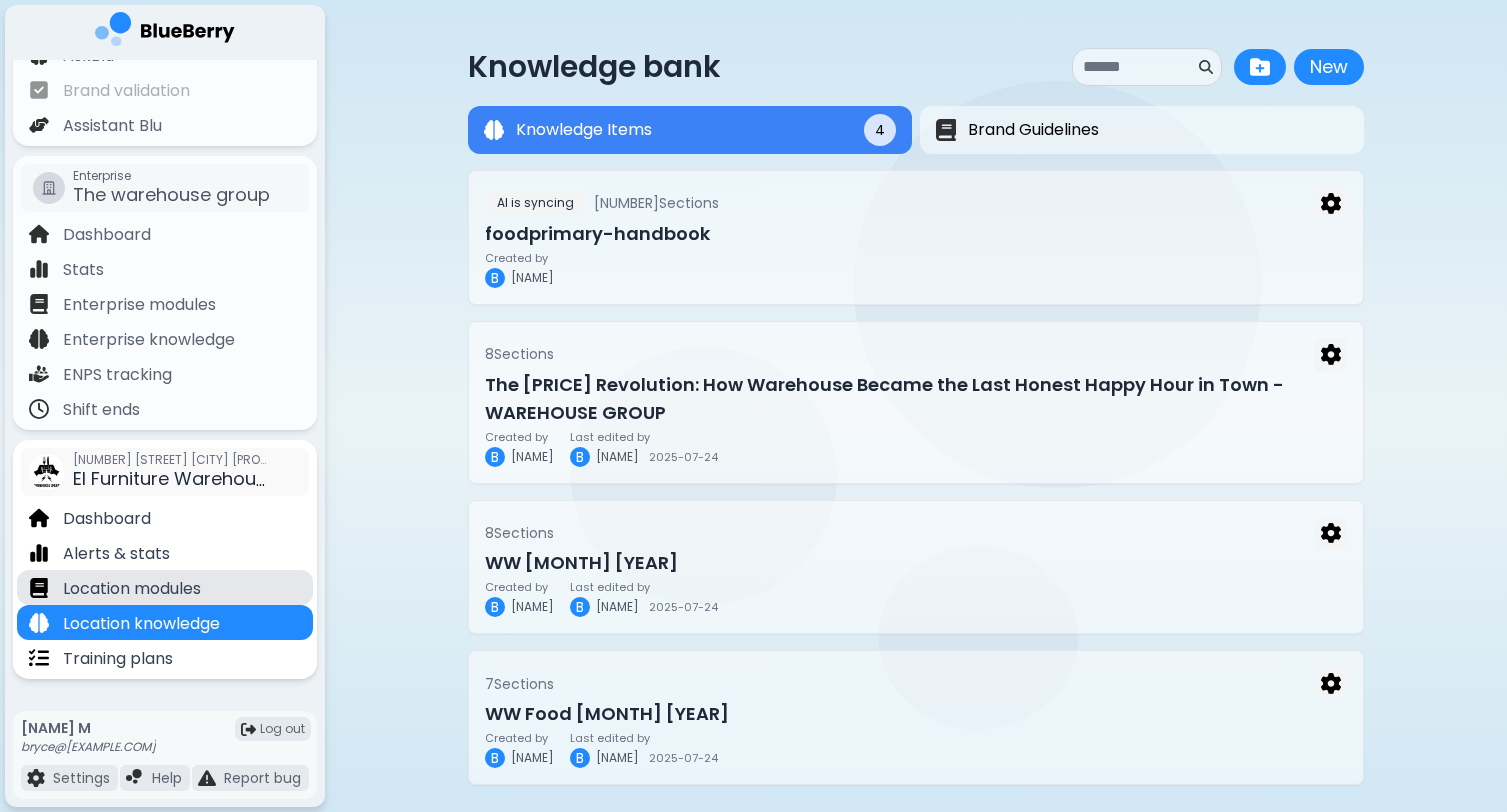 click on "Location modules" at bounding box center [132, 589] 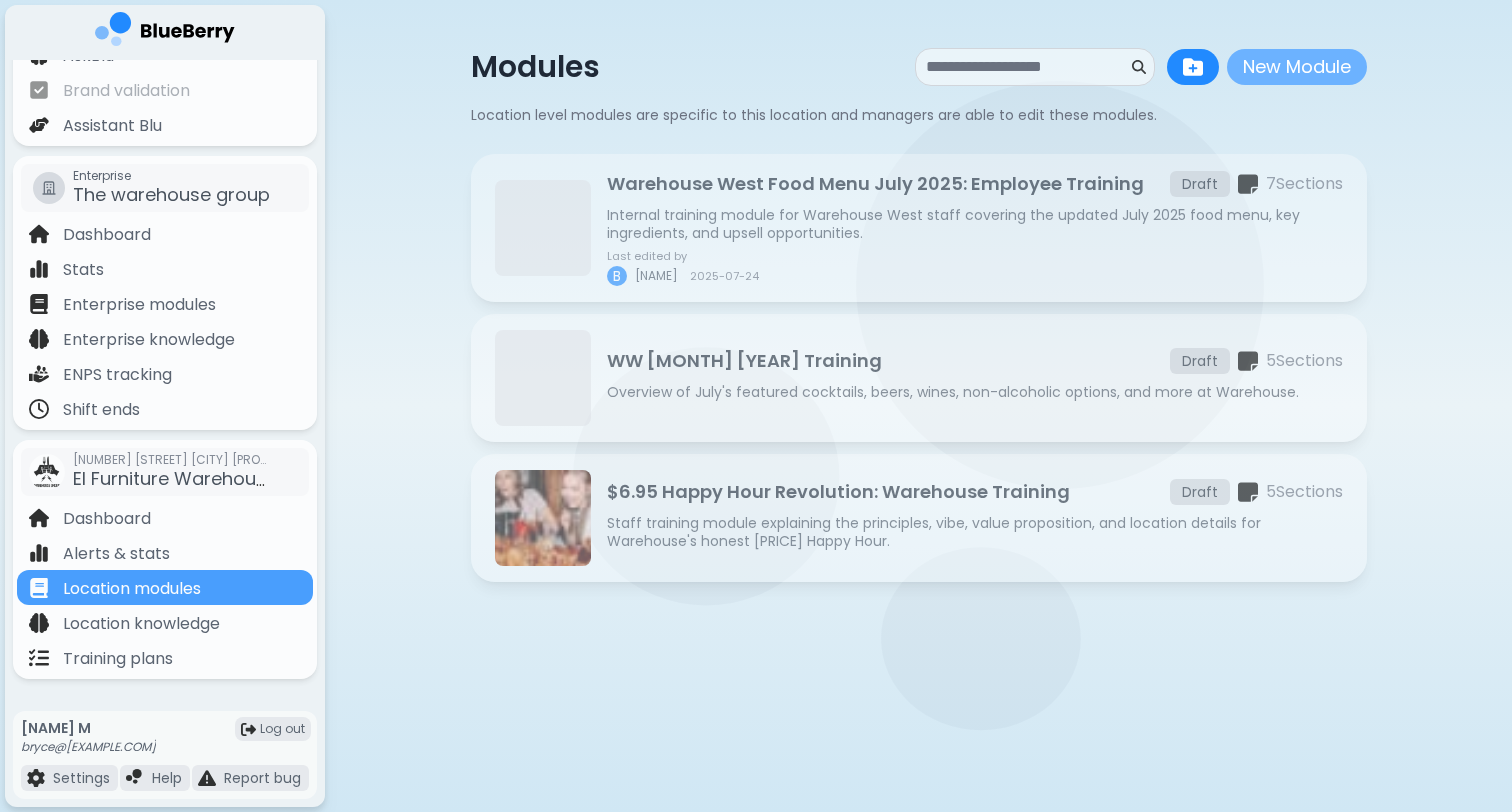 click on "New Module" at bounding box center (1297, 67) 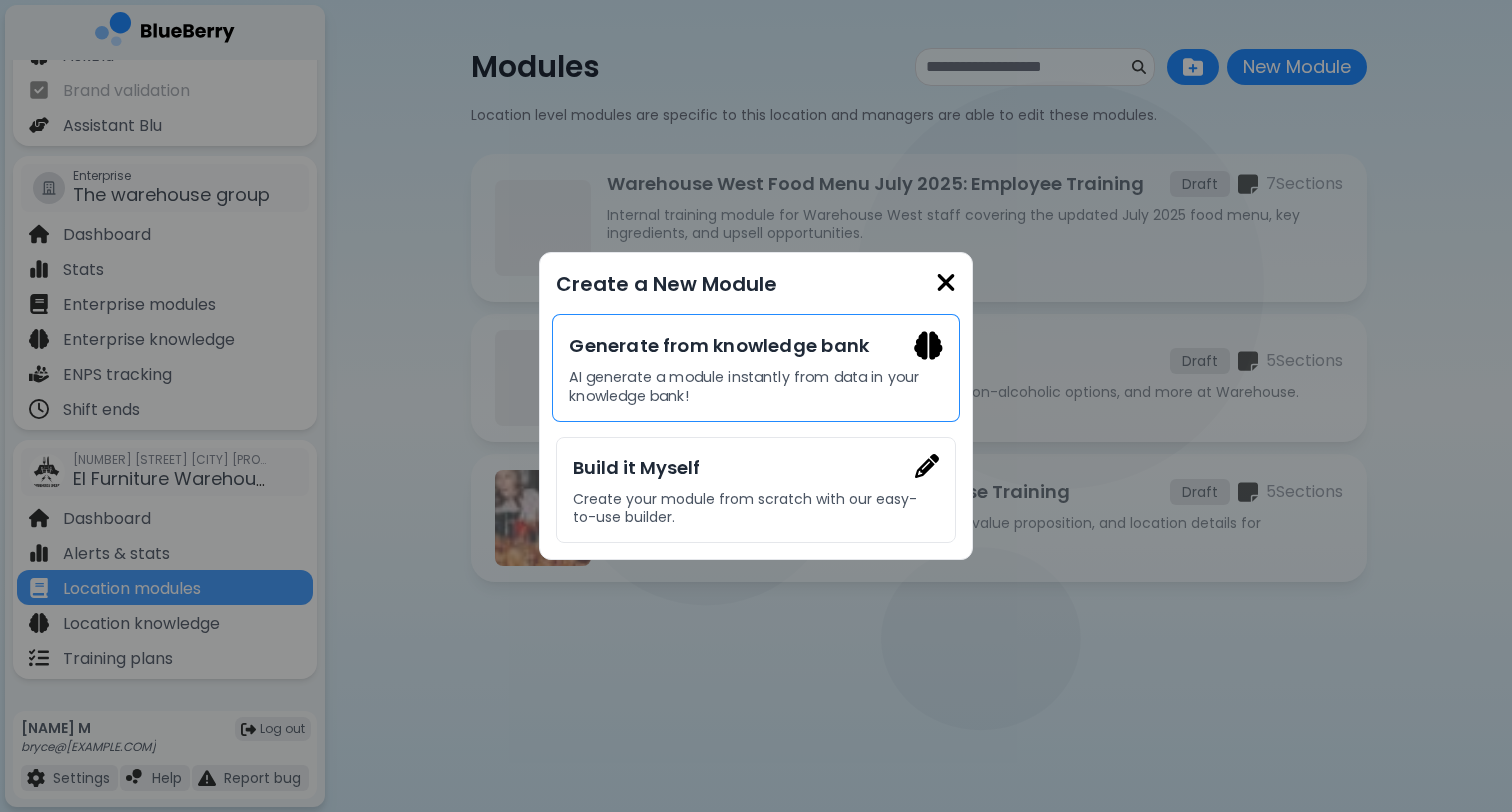 click on "Generate from knowledge bank" at bounding box center (755, 345) 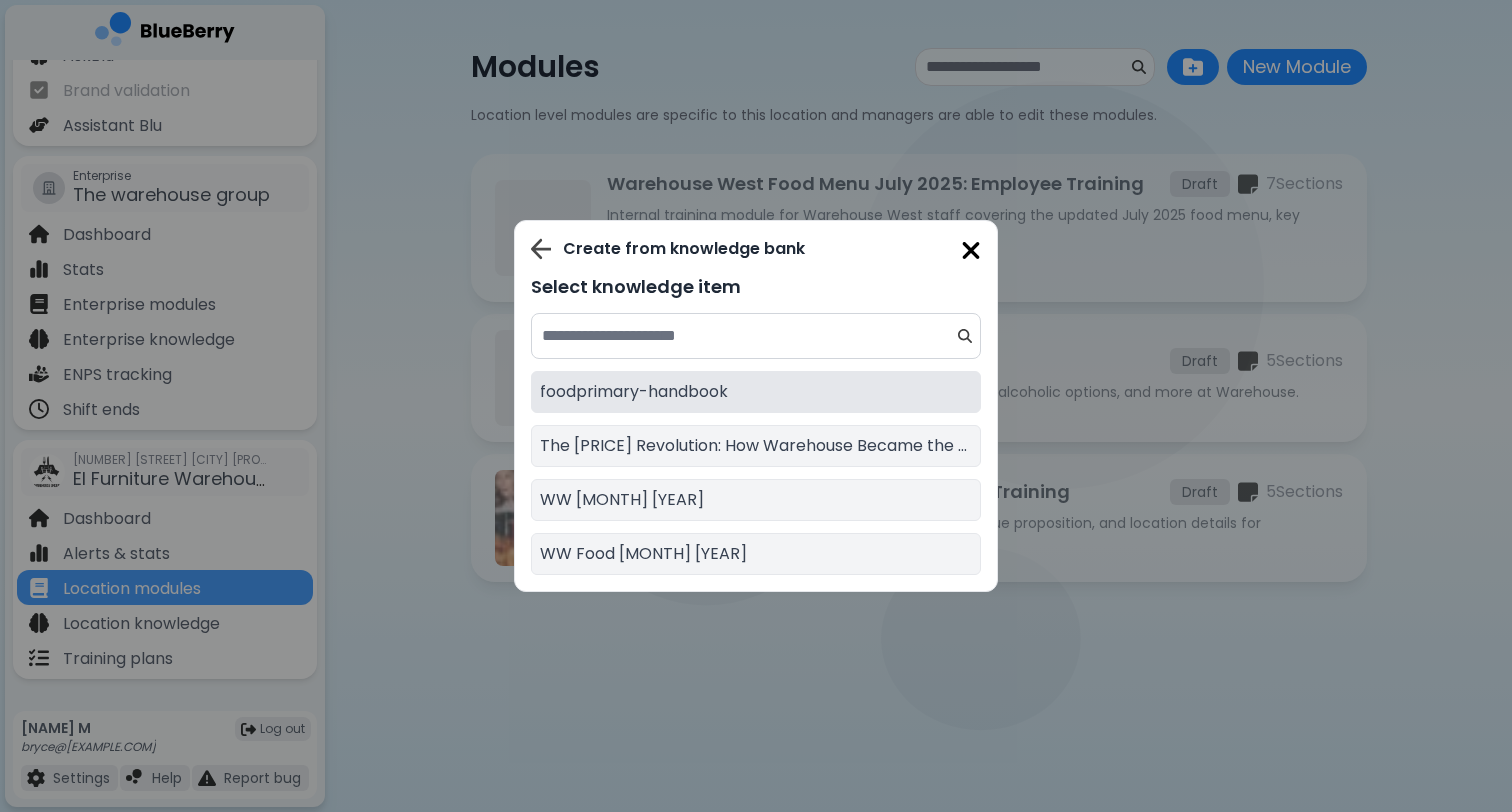 click on "foodprimary-handbook" at bounding box center [756, 392] 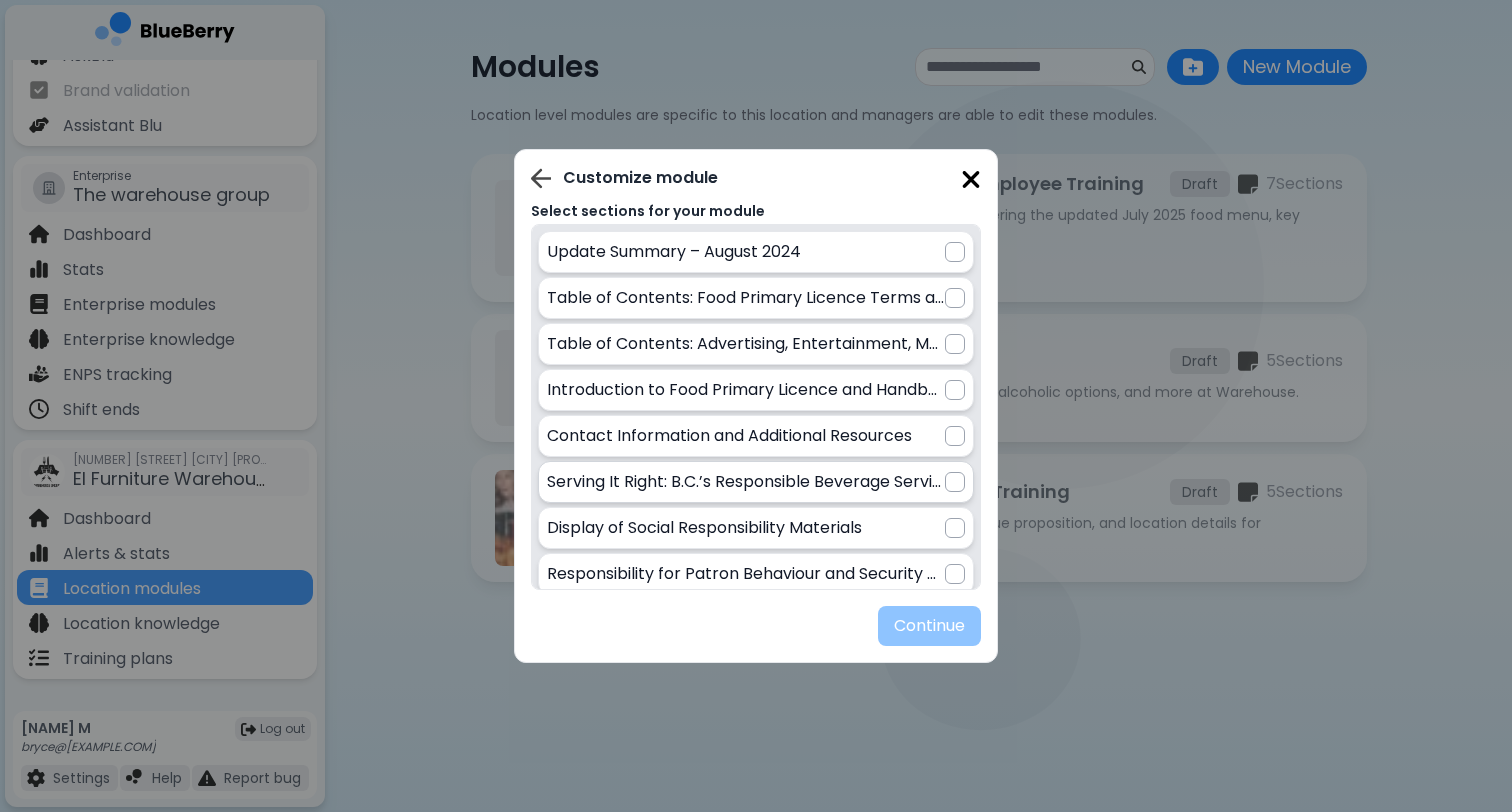 click at bounding box center [955, 482] 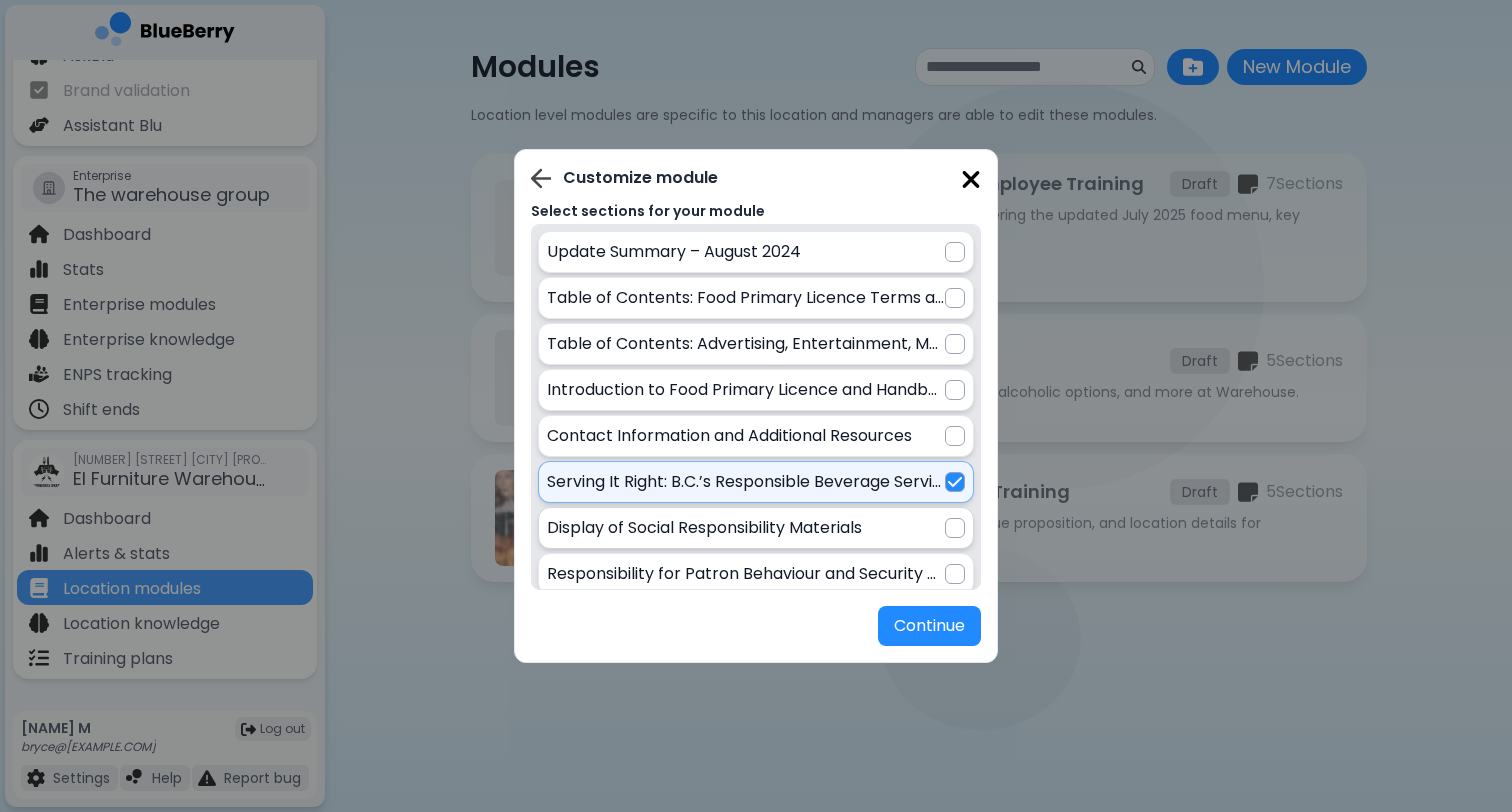 click at bounding box center (955, 528) 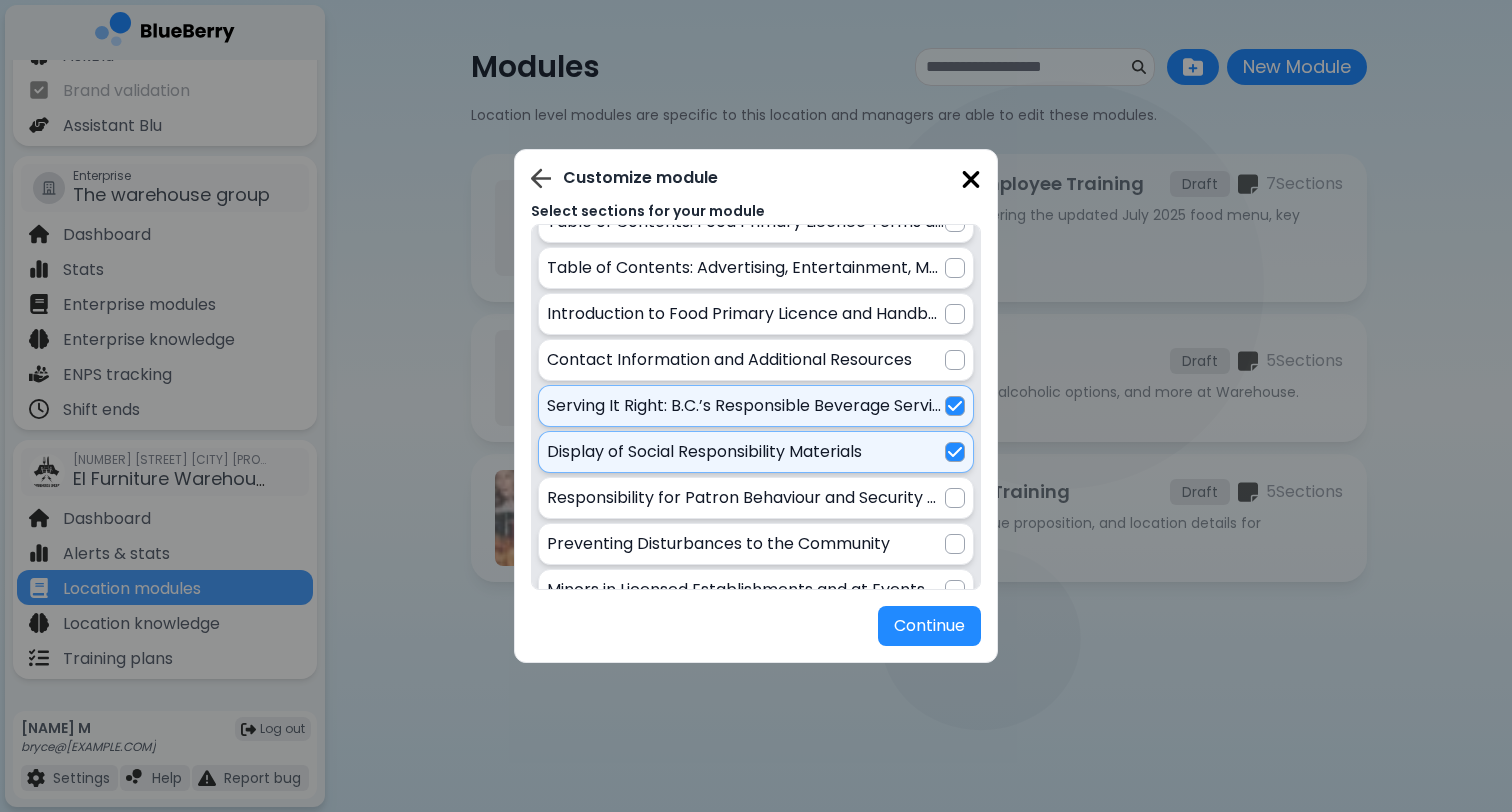 scroll, scrollTop: 86, scrollLeft: 0, axis: vertical 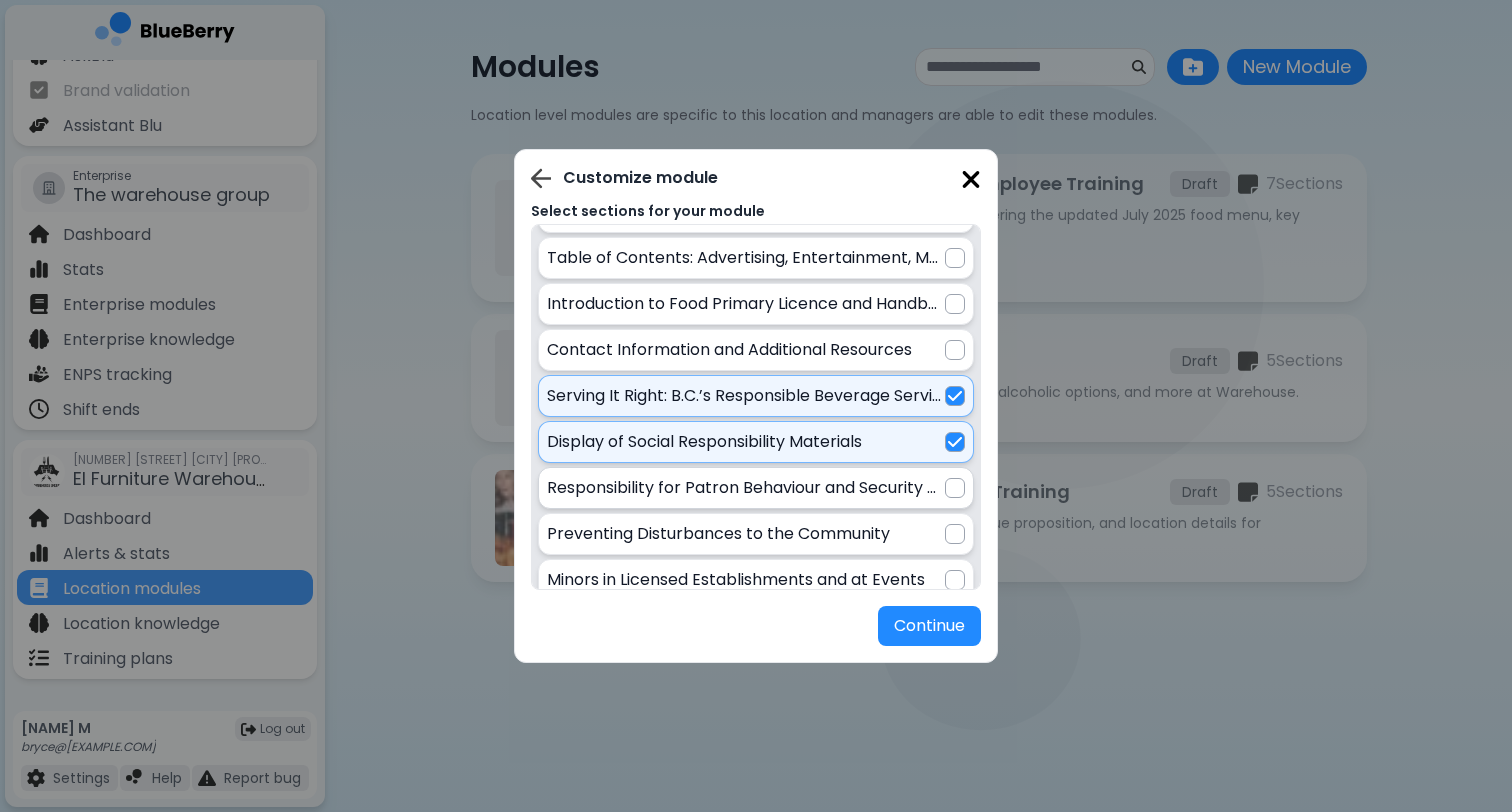 click at bounding box center (955, 488) 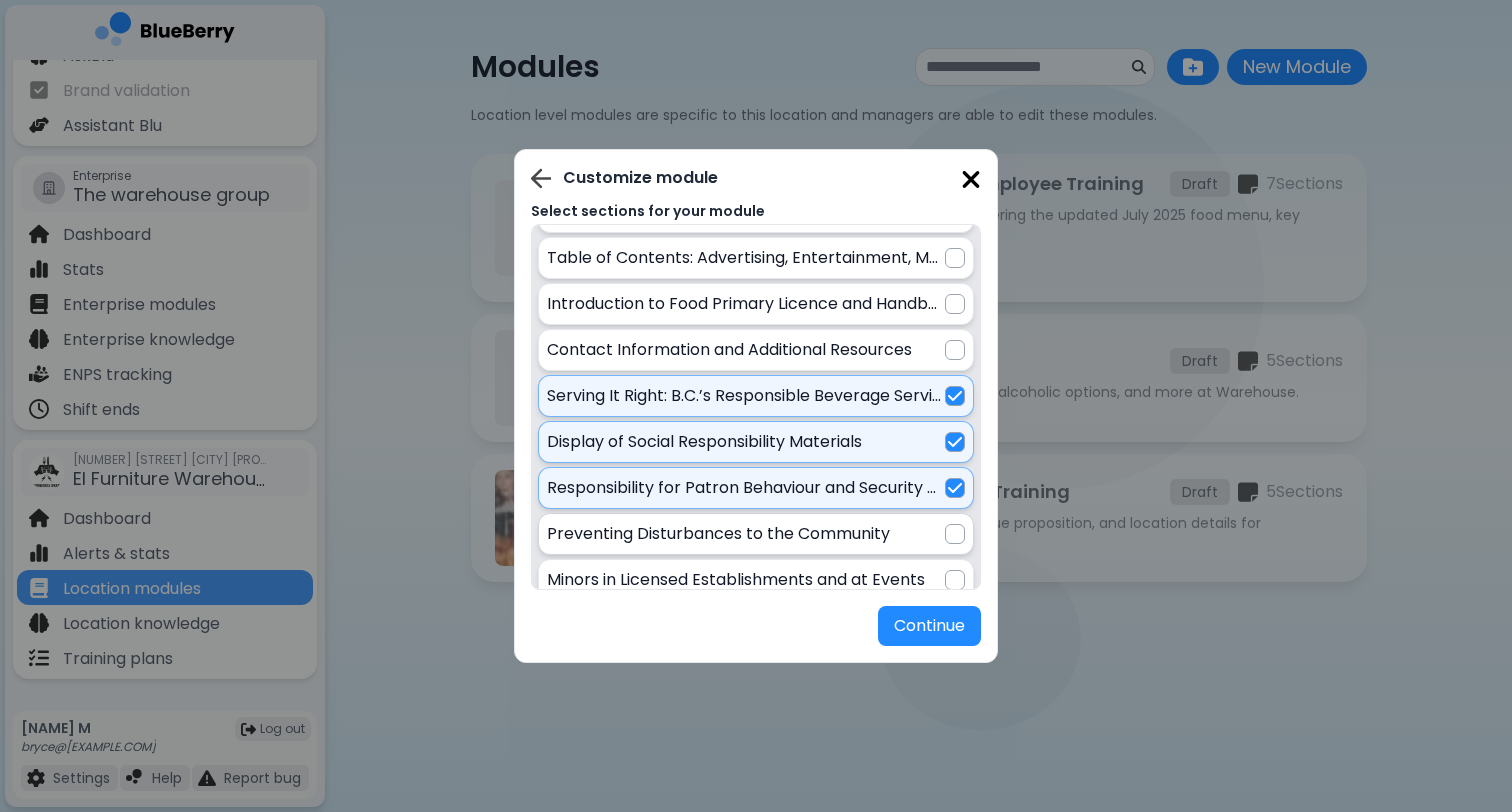 click at bounding box center (955, 534) 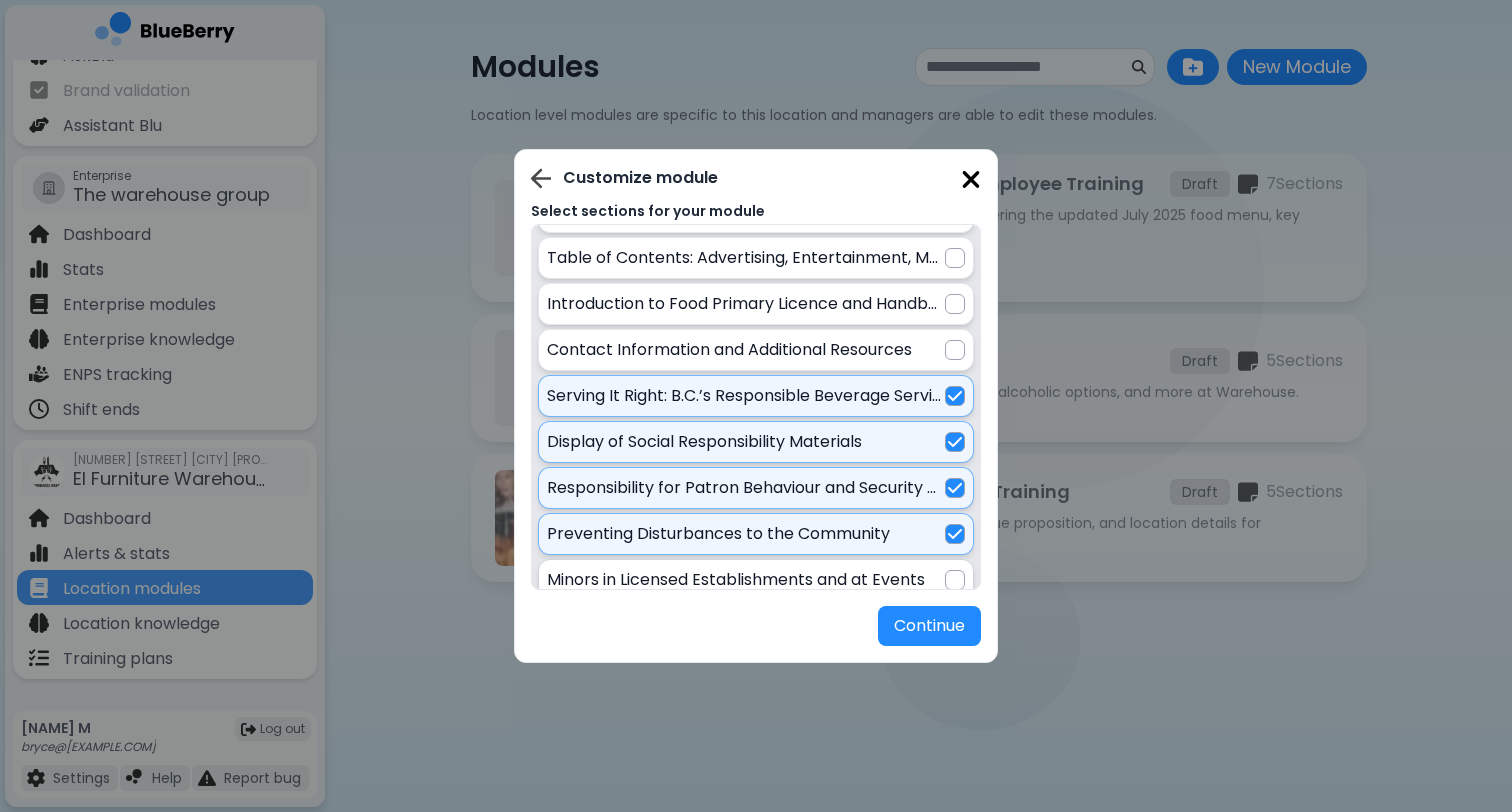 click at bounding box center (955, 580) 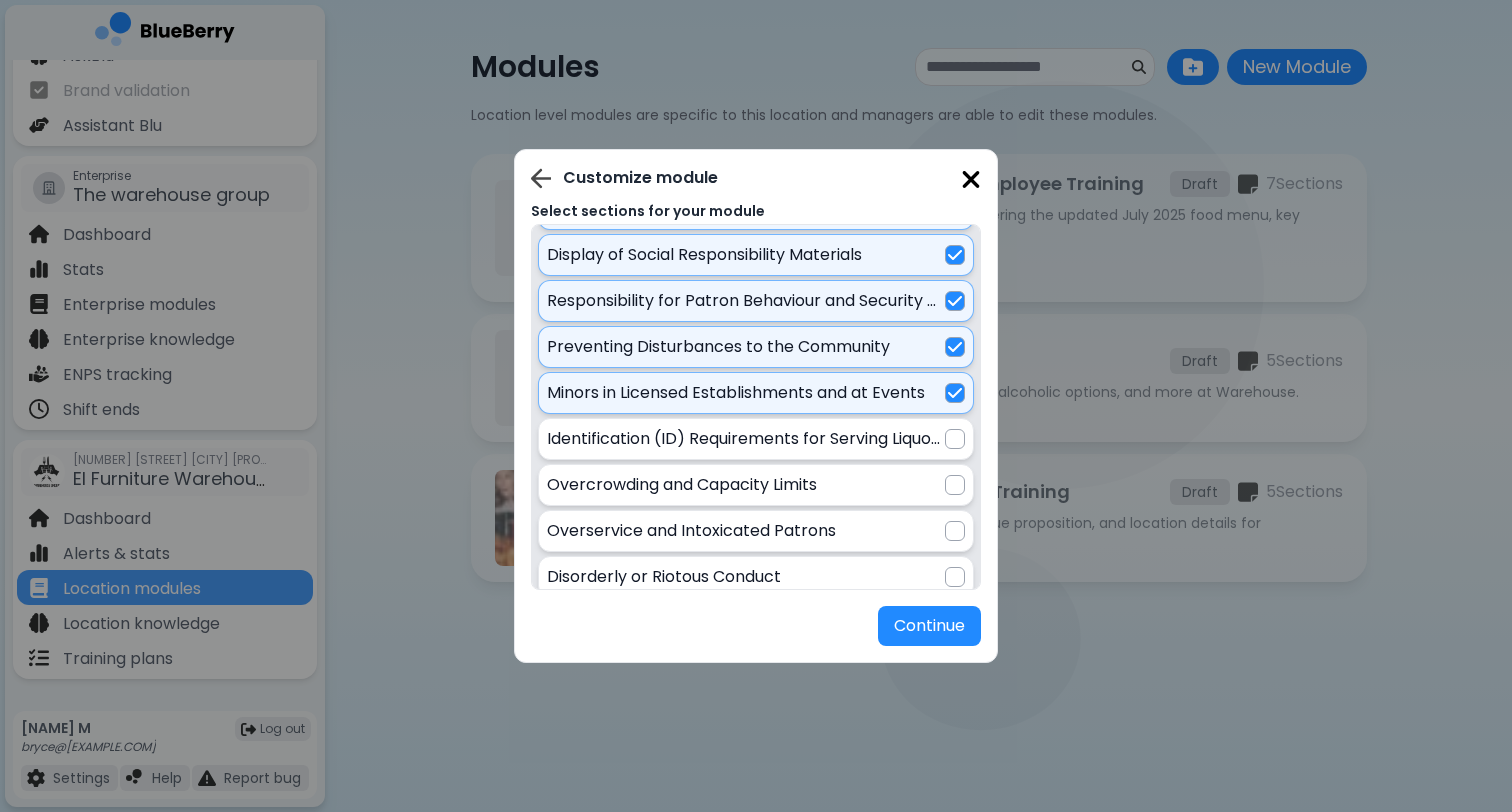 scroll, scrollTop: 293, scrollLeft: 0, axis: vertical 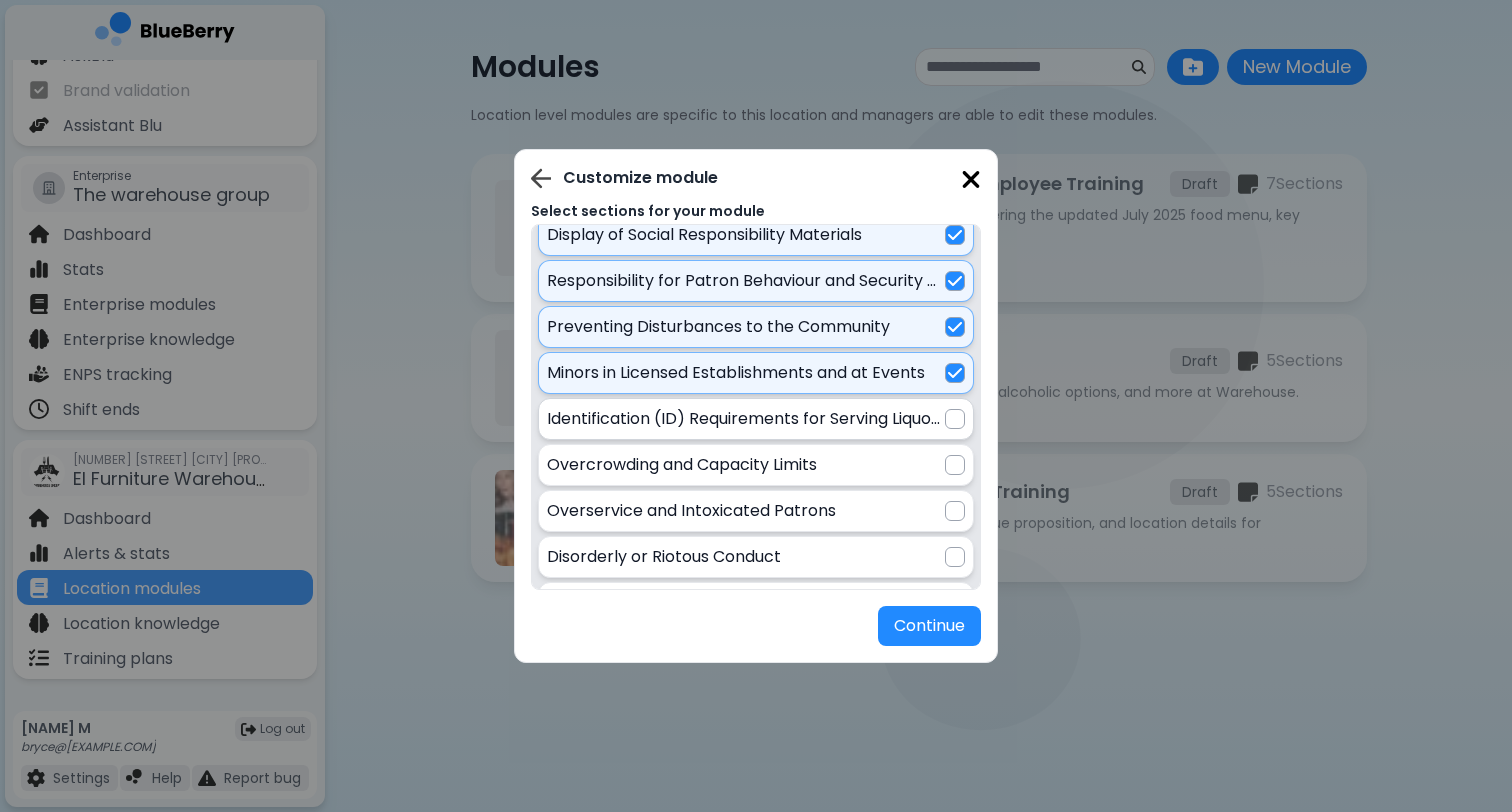 click at bounding box center [955, 419] 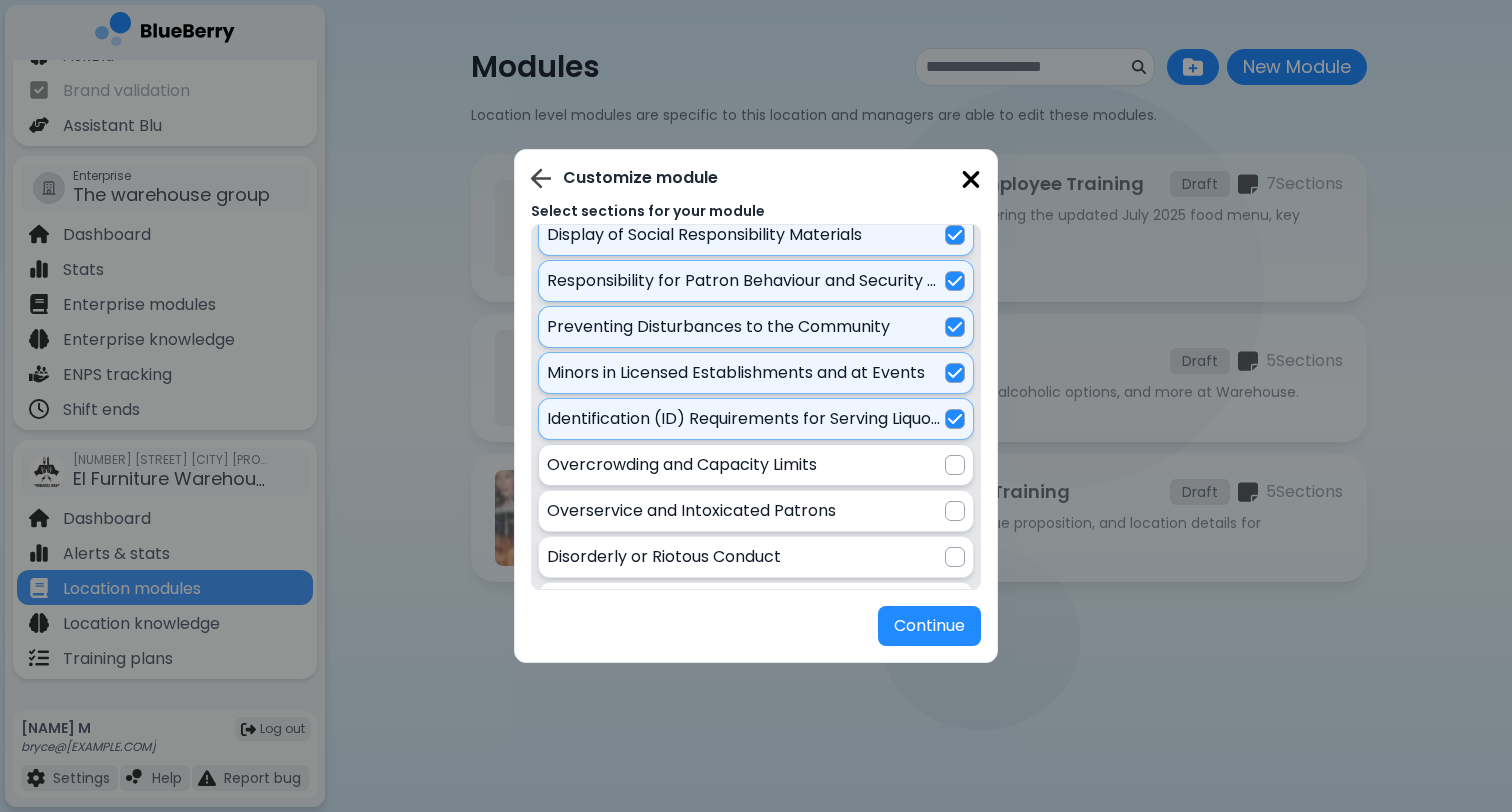 click at bounding box center (955, 465) 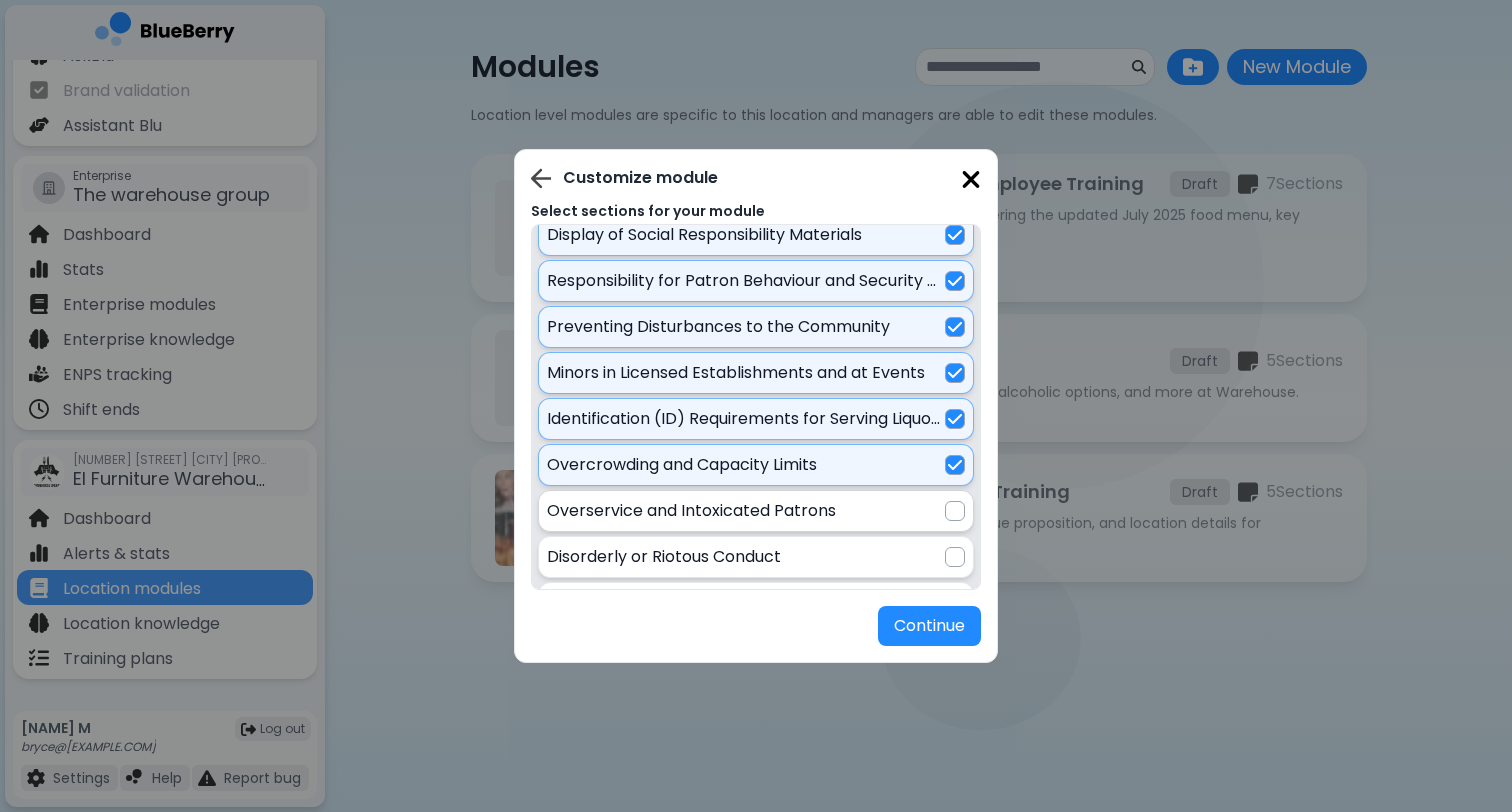 click at bounding box center [955, 511] 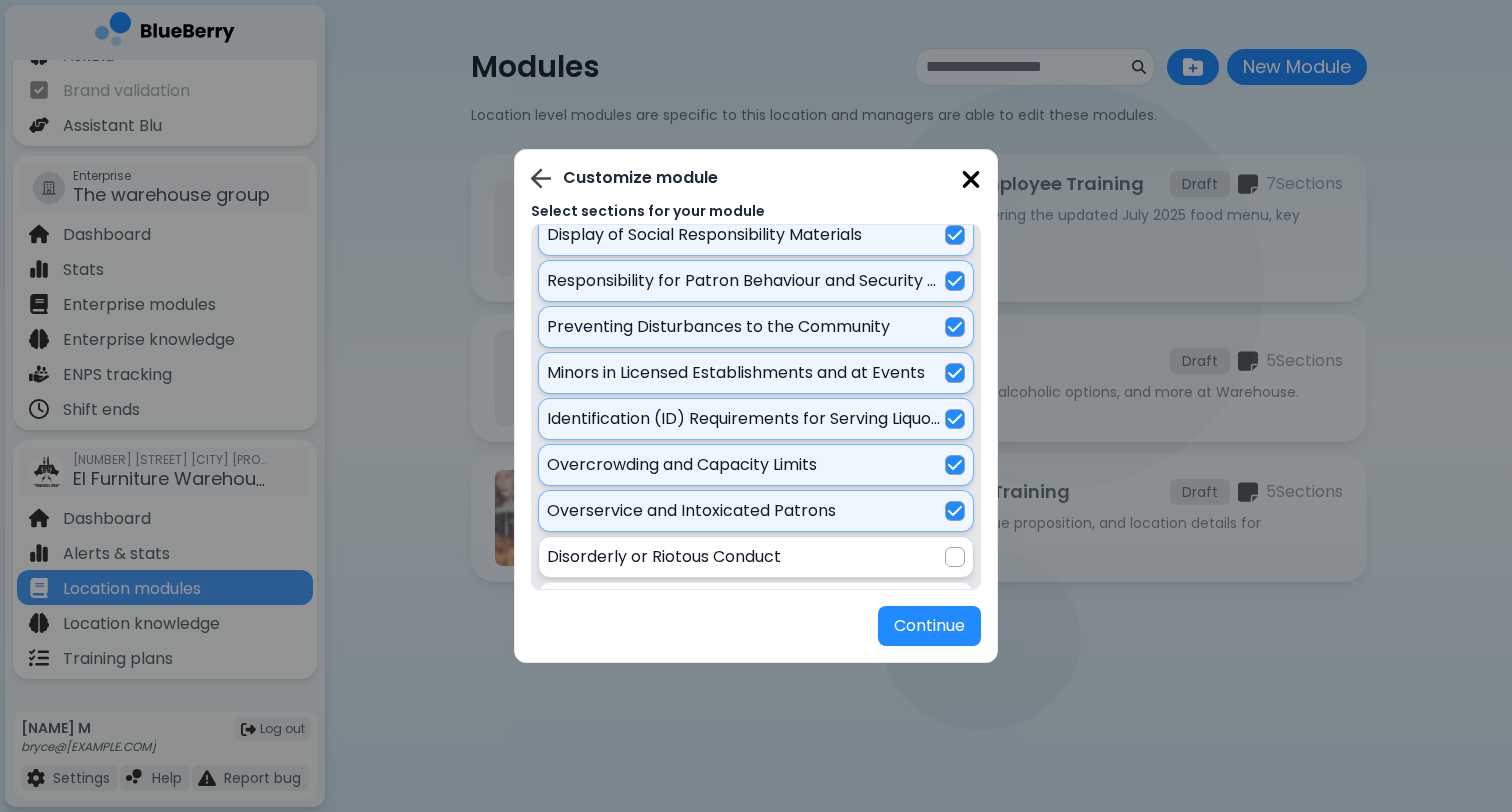 click at bounding box center [955, 557] 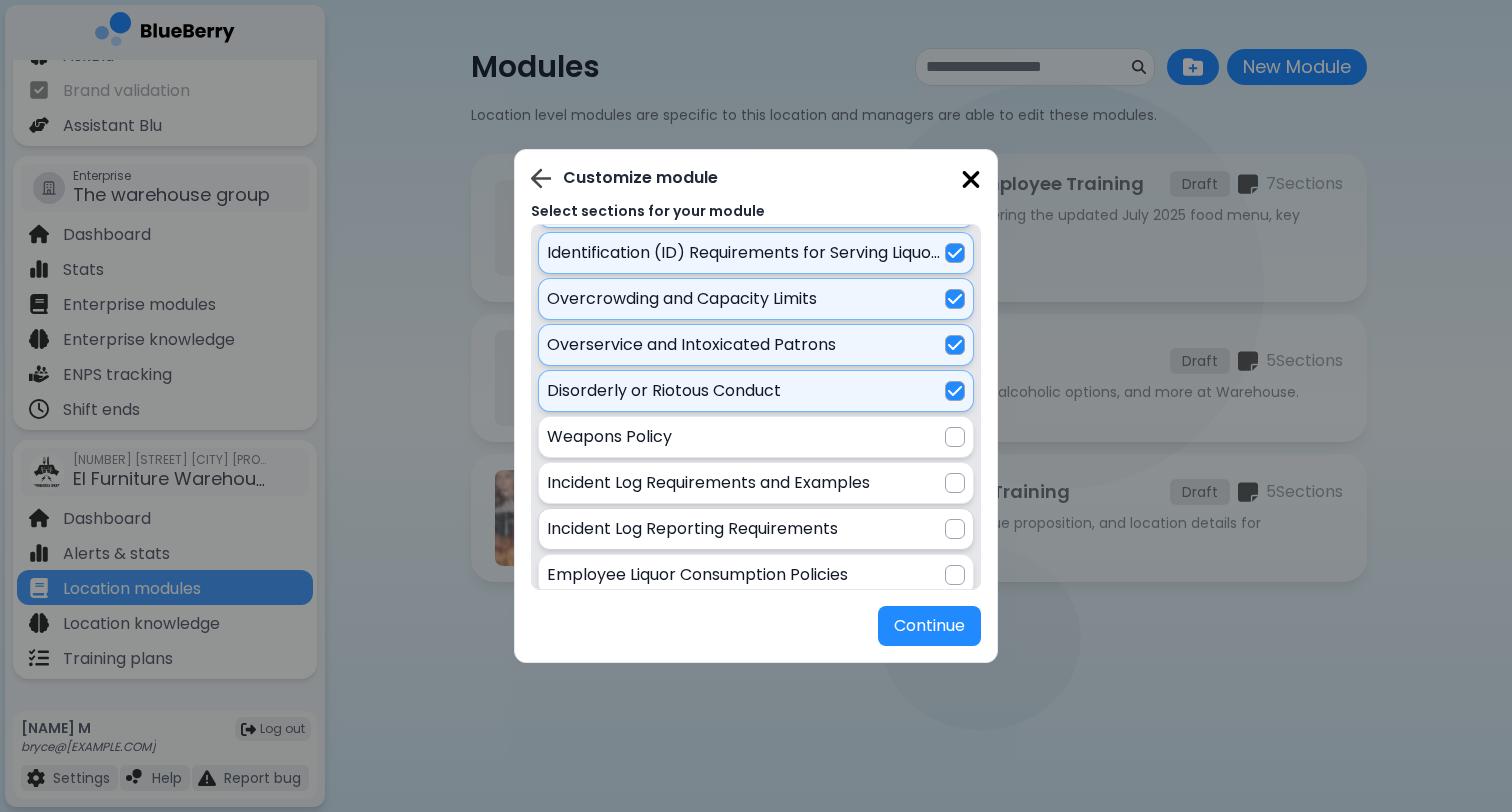 scroll, scrollTop: 470, scrollLeft: 0, axis: vertical 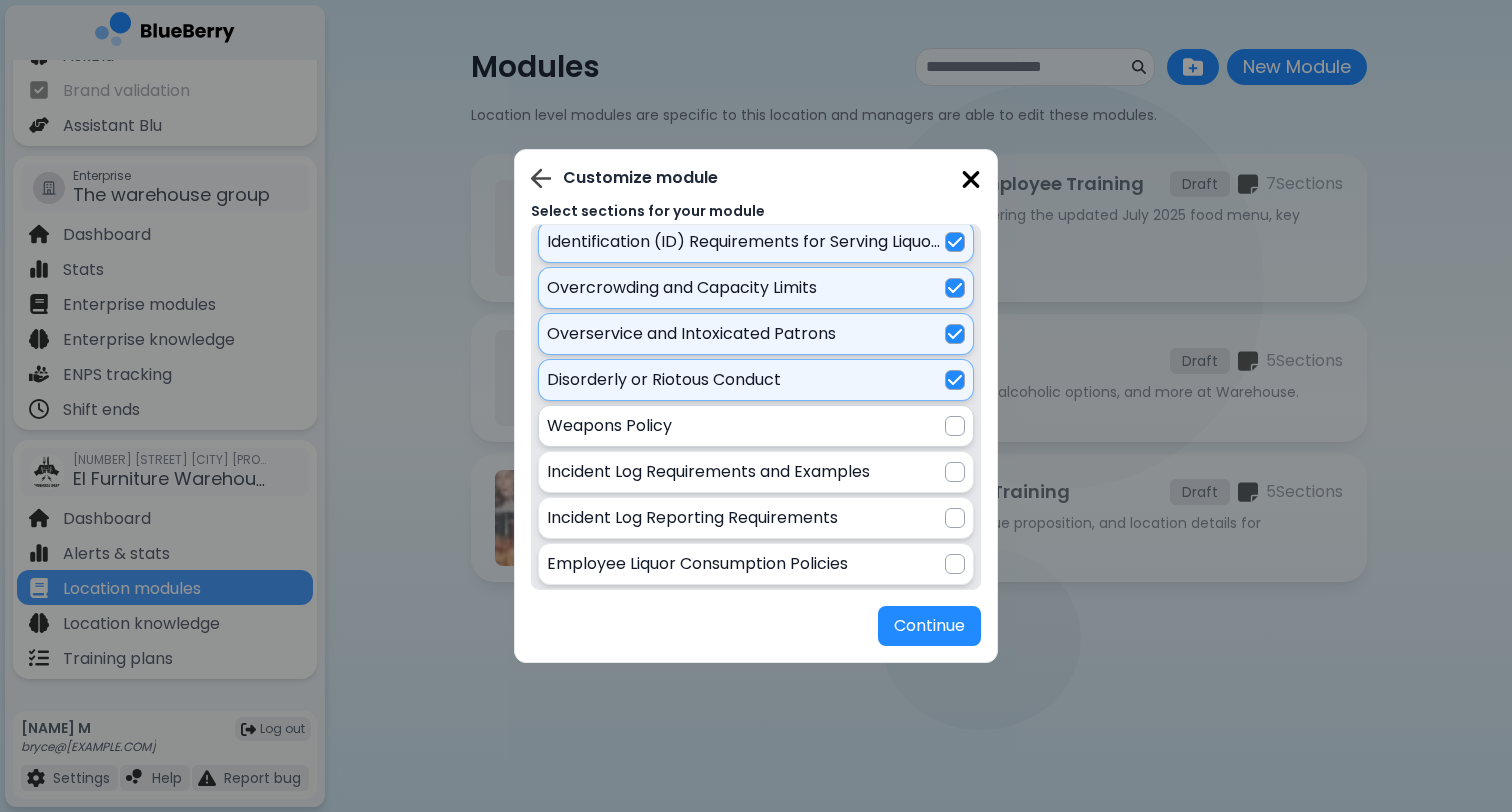 click at bounding box center [955, 426] 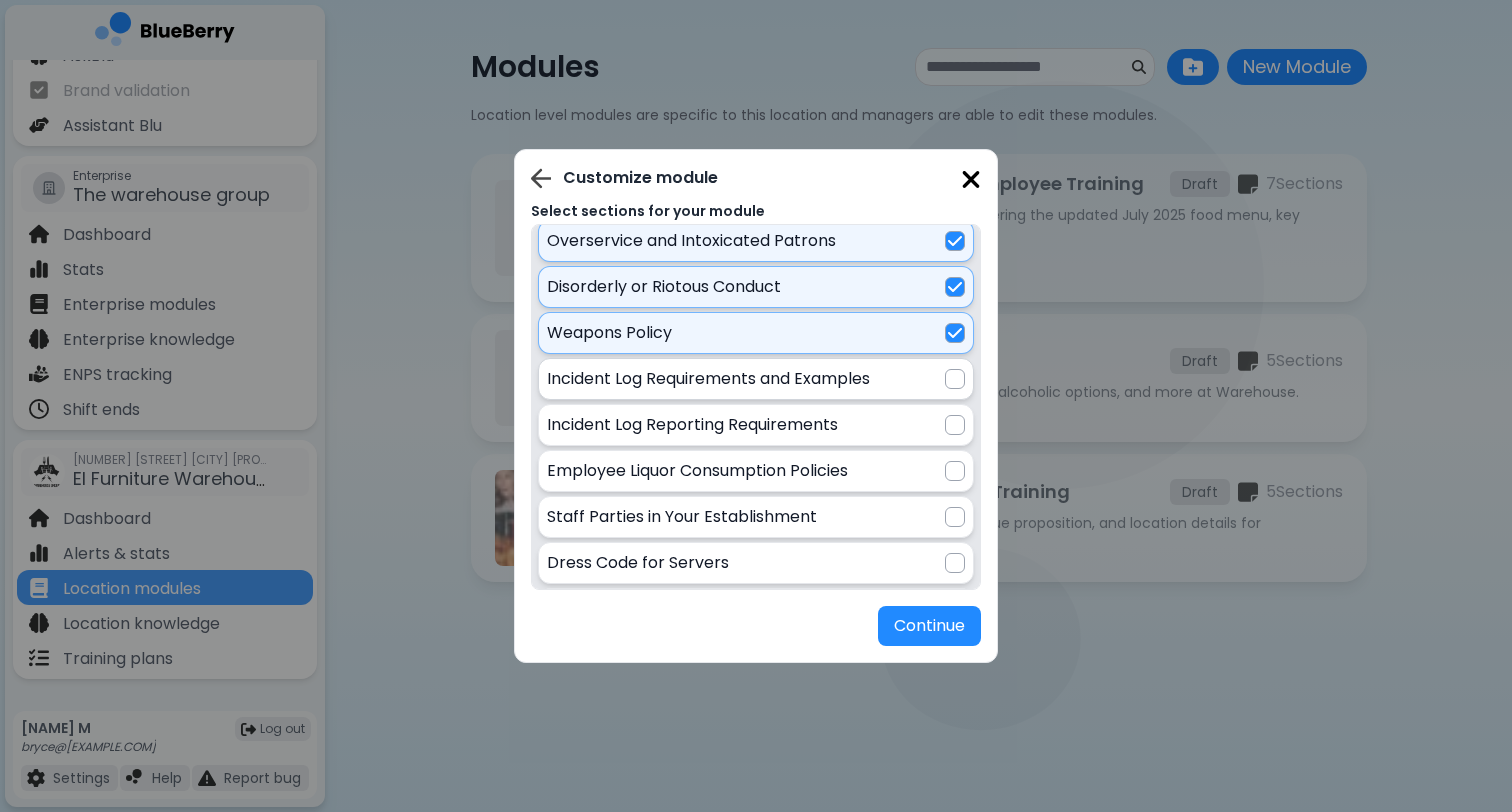 scroll, scrollTop: 564, scrollLeft: 0, axis: vertical 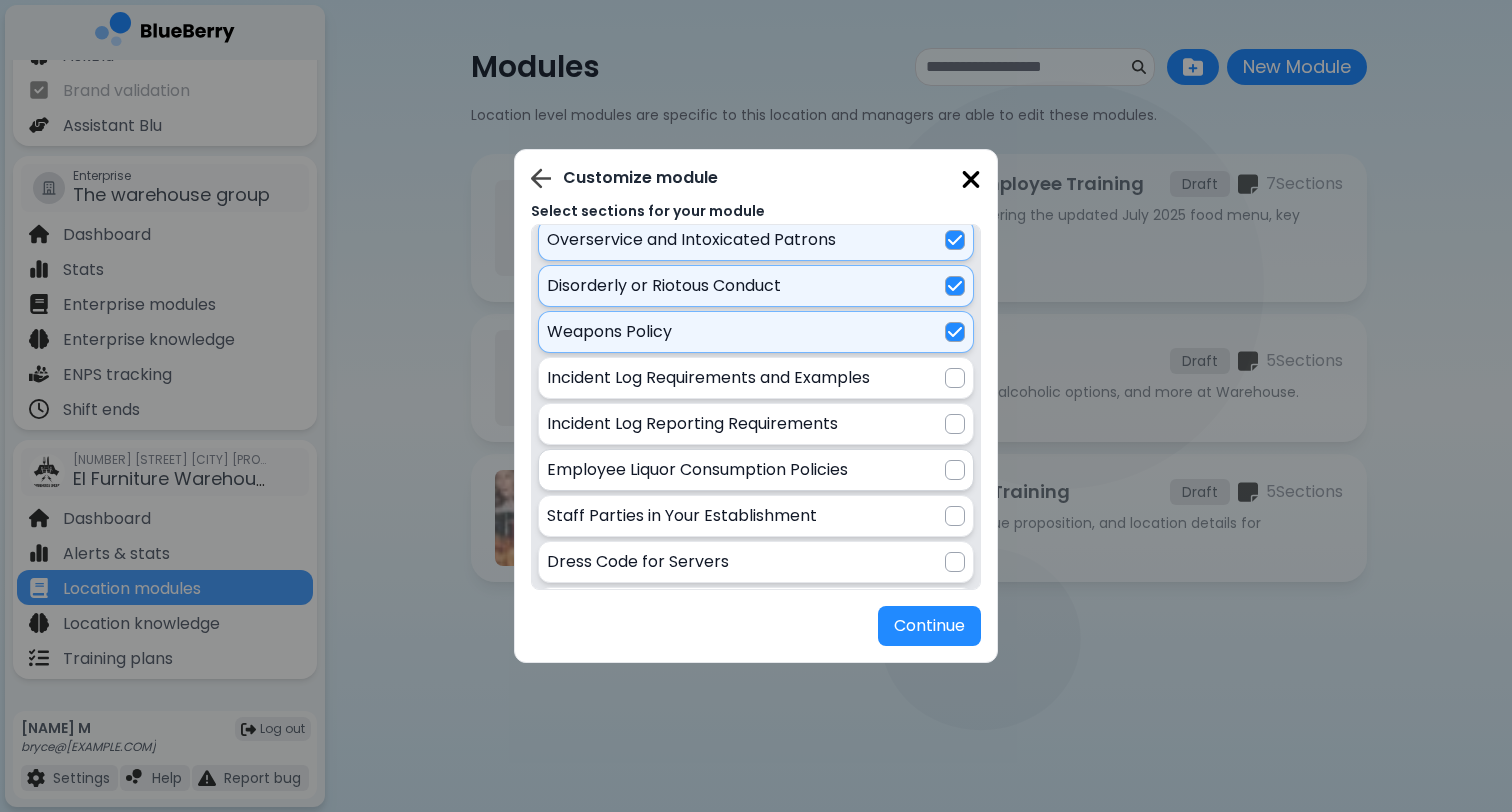 click at bounding box center (955, 470) 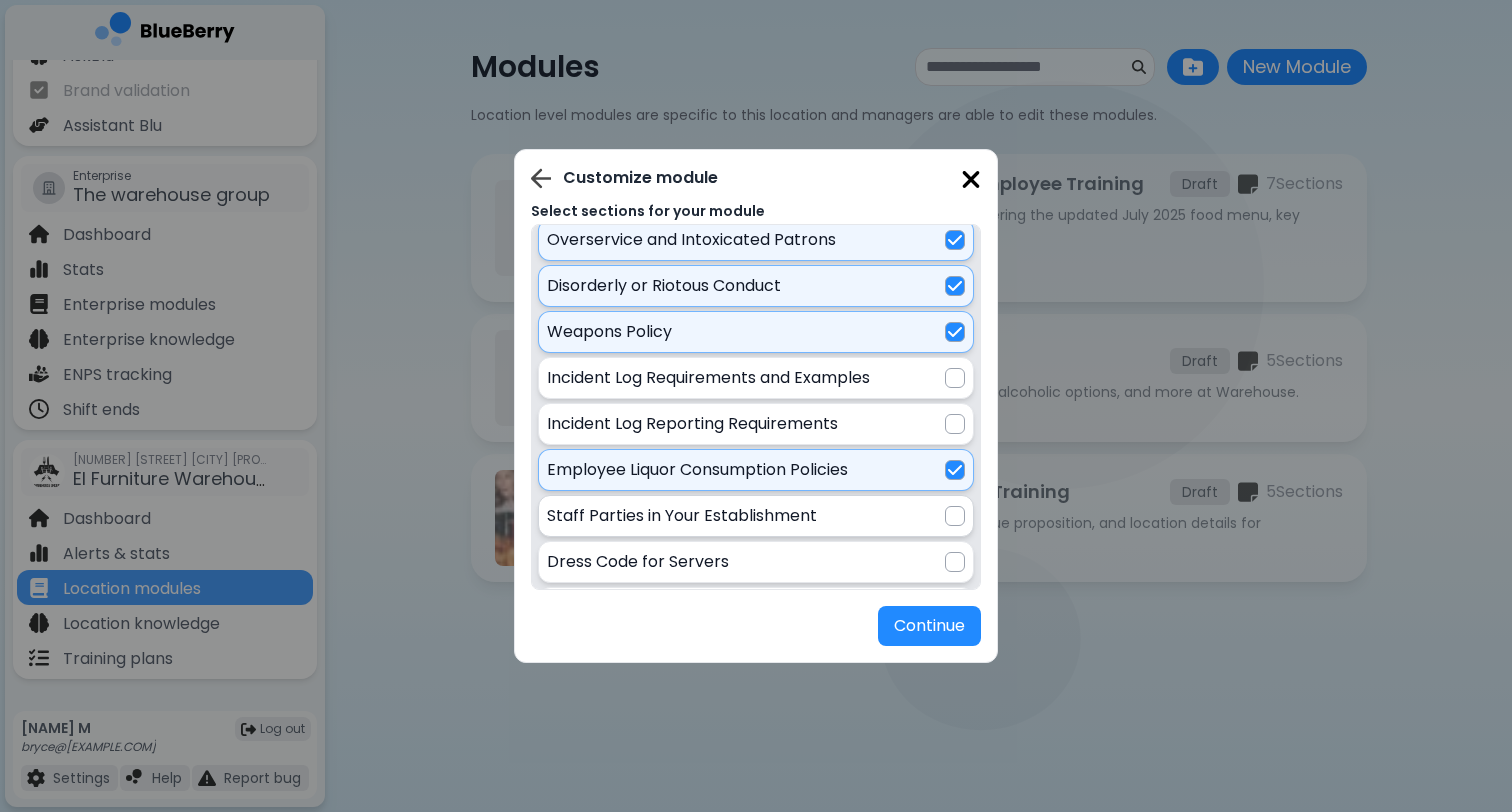 click at bounding box center [955, 516] 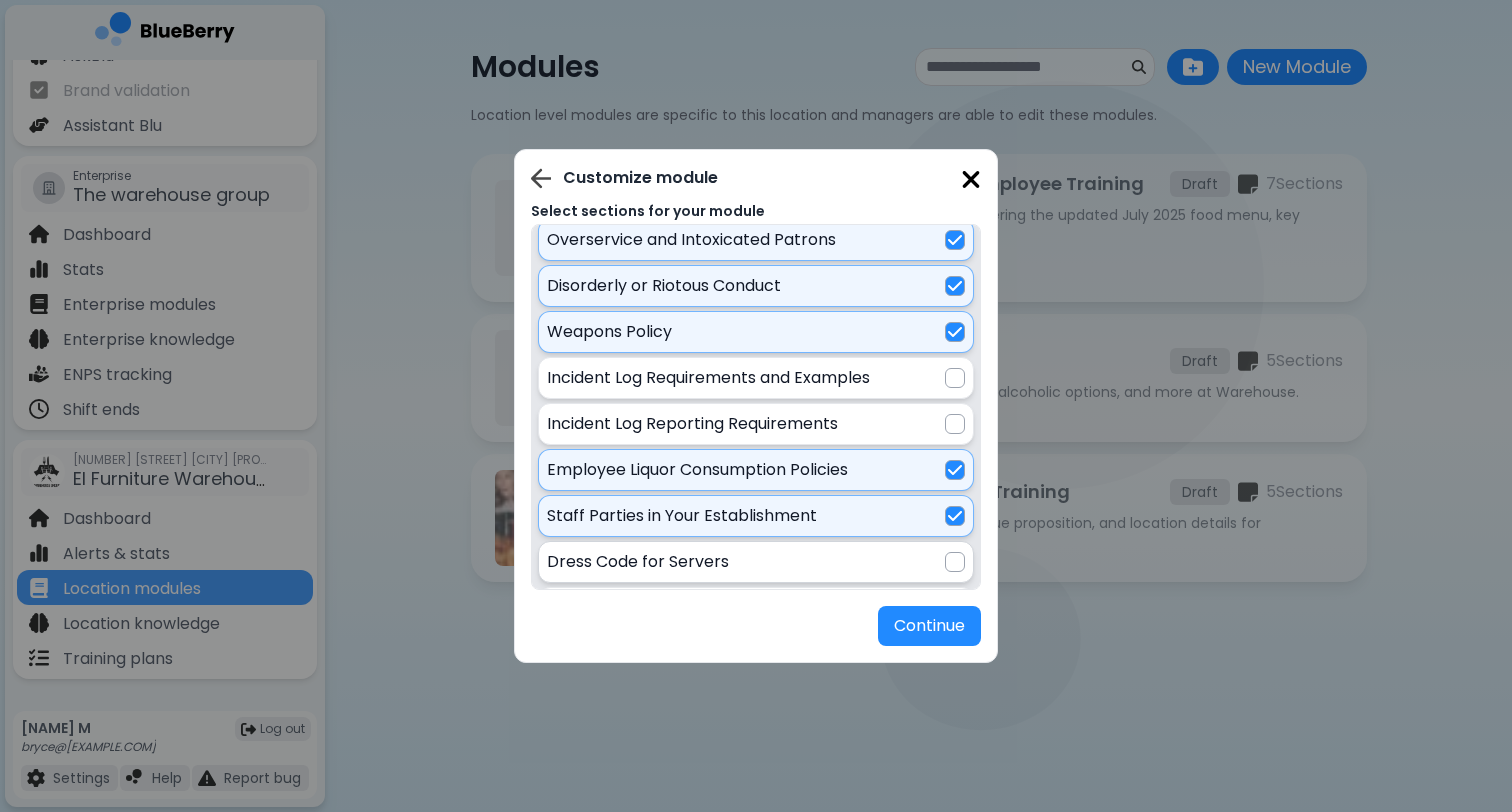 click at bounding box center (955, 562) 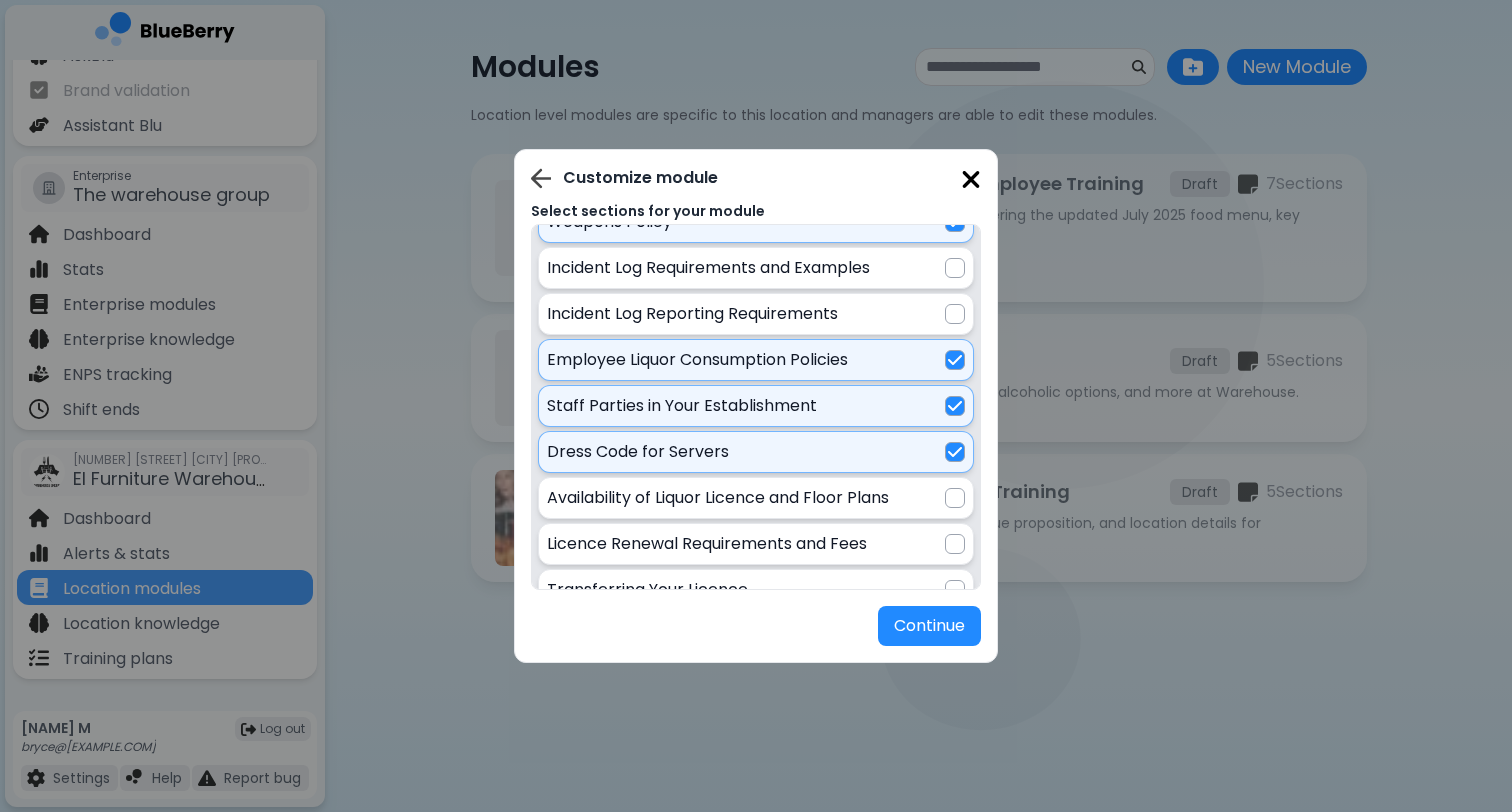 scroll, scrollTop: 675, scrollLeft: 0, axis: vertical 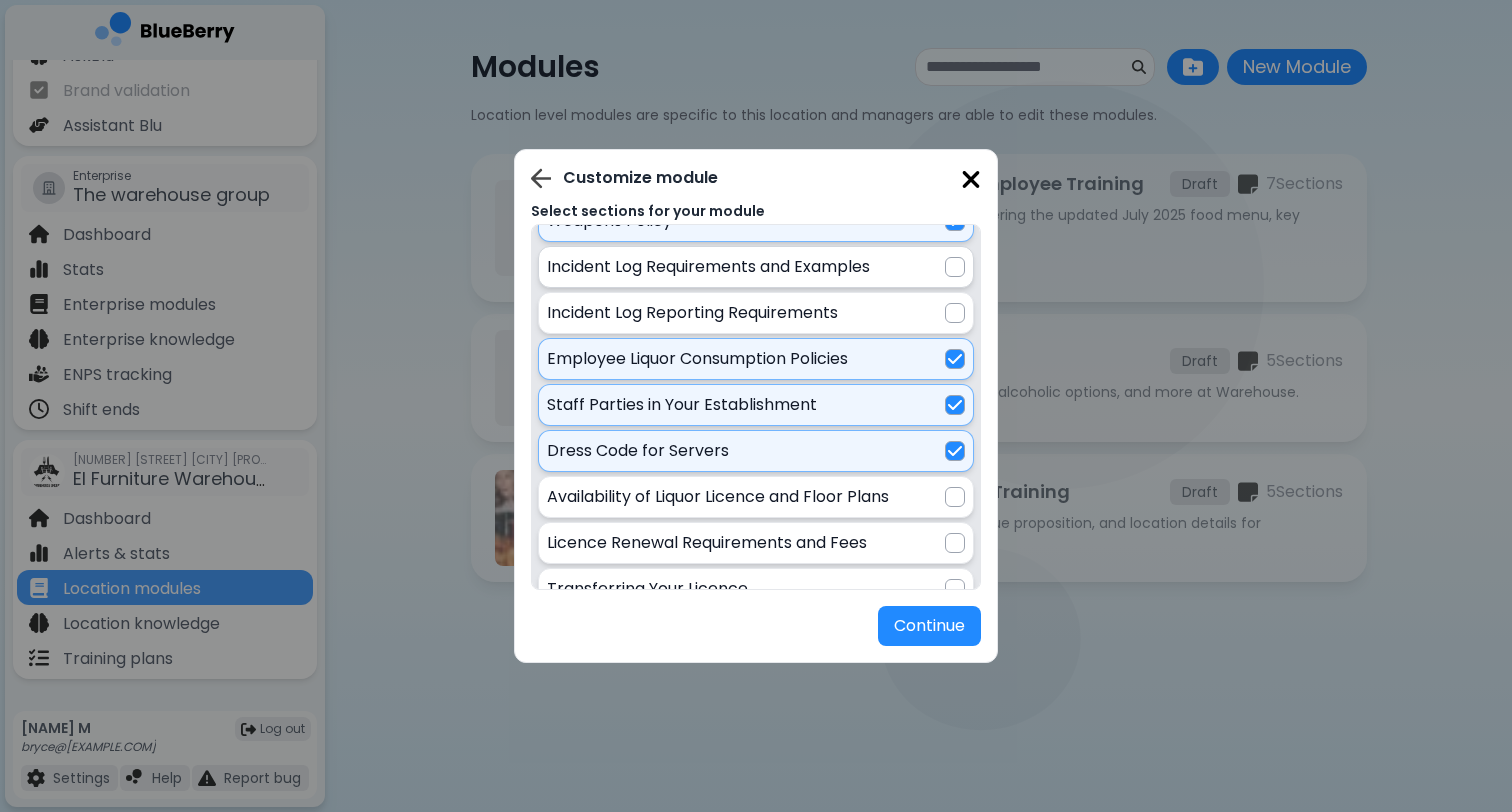 click at bounding box center (955, 267) 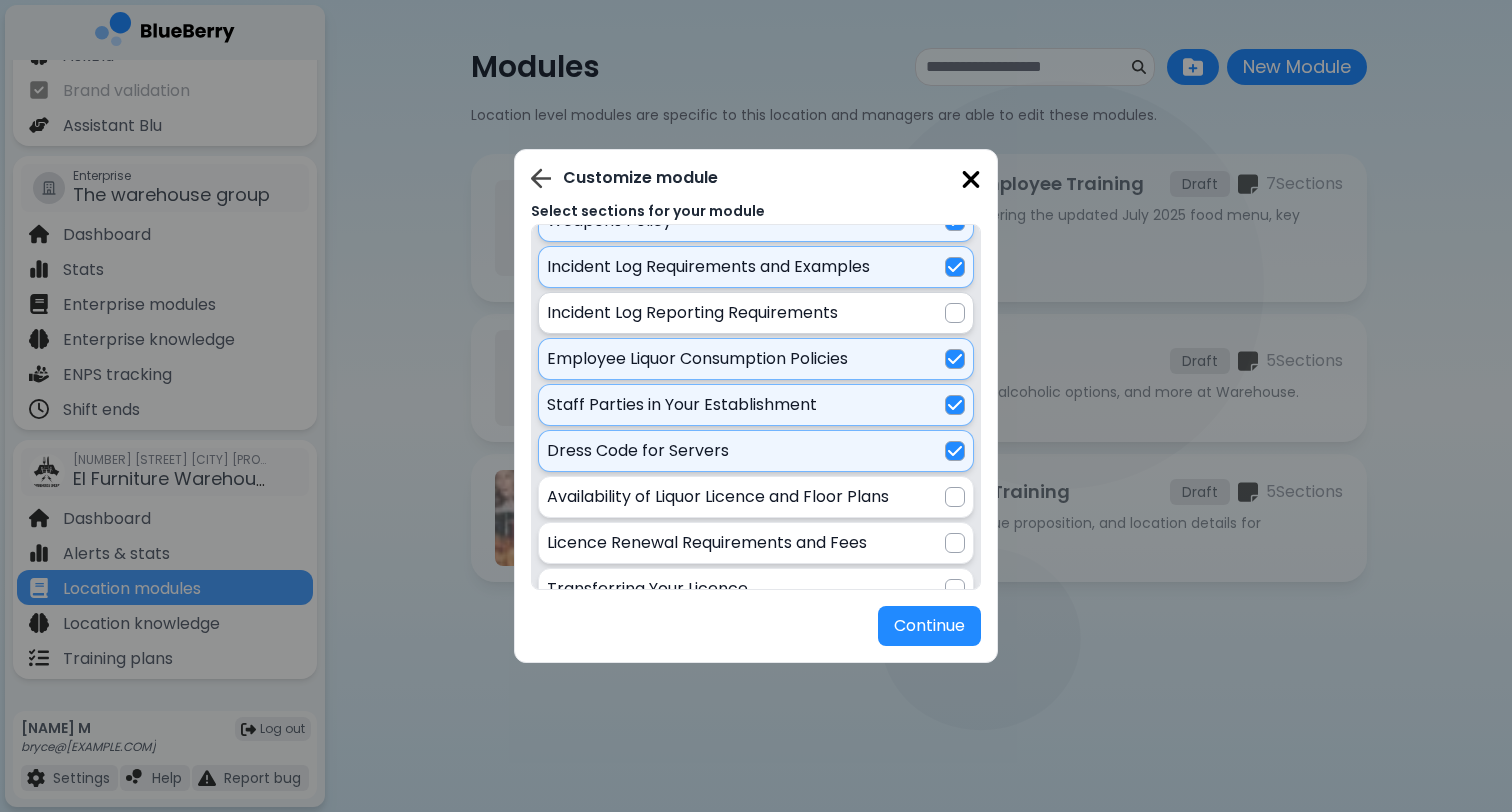 click at bounding box center (955, 313) 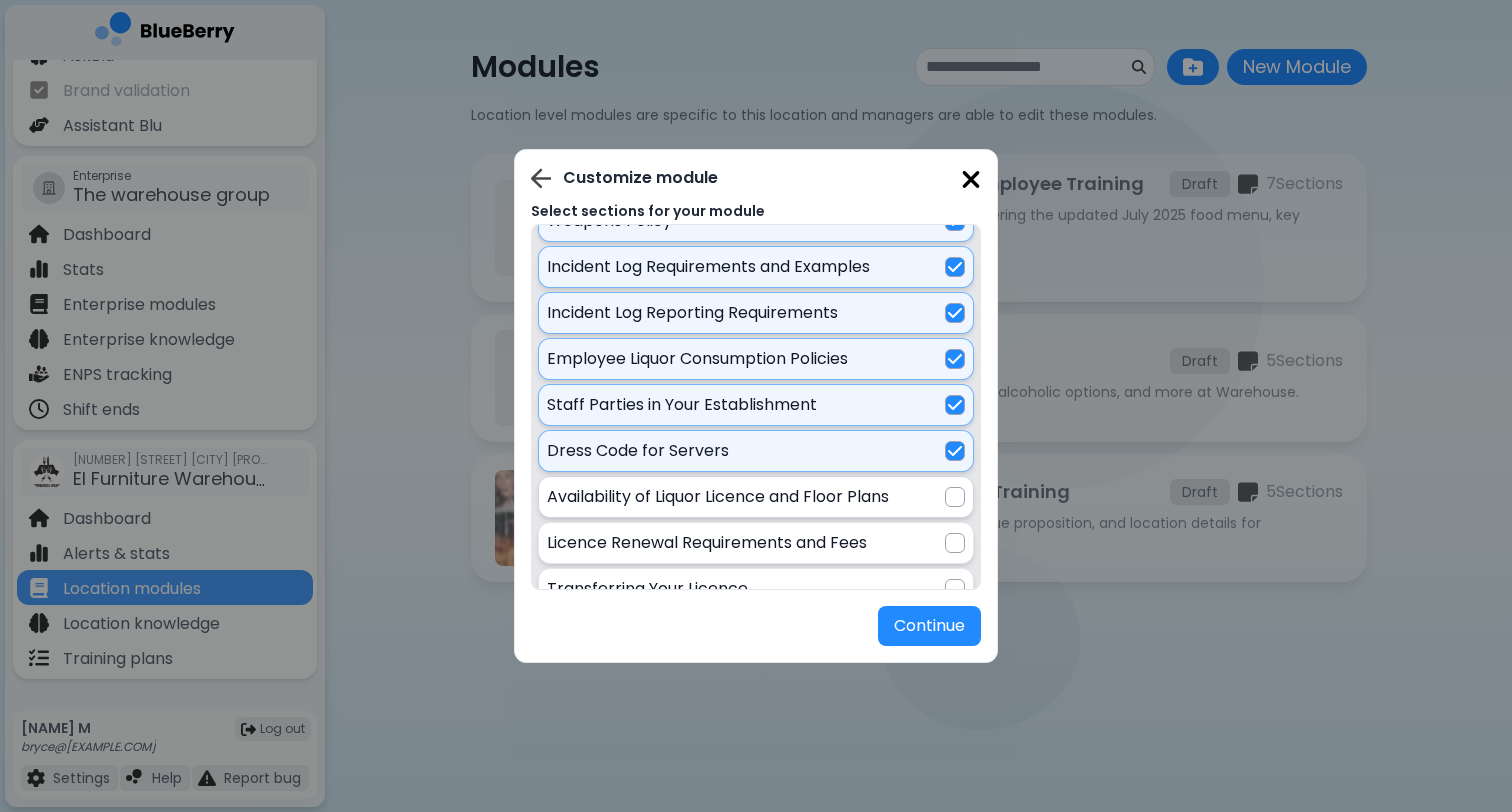 click at bounding box center [955, 497] 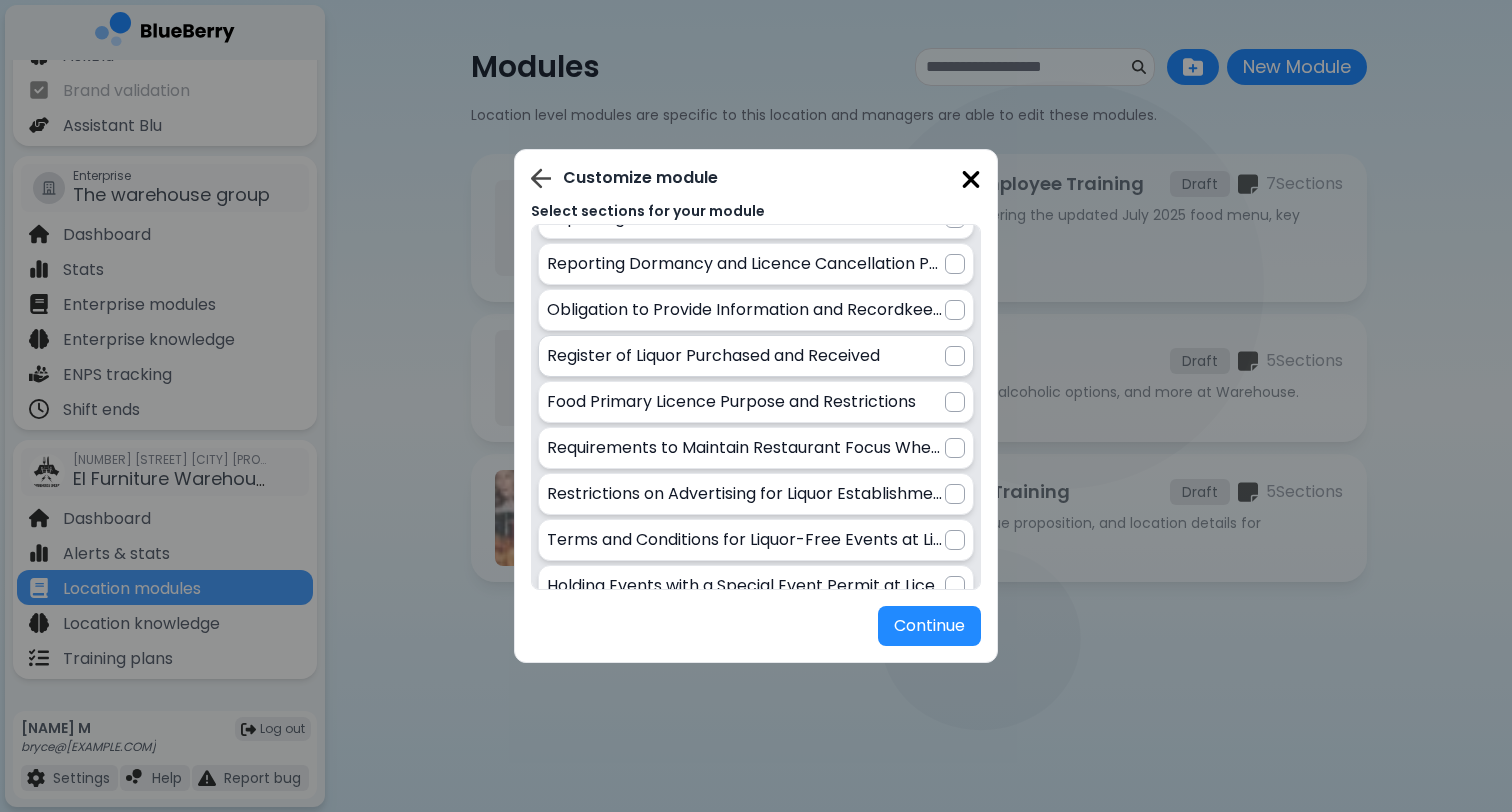 scroll, scrollTop: 1287, scrollLeft: 0, axis: vertical 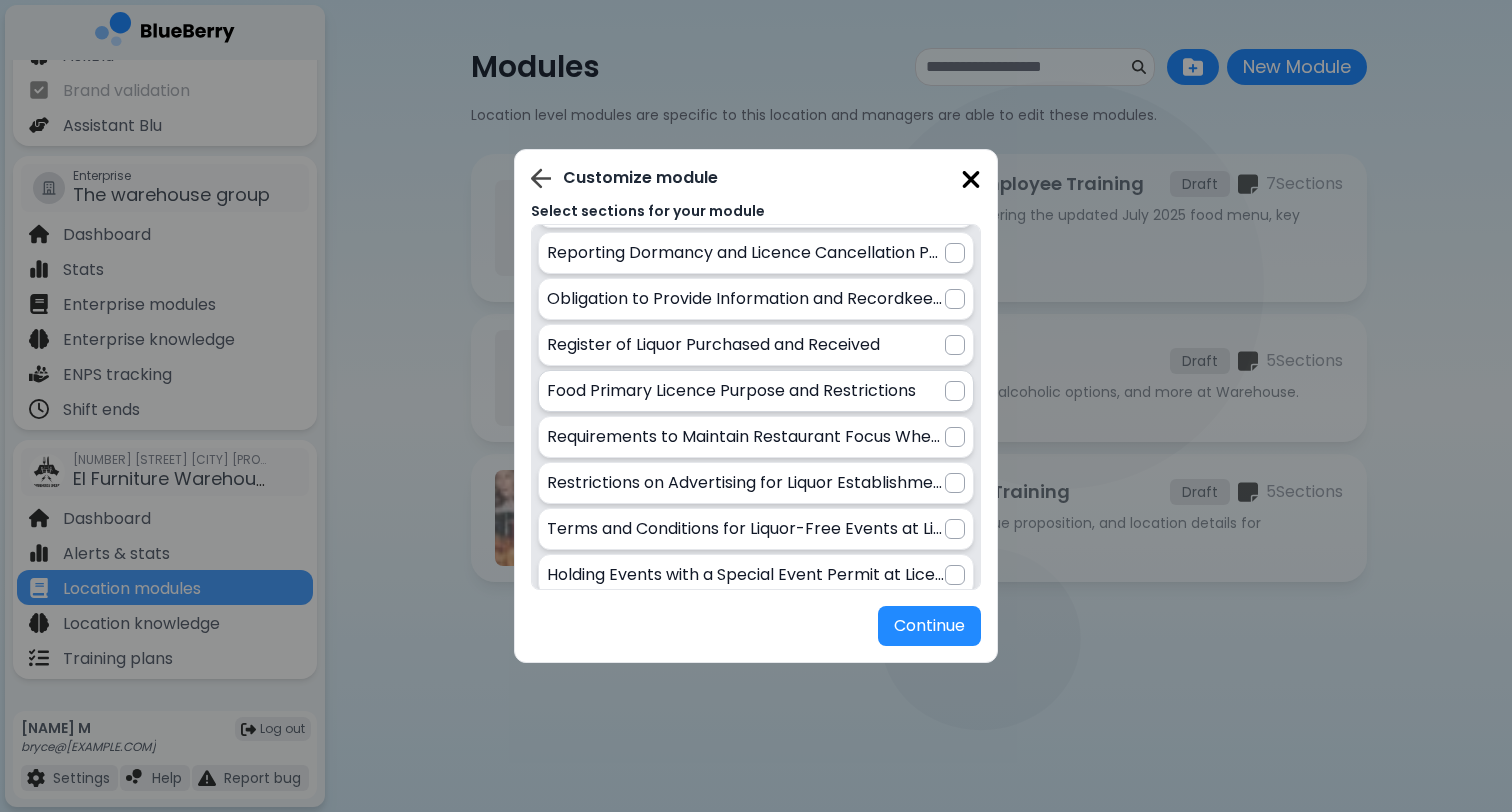 click at bounding box center [955, 391] 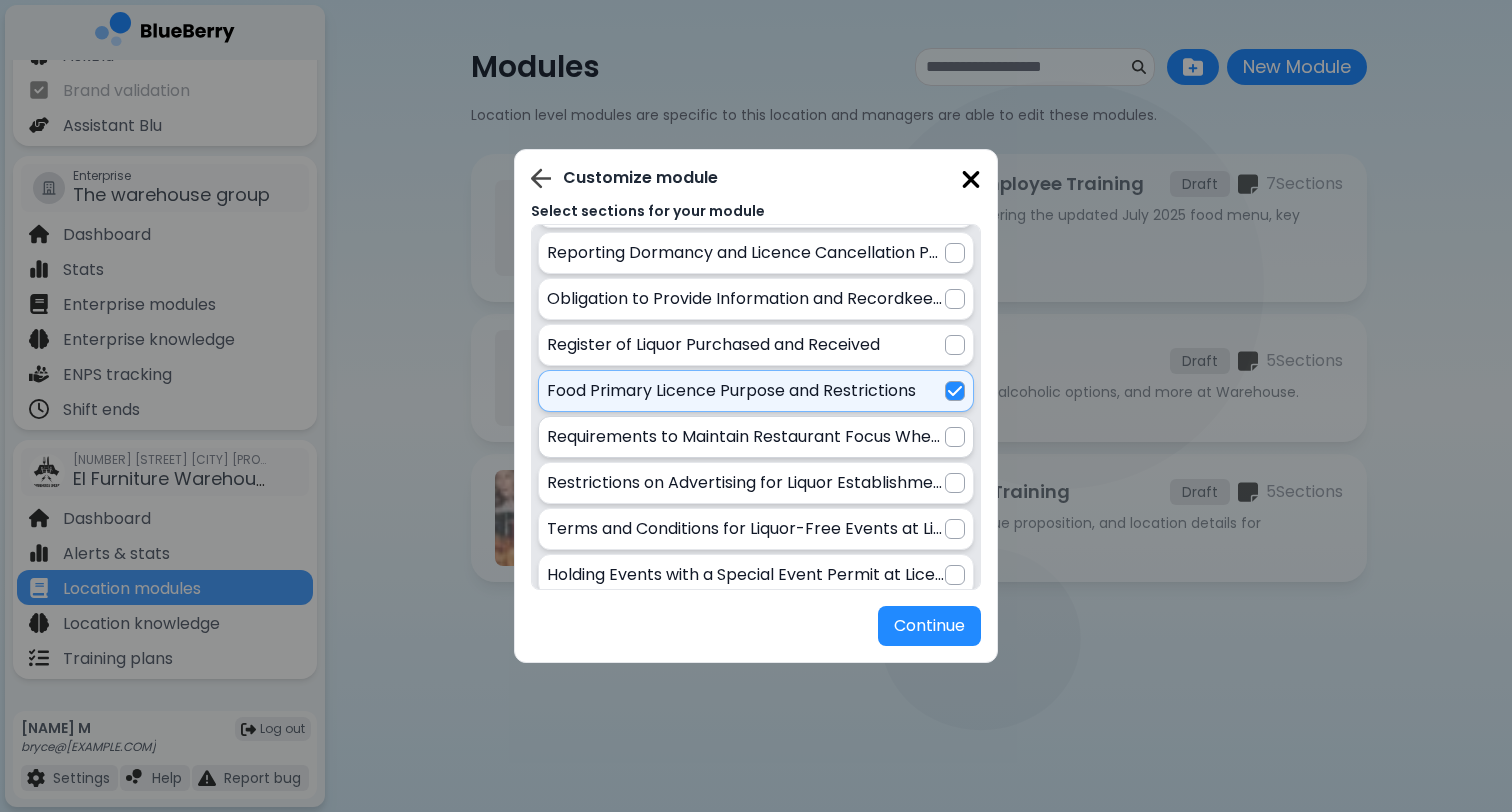 click at bounding box center (955, 437) 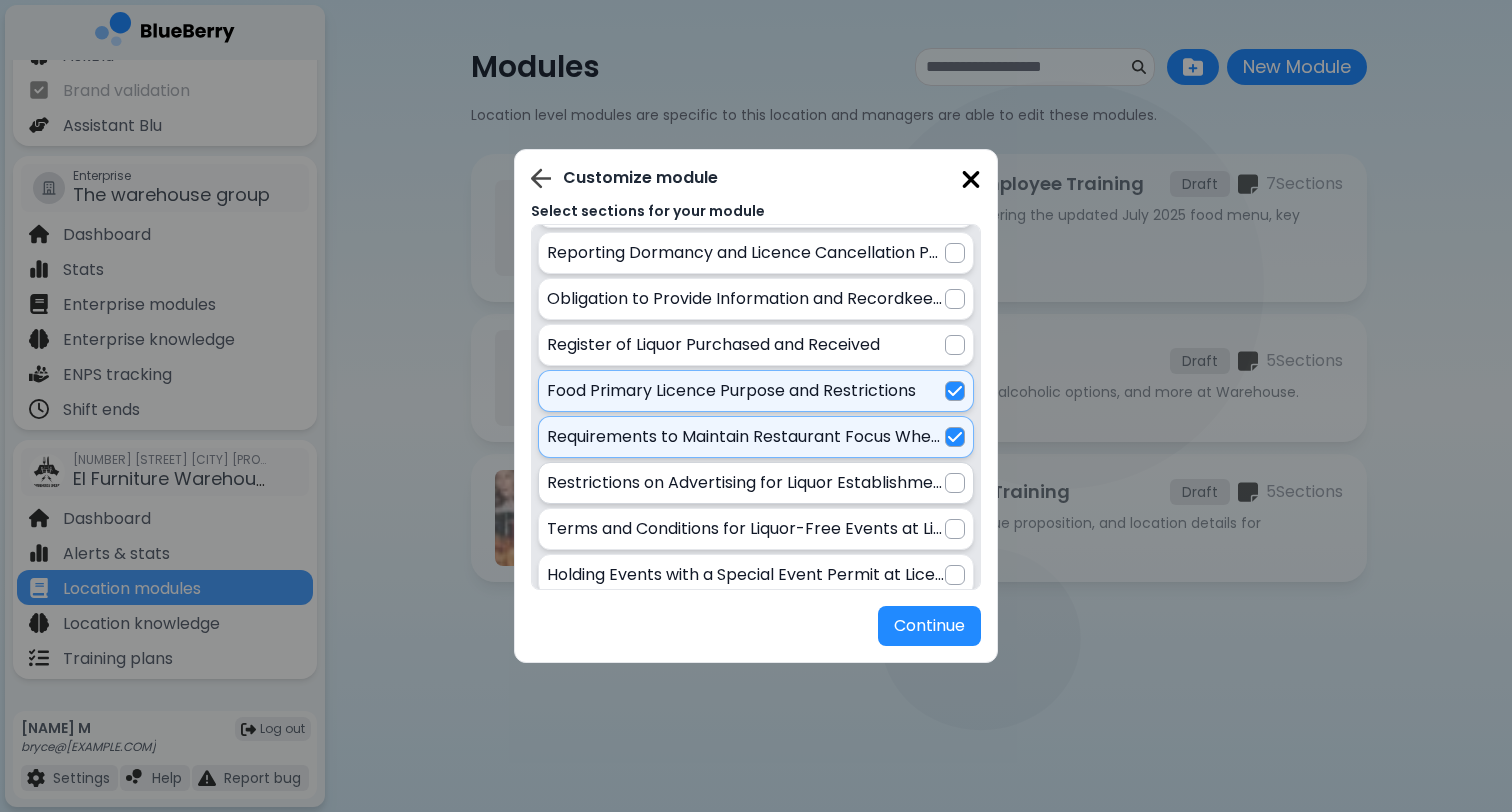 click at bounding box center [955, 483] 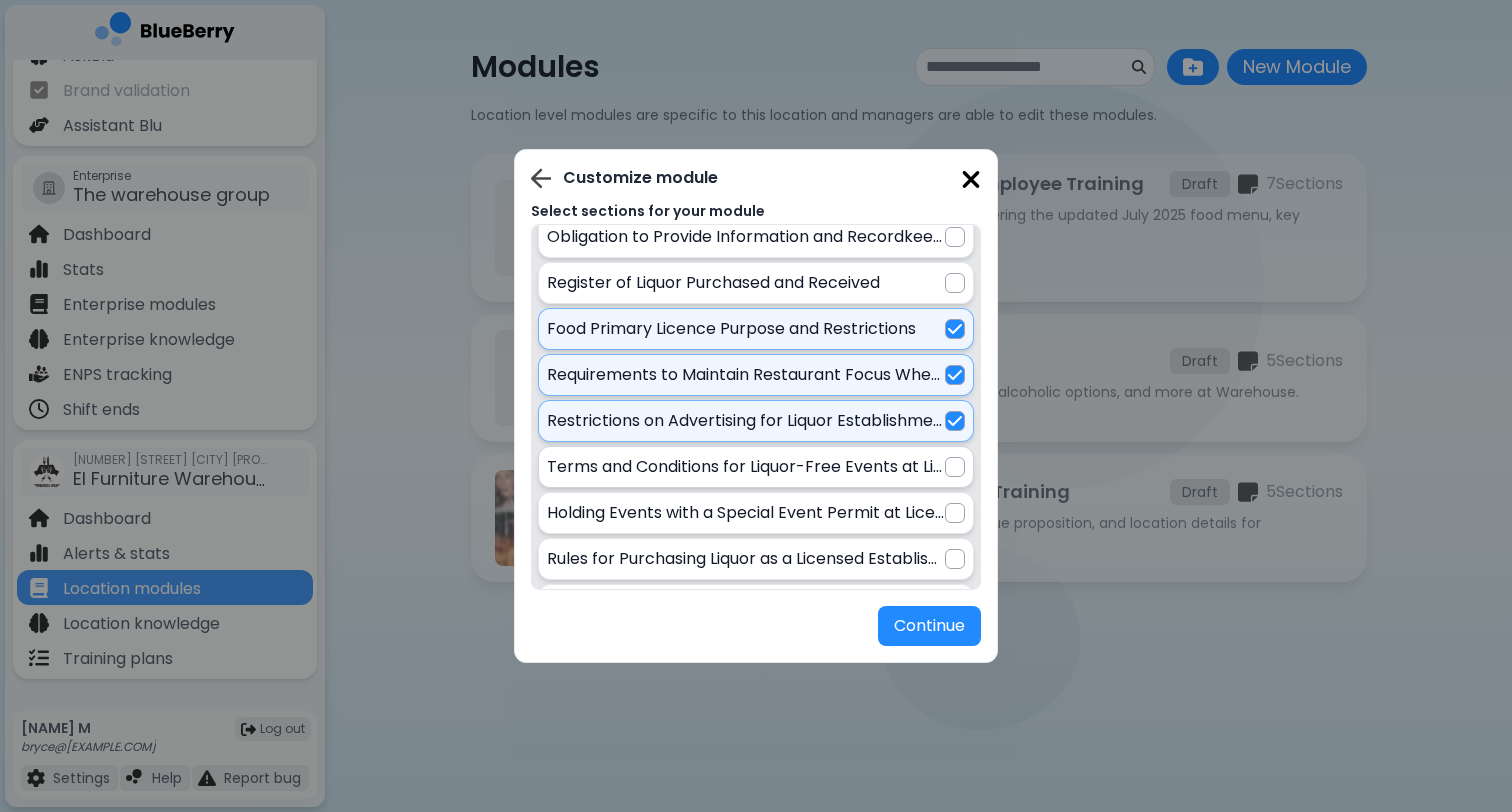 scroll, scrollTop: 1383, scrollLeft: 0, axis: vertical 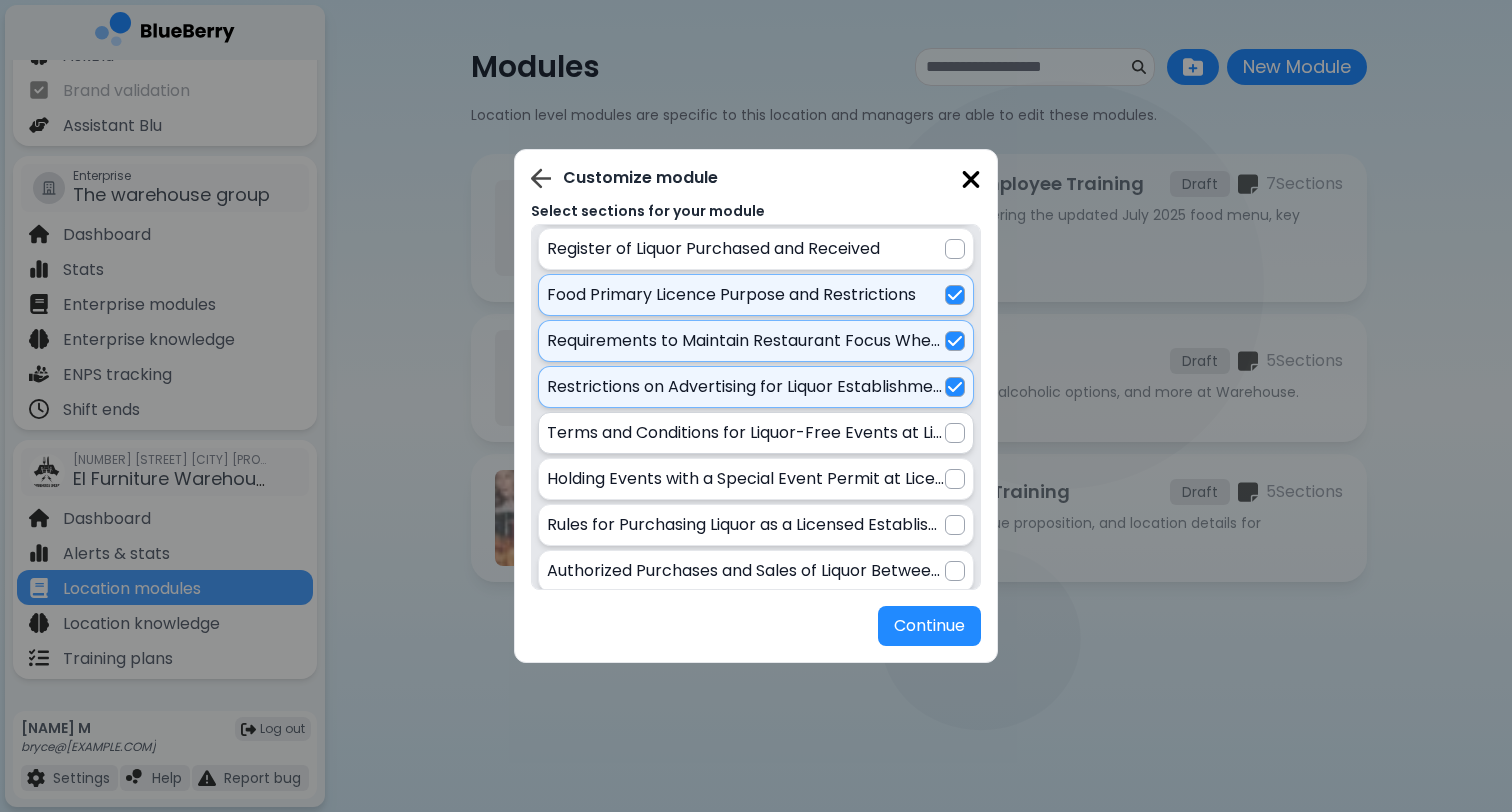 click at bounding box center [955, 433] 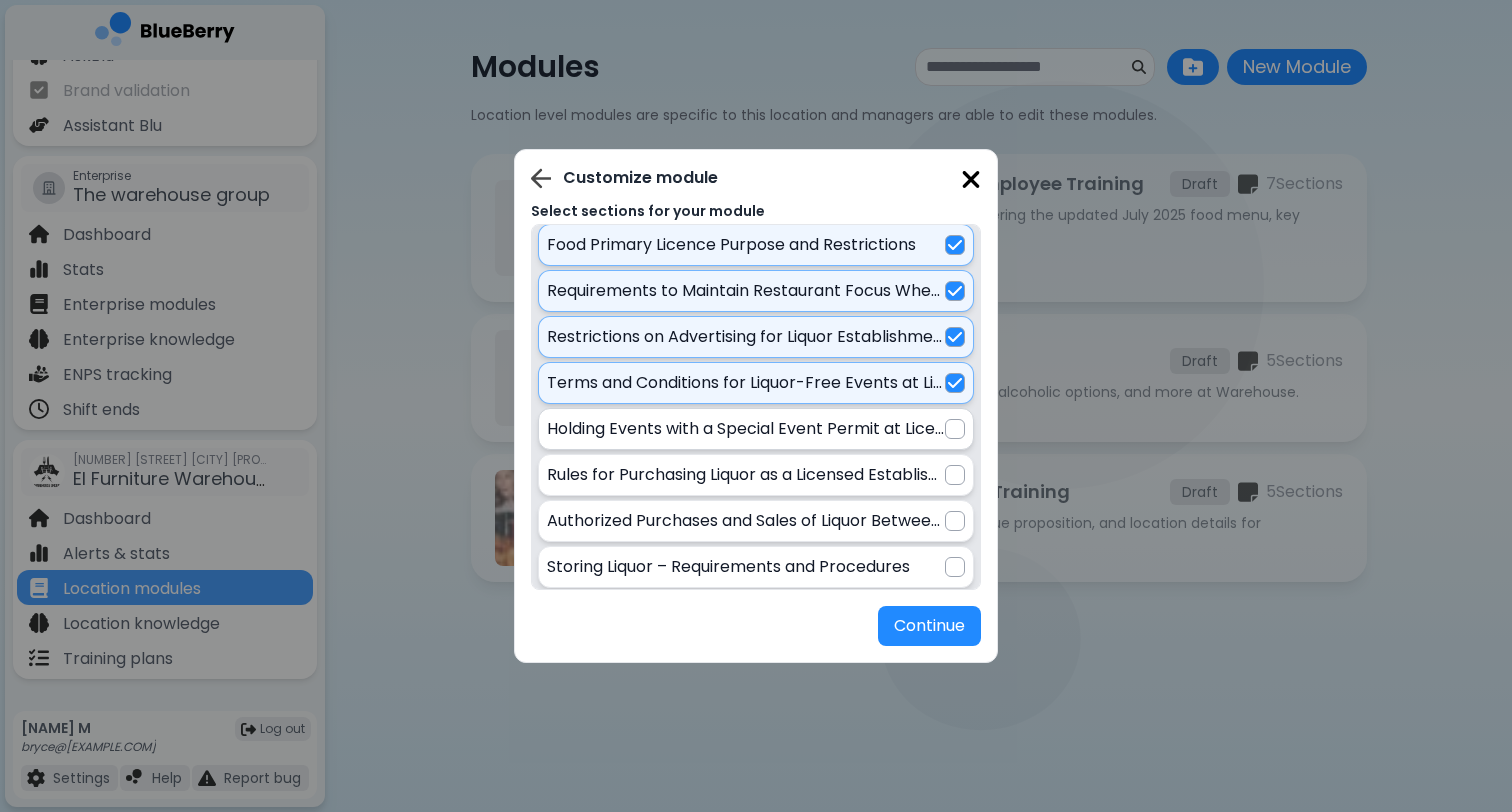 scroll, scrollTop: 1449, scrollLeft: 0, axis: vertical 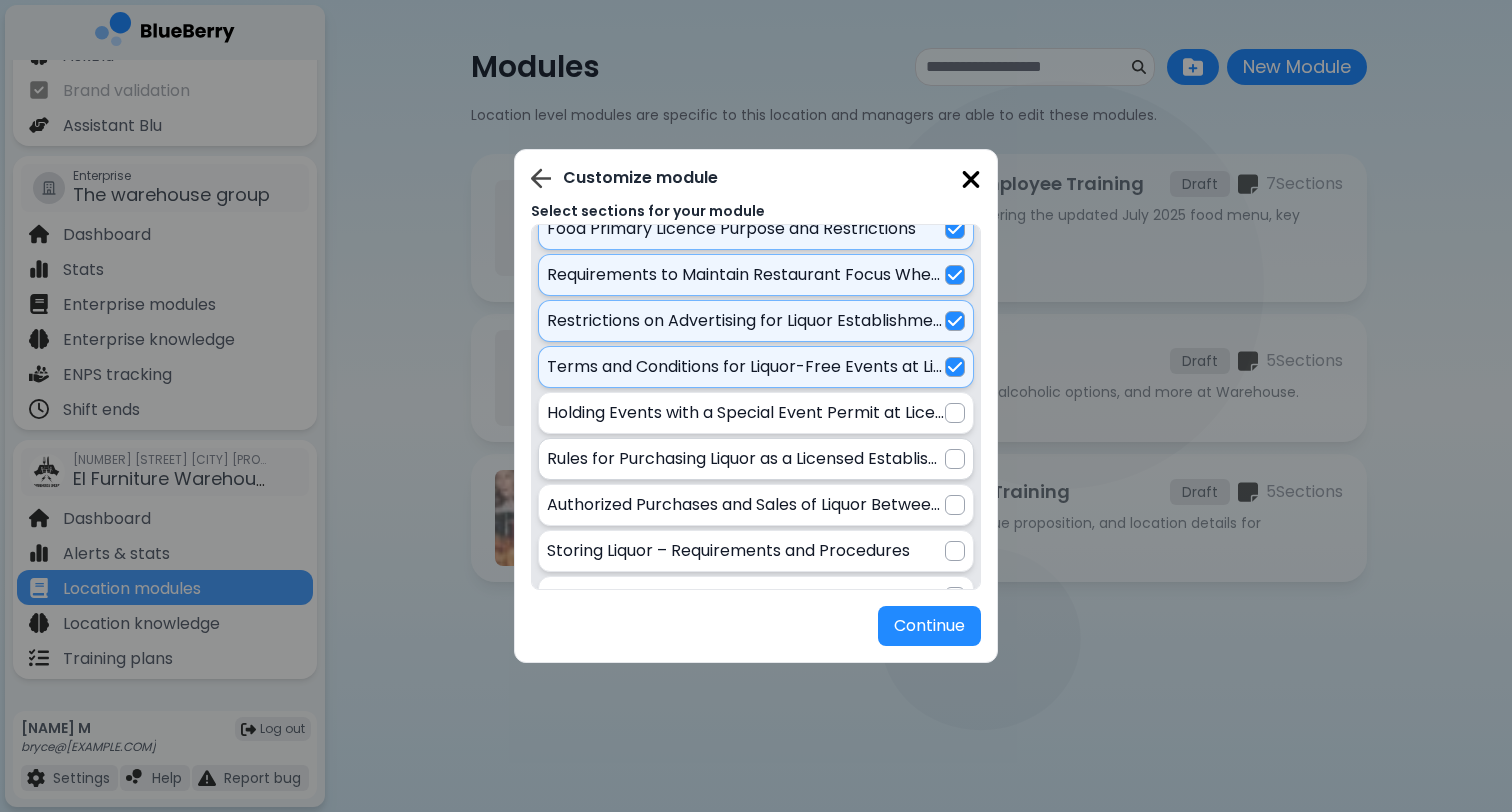 click at bounding box center (955, 459) 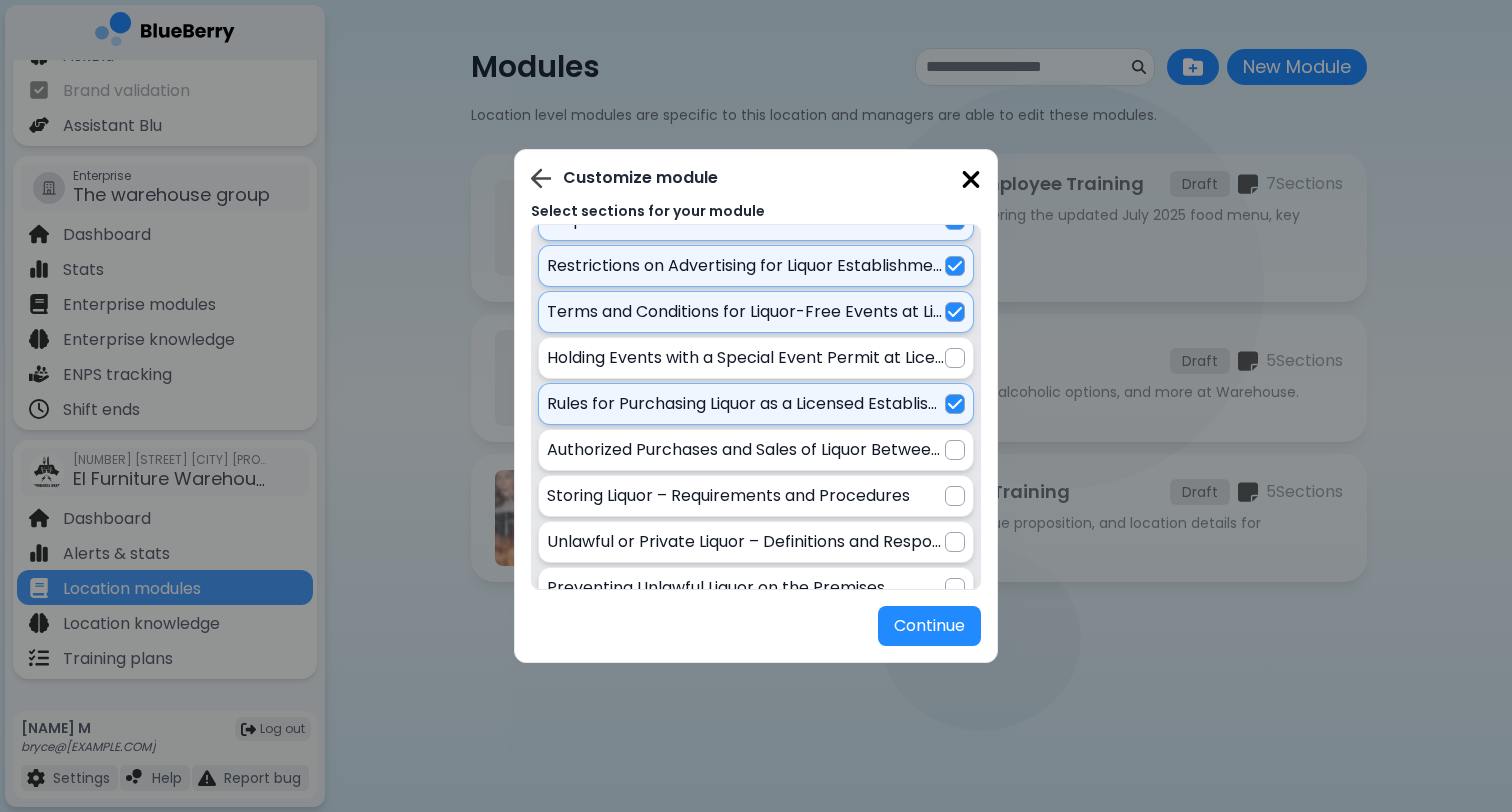 scroll, scrollTop: 1522, scrollLeft: 0, axis: vertical 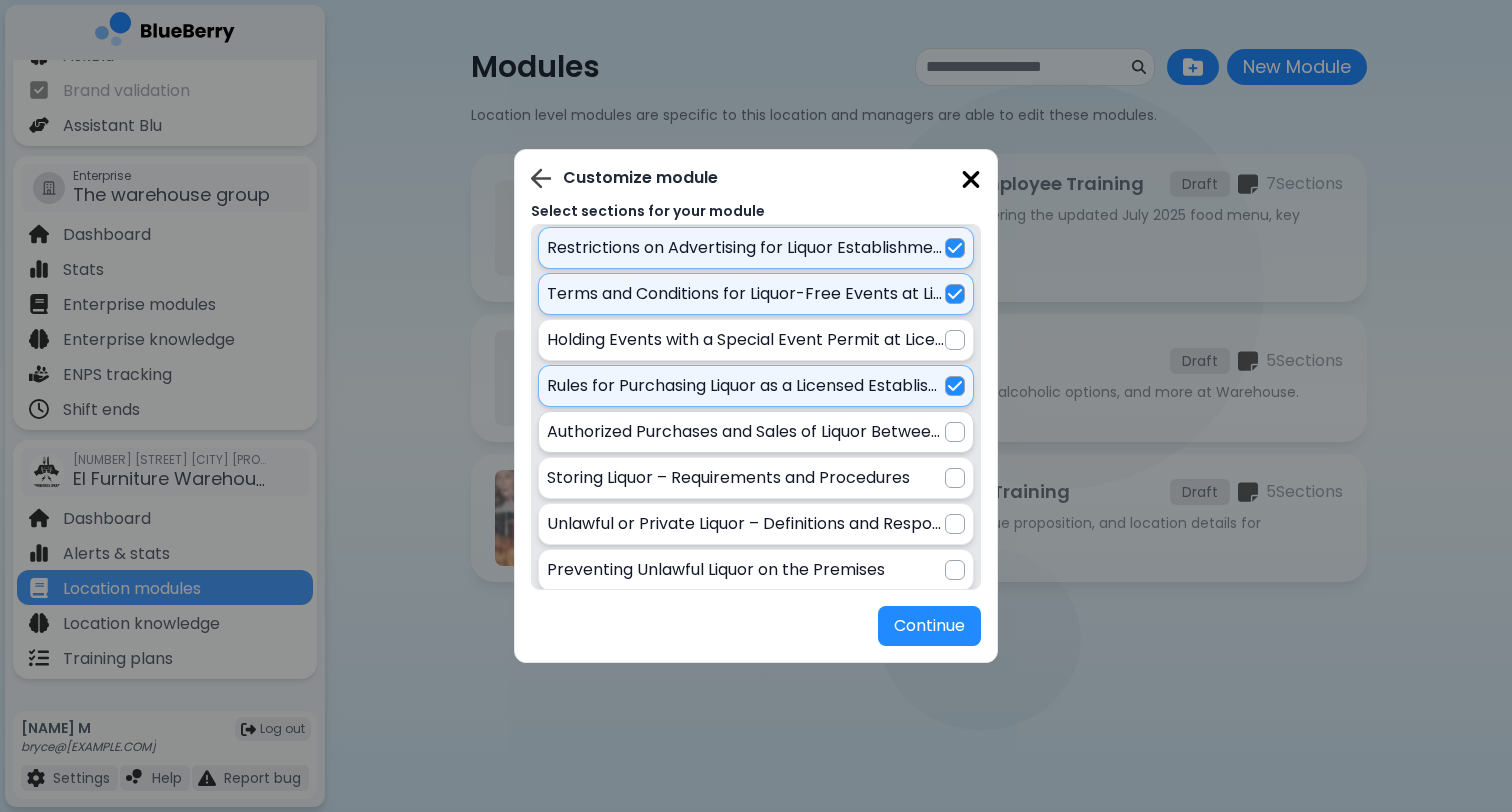 click at bounding box center [955, 432] 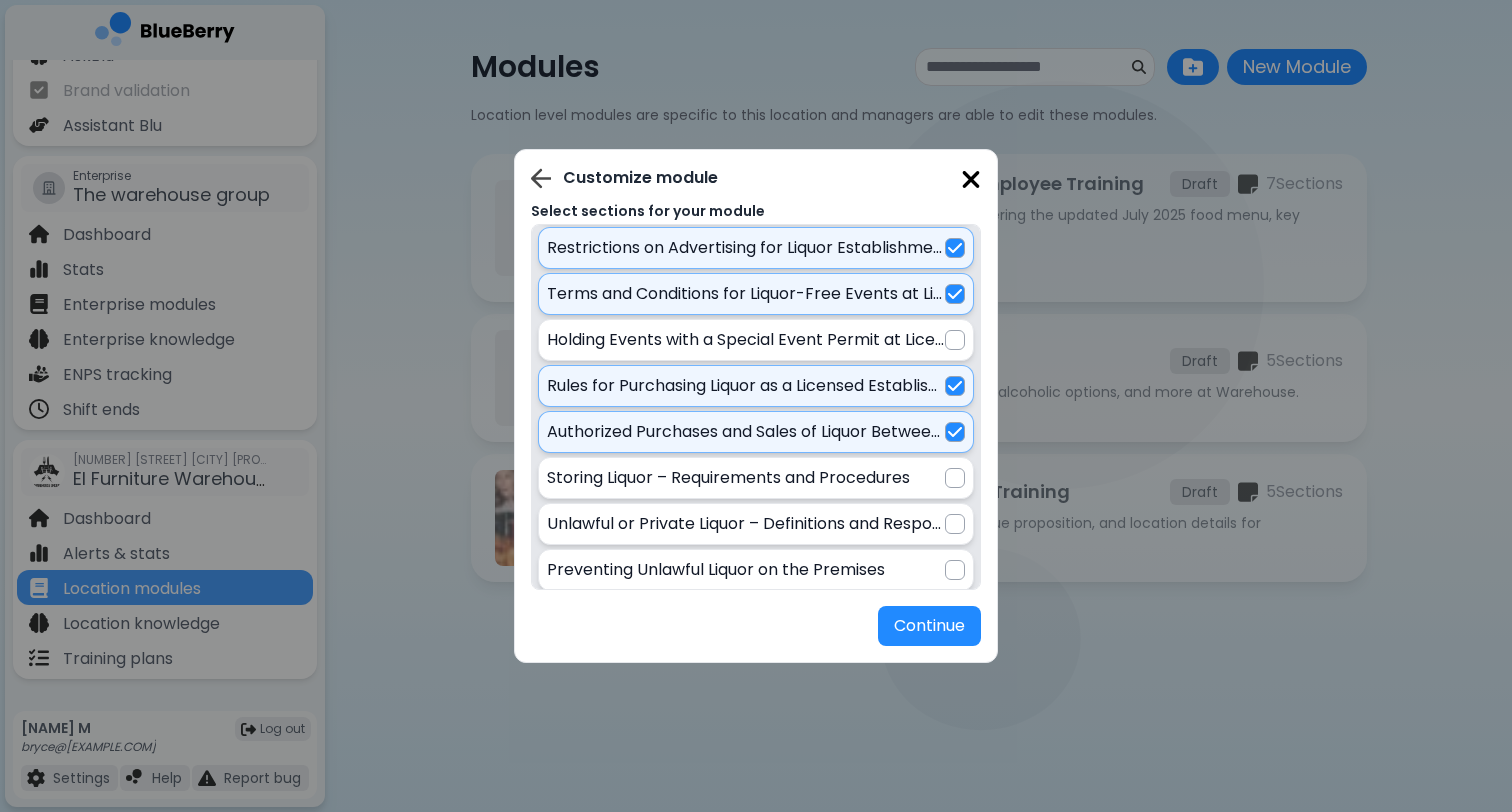 scroll, scrollTop: 1581, scrollLeft: 0, axis: vertical 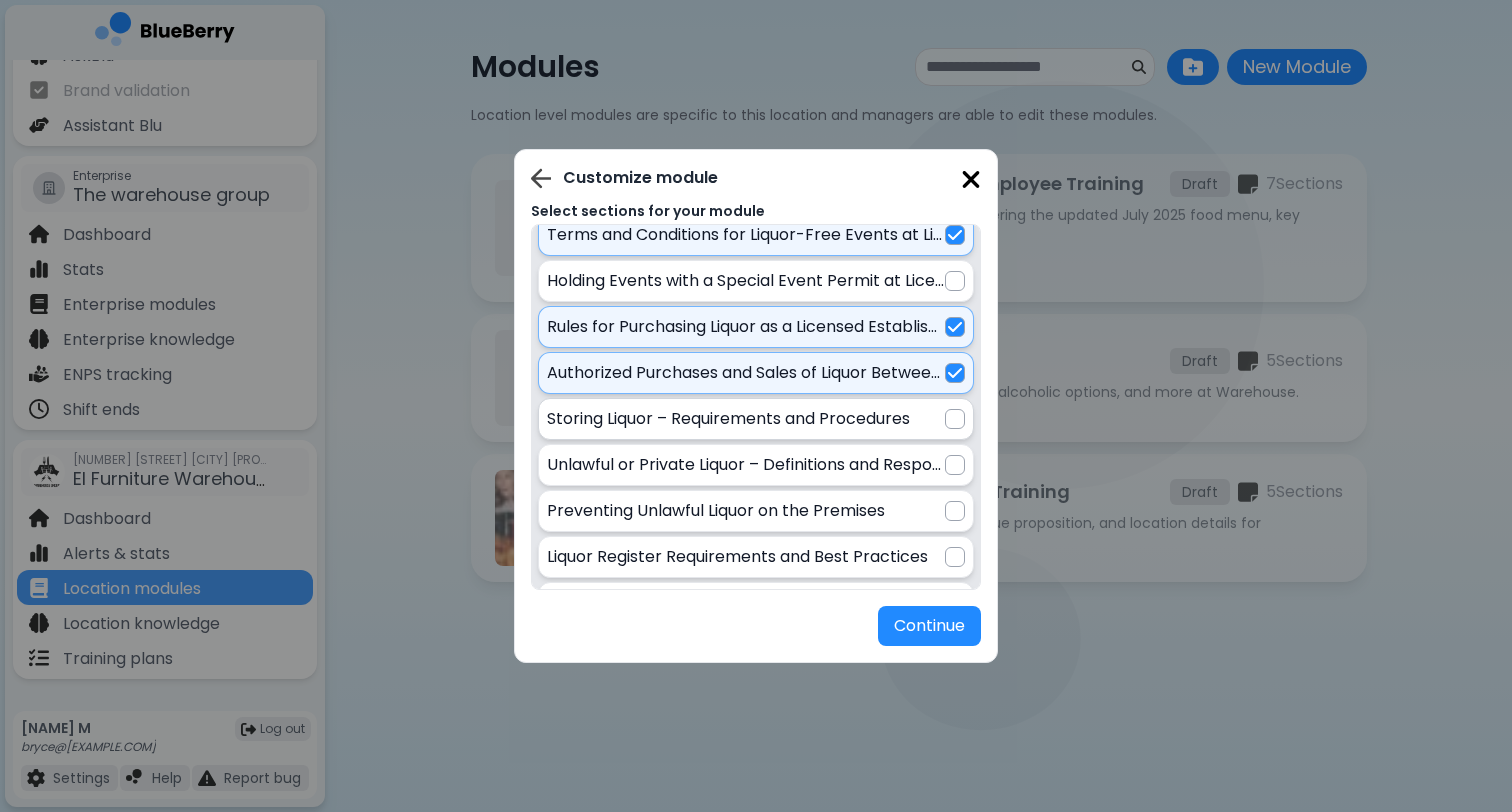 click at bounding box center (955, 419) 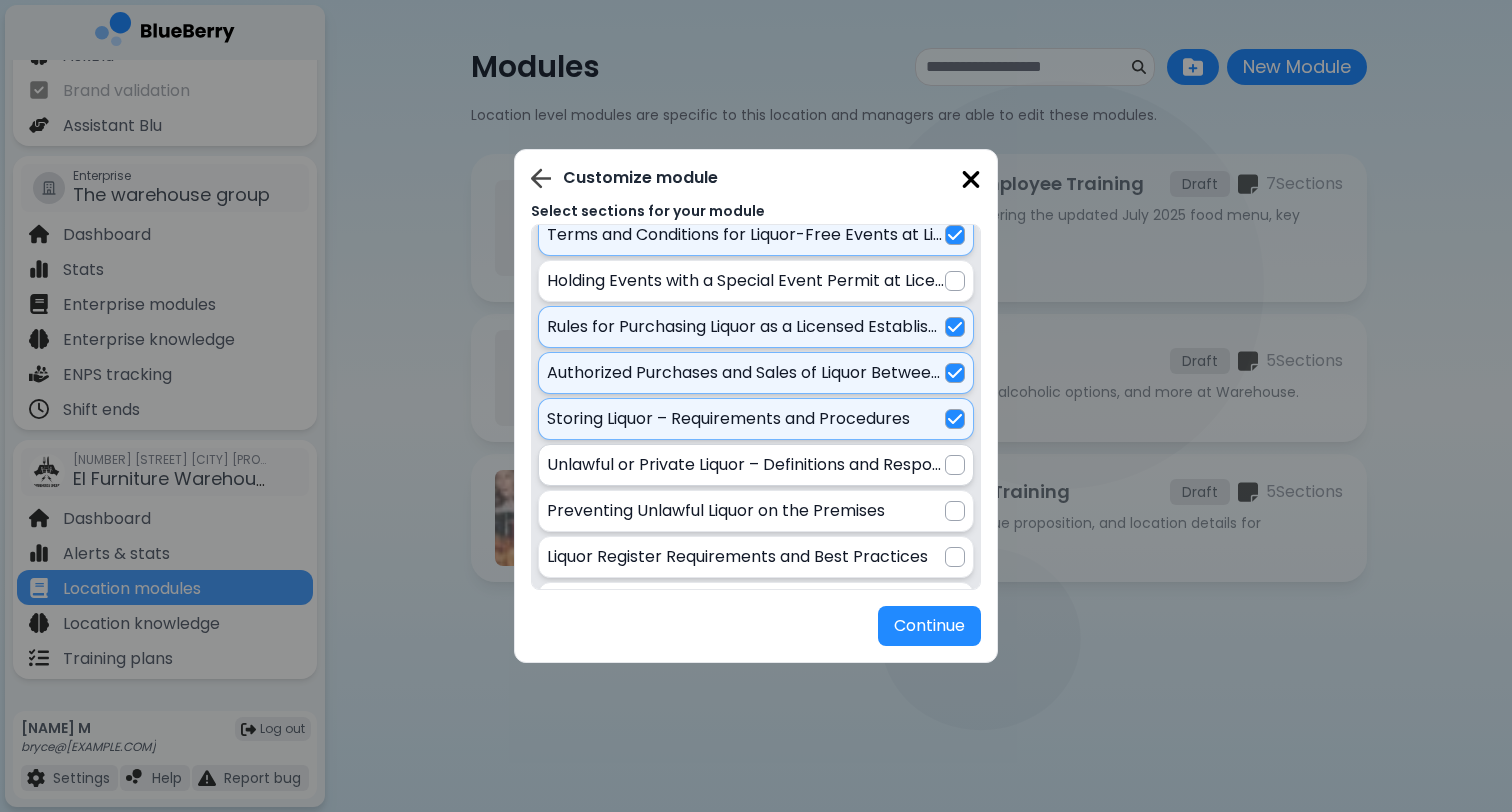 scroll, scrollTop: 1613, scrollLeft: 0, axis: vertical 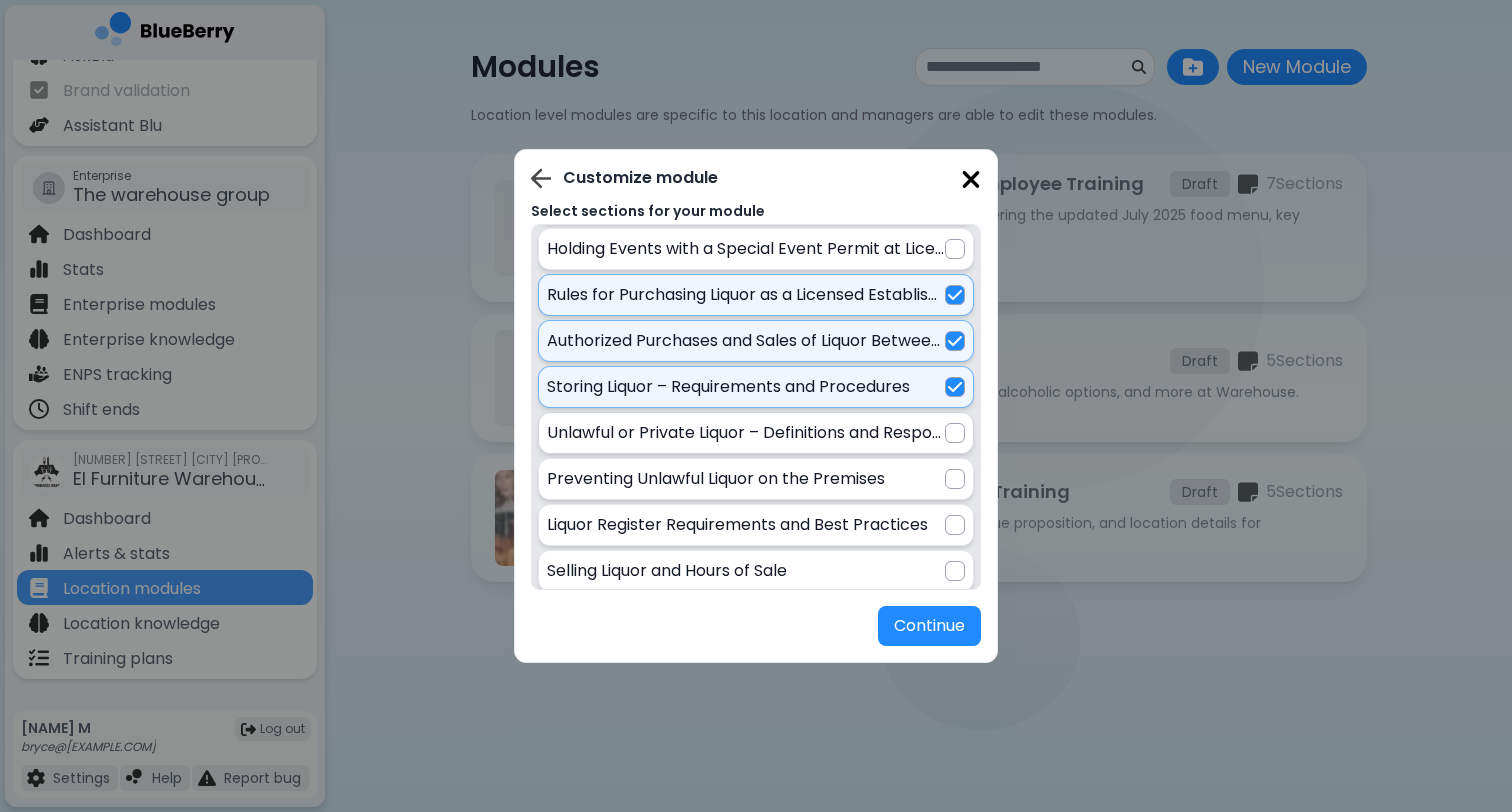 click at bounding box center [955, 433] 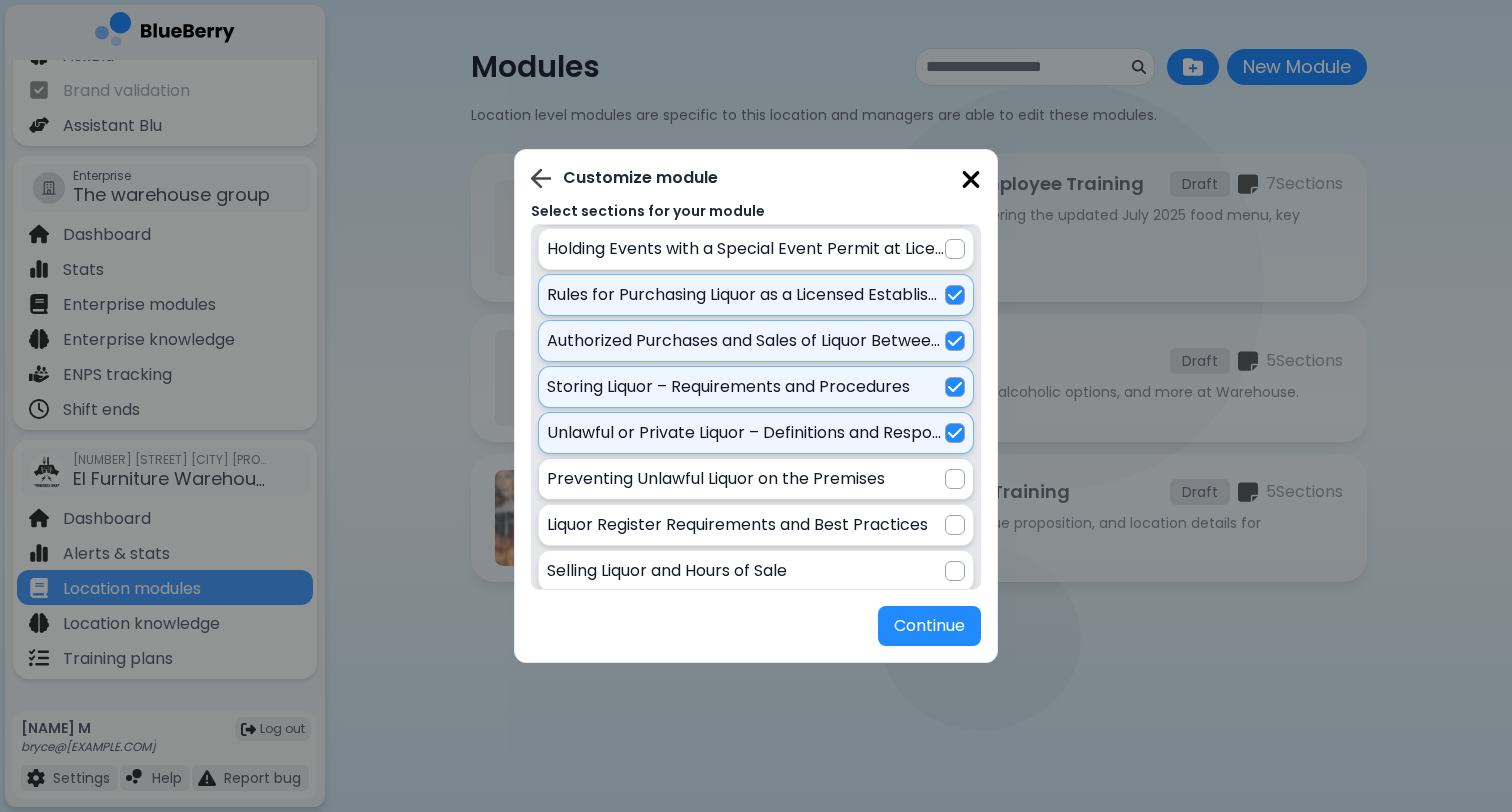 click at bounding box center (955, 479) 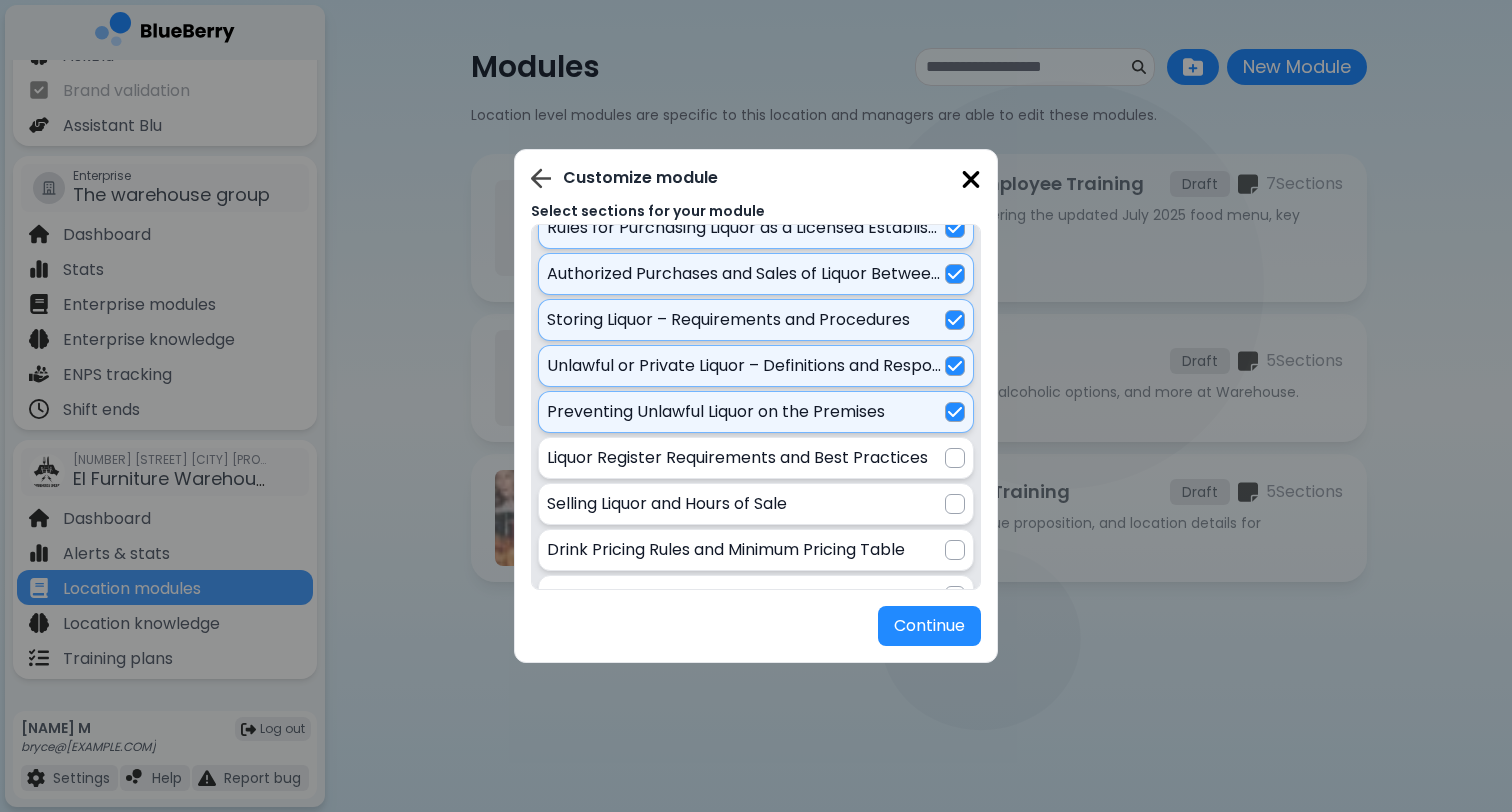 scroll, scrollTop: 1713, scrollLeft: 0, axis: vertical 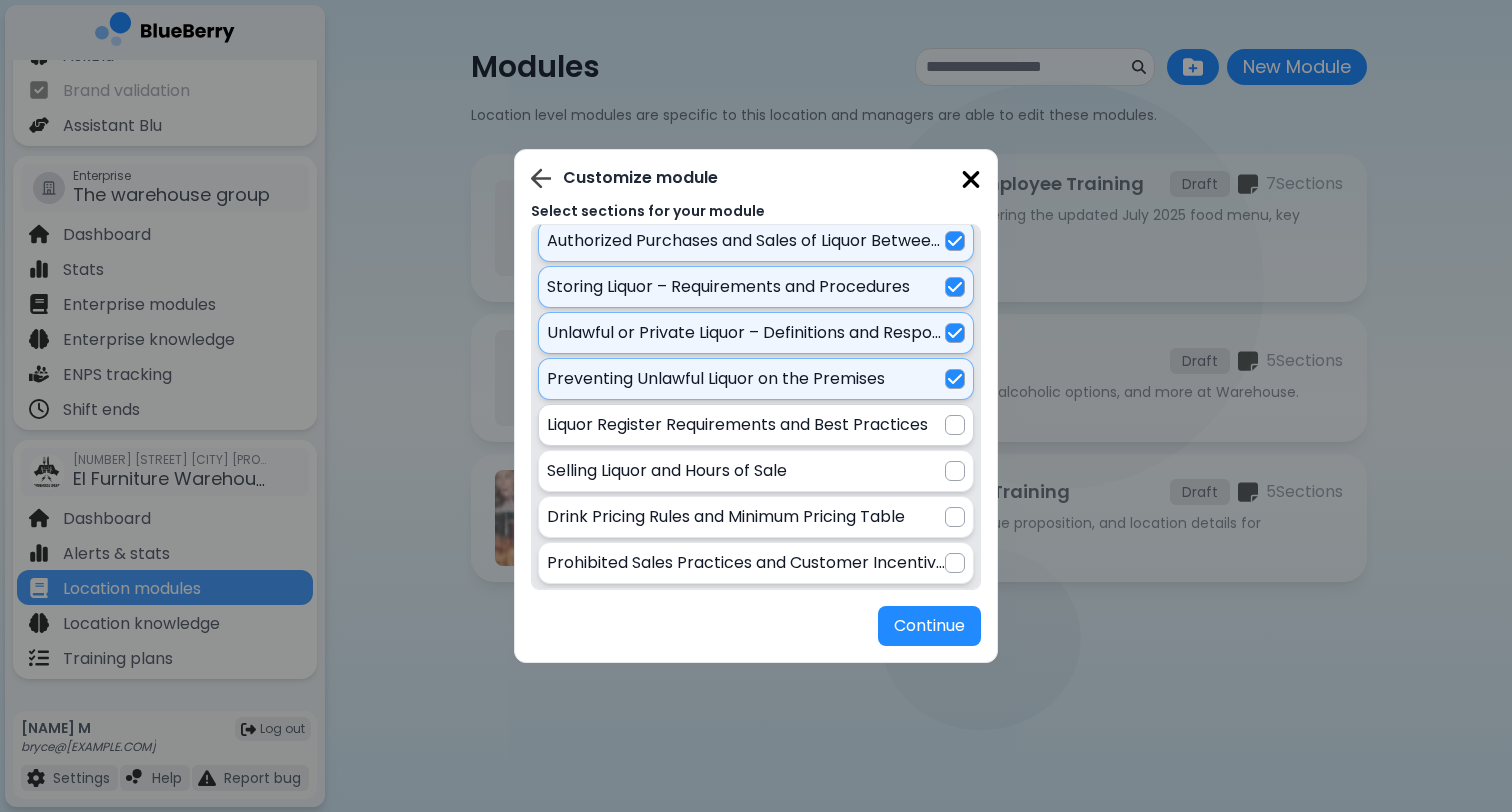 click at bounding box center [955, 425] 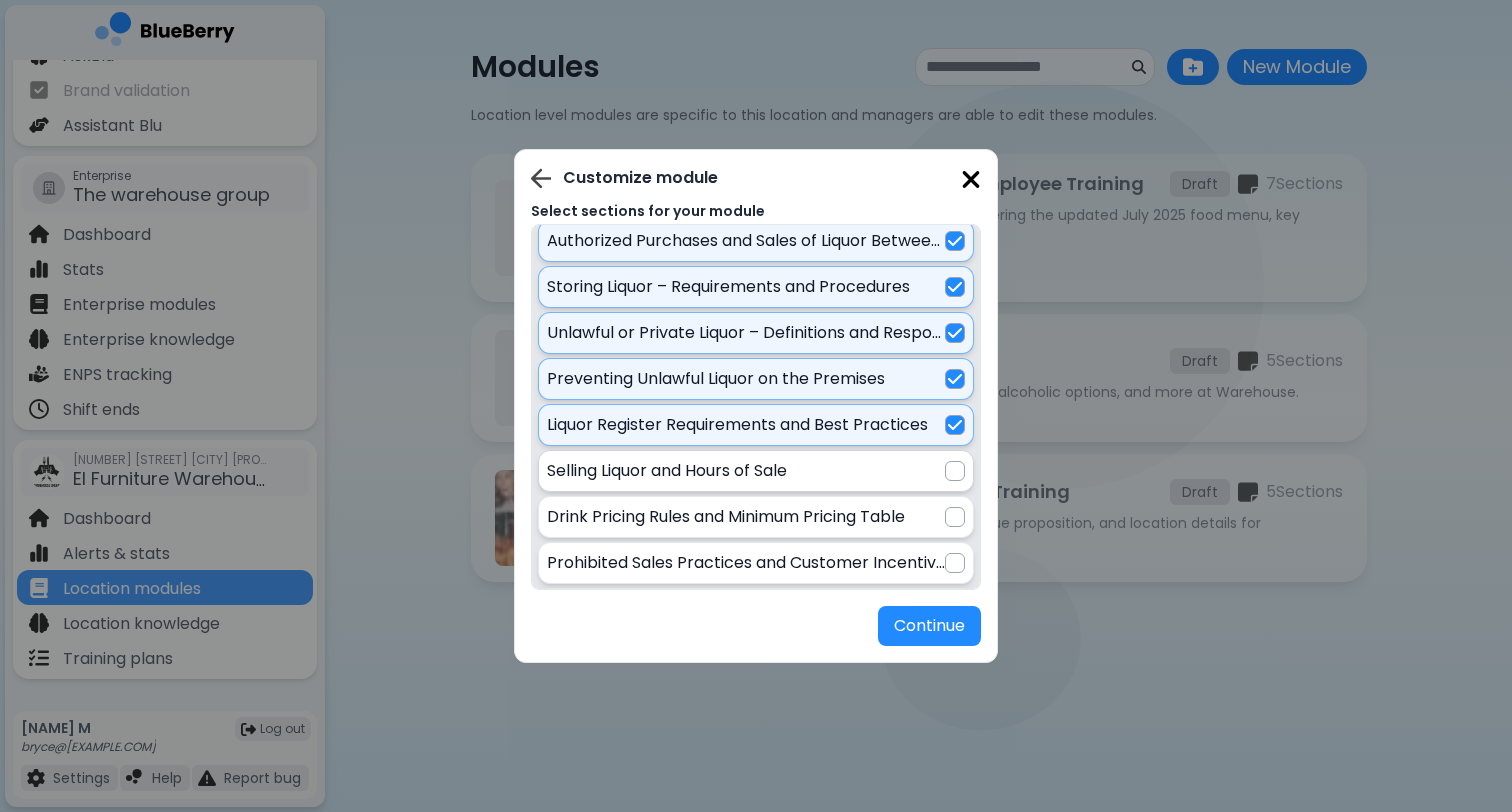 click at bounding box center [955, 471] 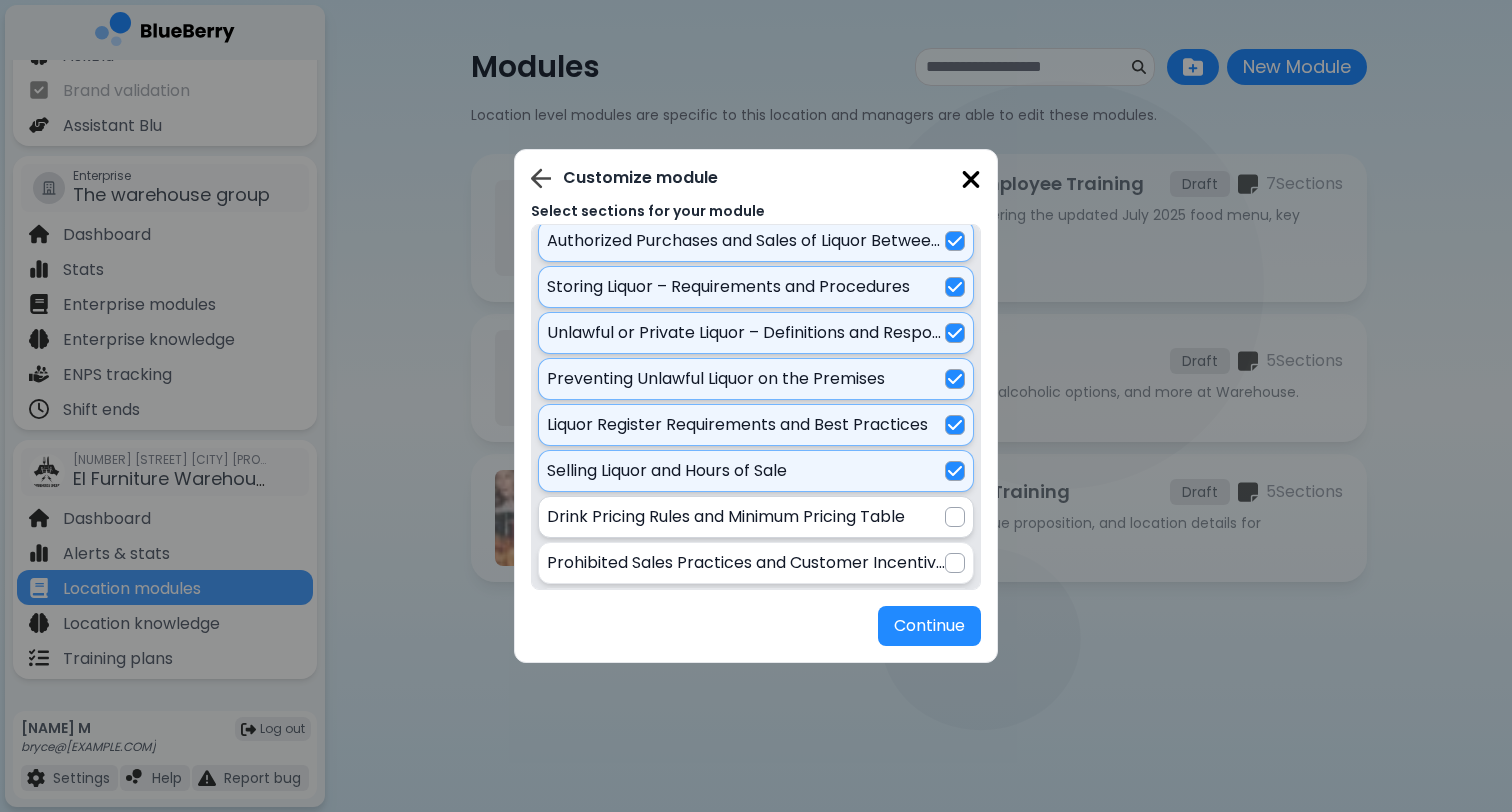 click at bounding box center (955, 517) 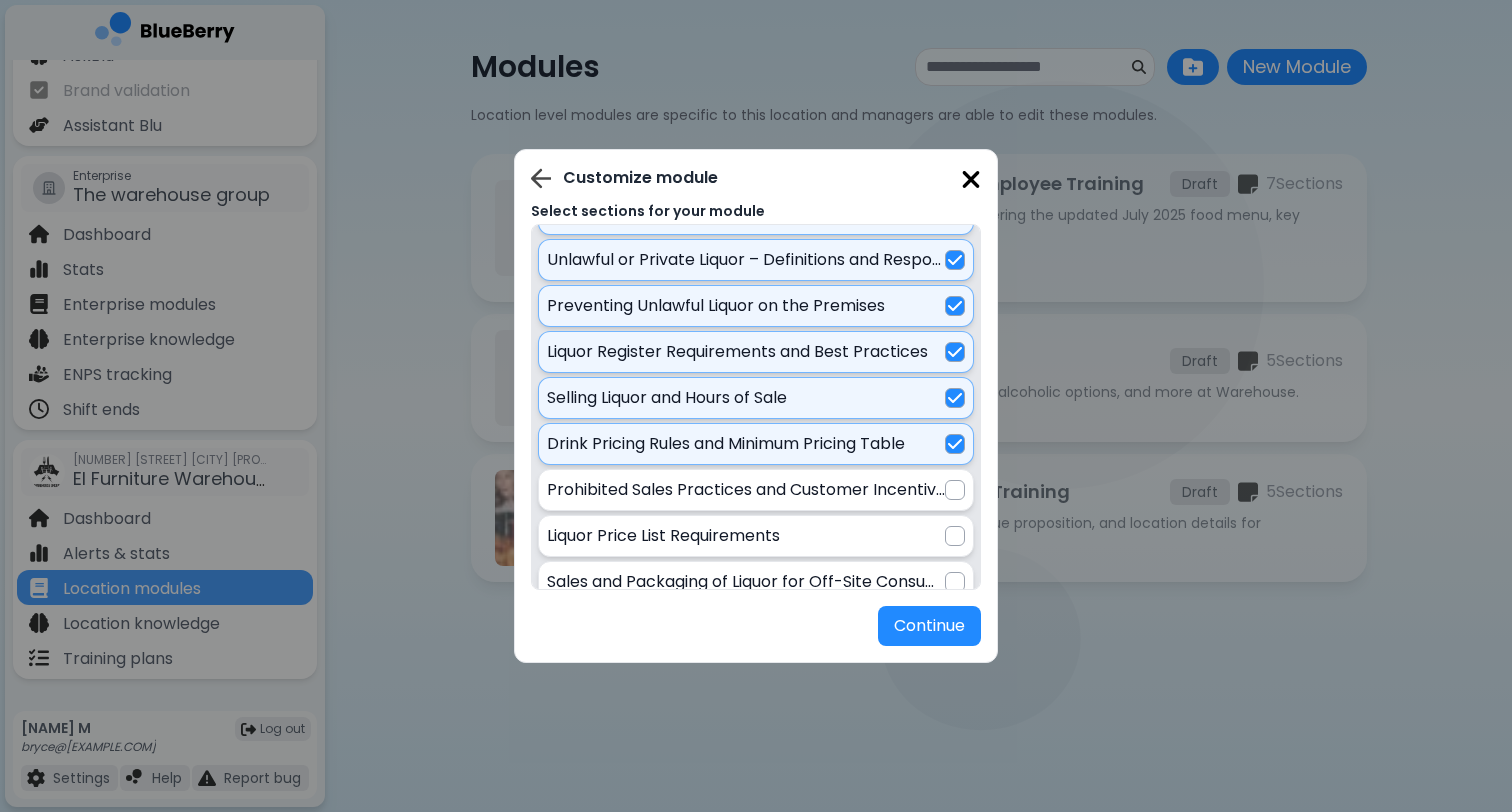 scroll, scrollTop: 1853, scrollLeft: 0, axis: vertical 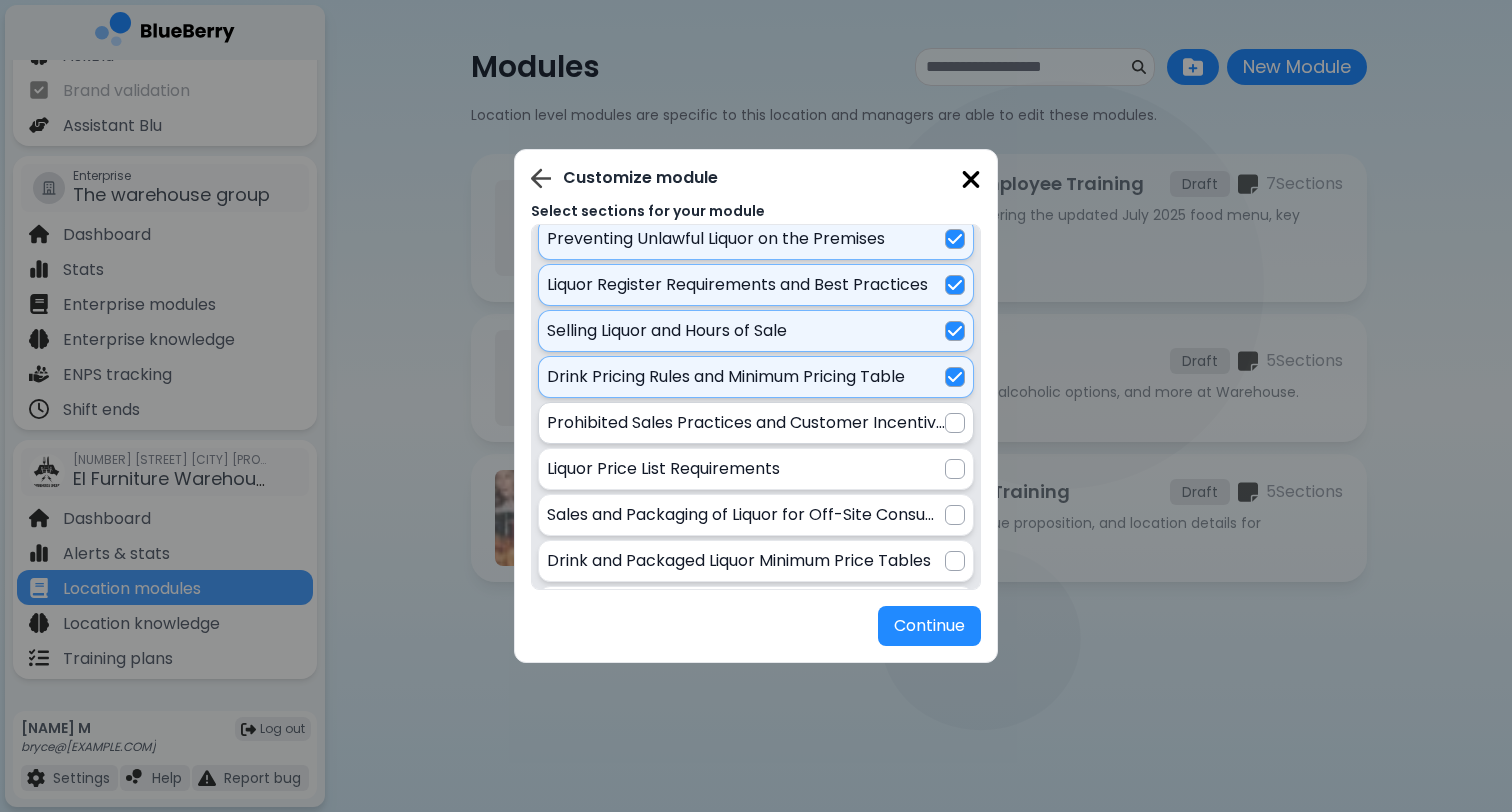 click at bounding box center [955, 423] 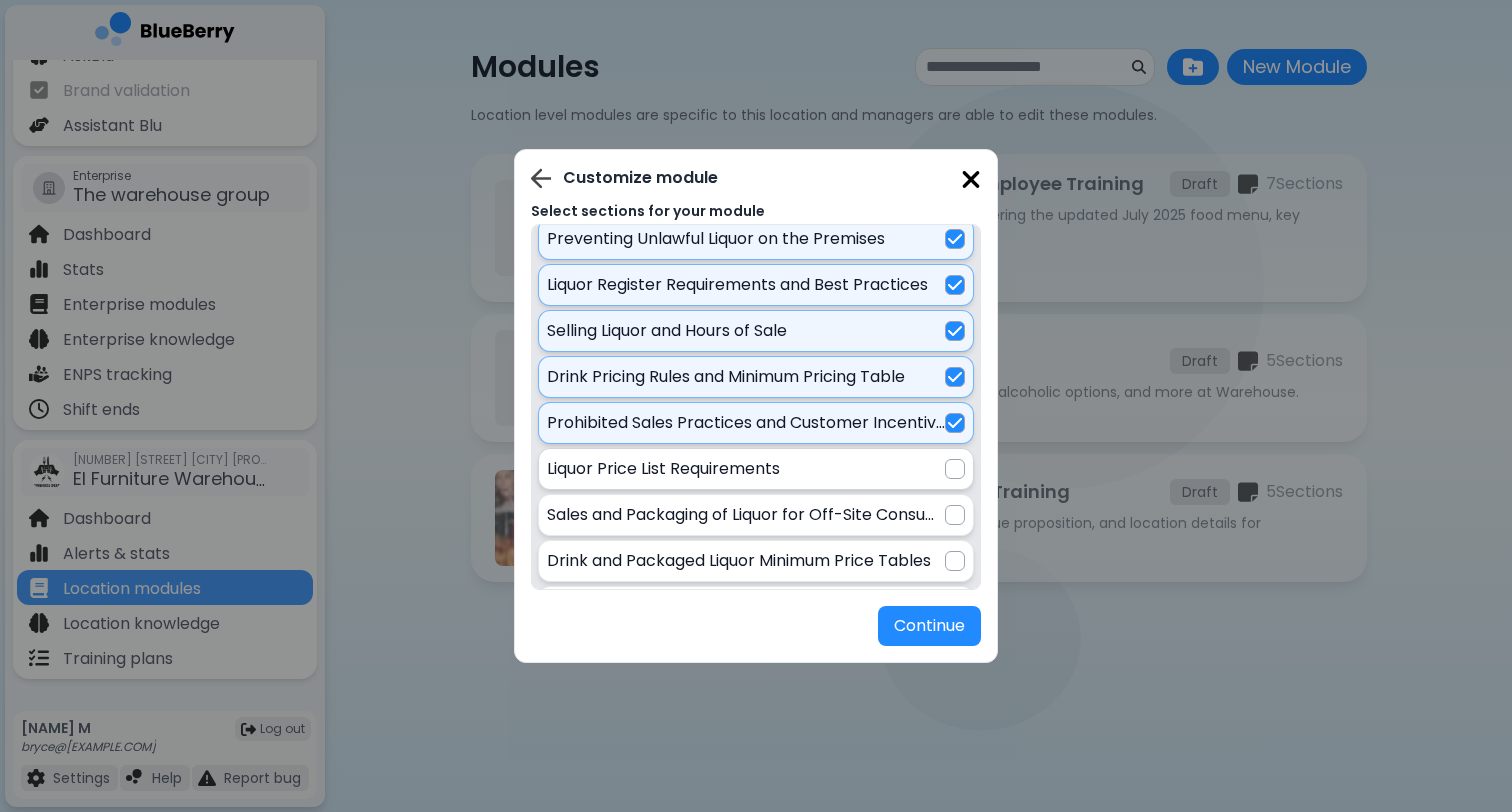 click at bounding box center [955, 469] 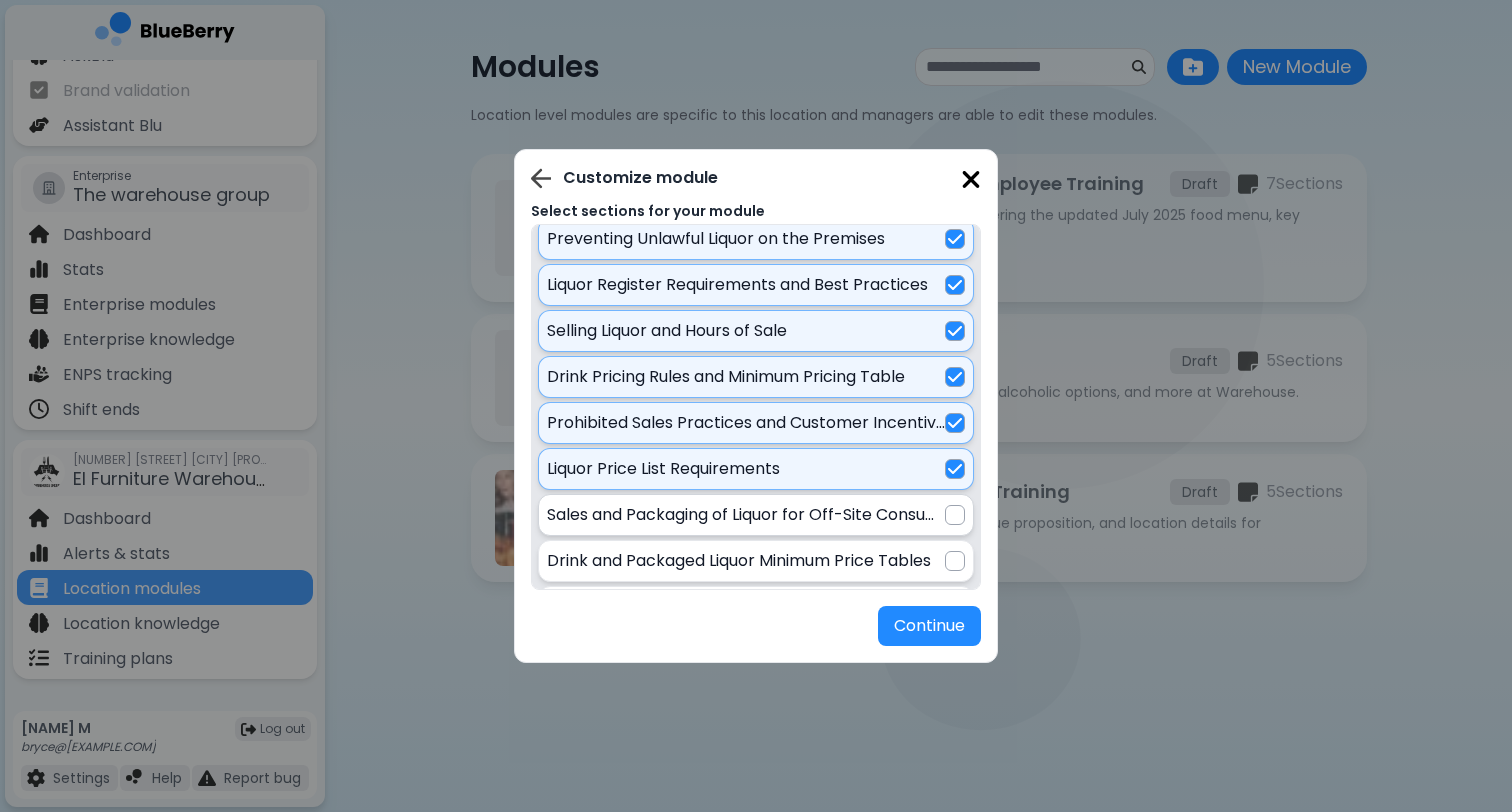 click at bounding box center (955, 515) 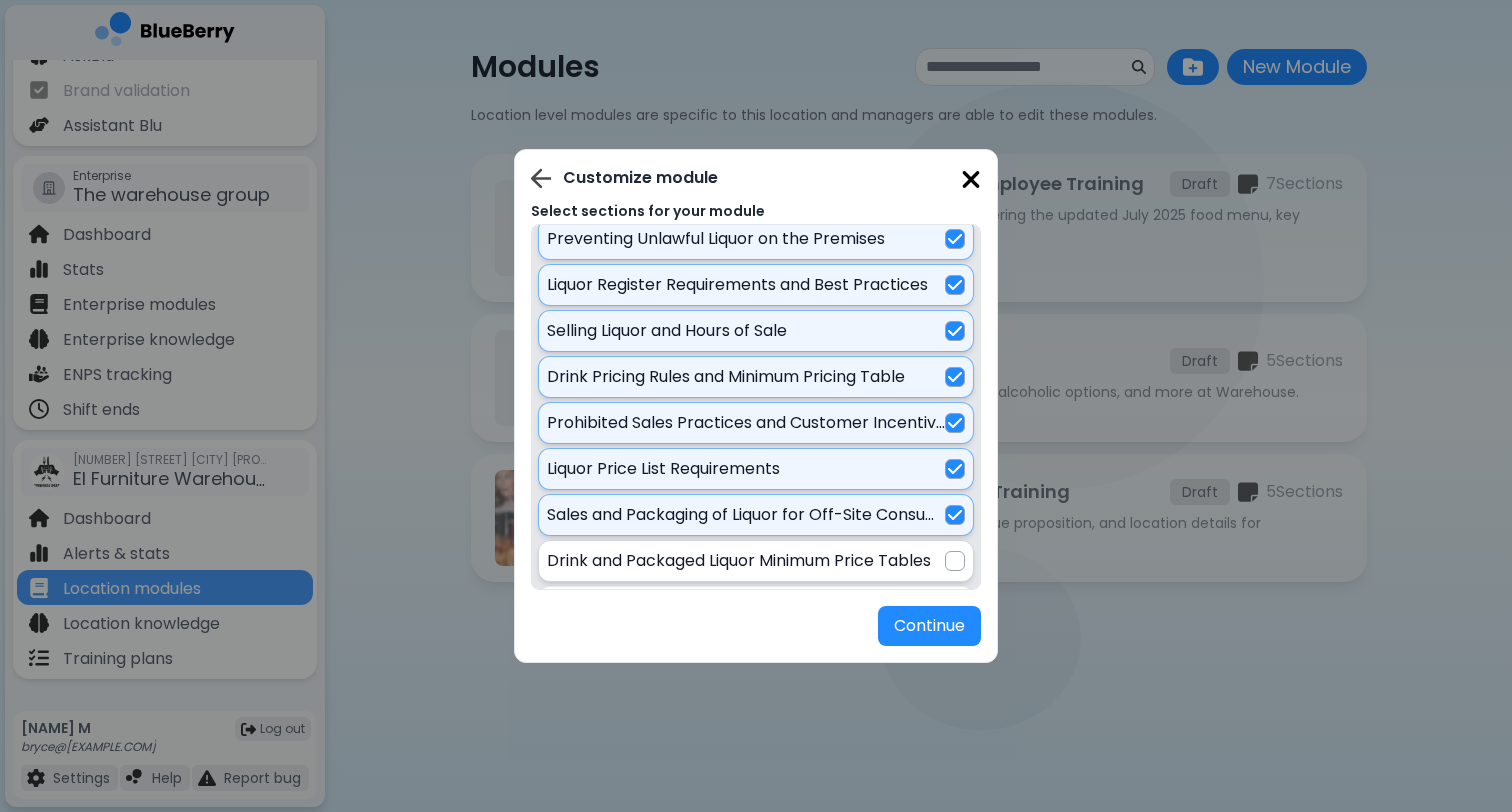 click at bounding box center (955, 561) 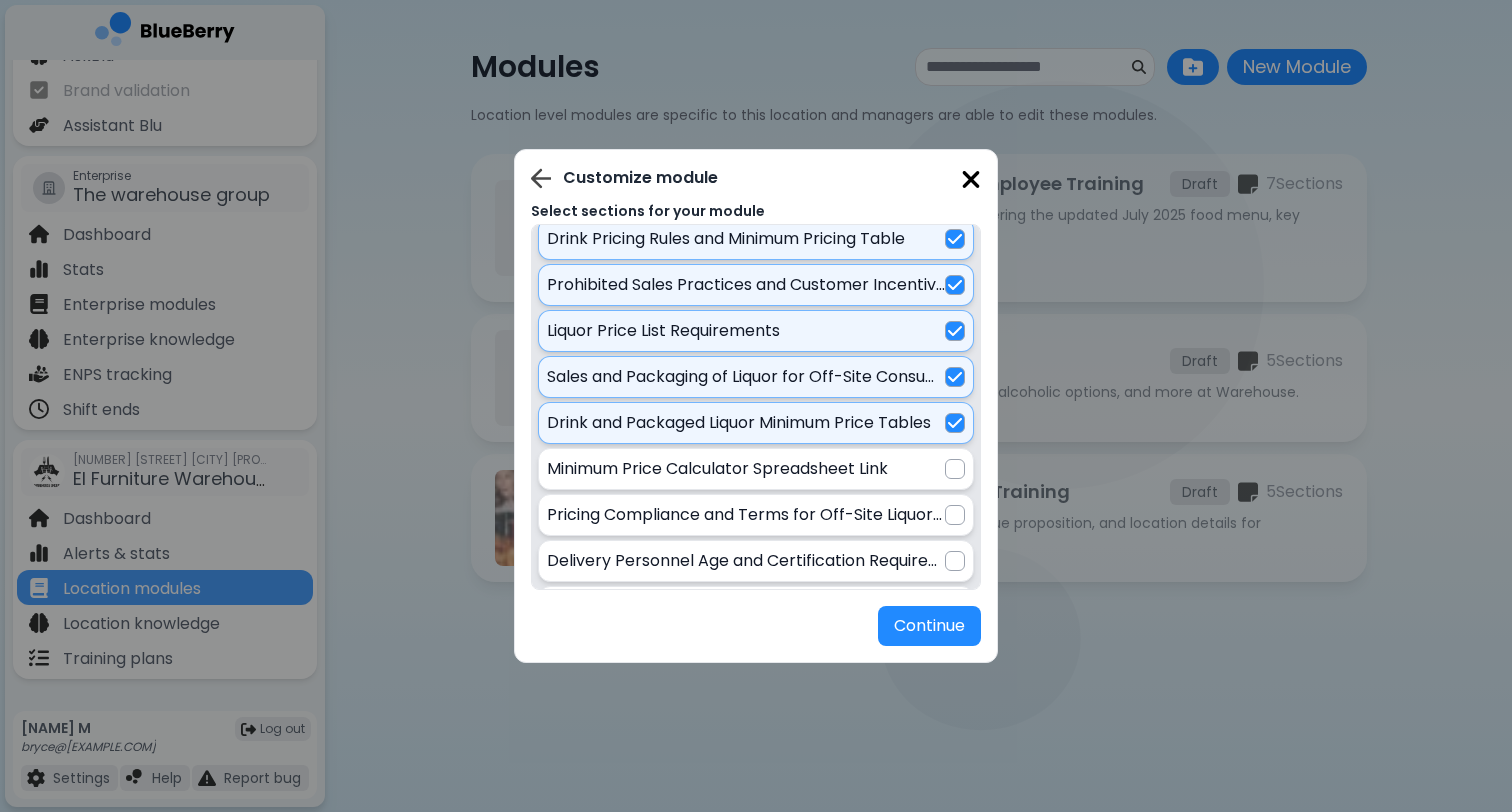 scroll, scrollTop: 2019, scrollLeft: 0, axis: vertical 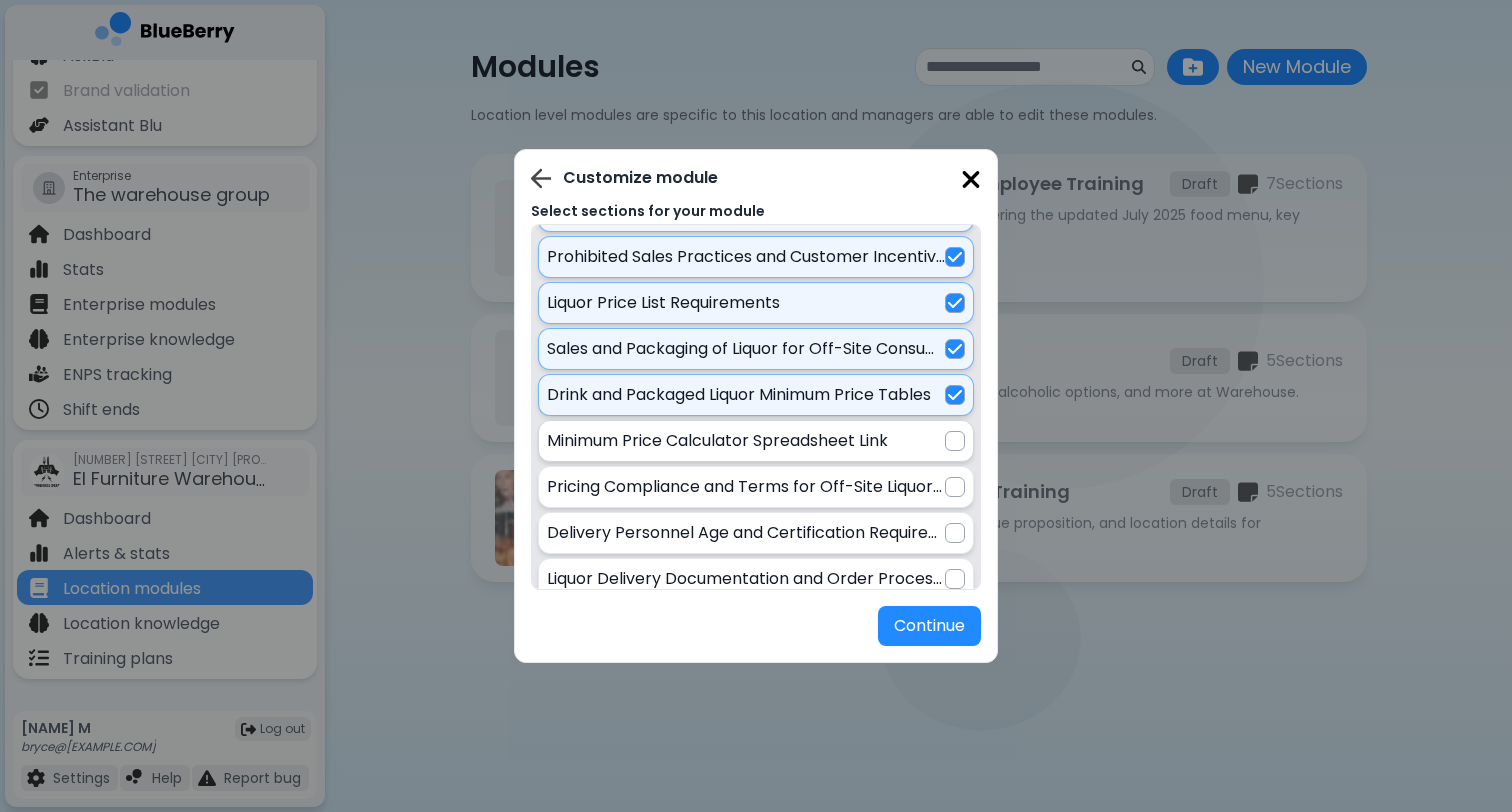 click at bounding box center (955, 441) 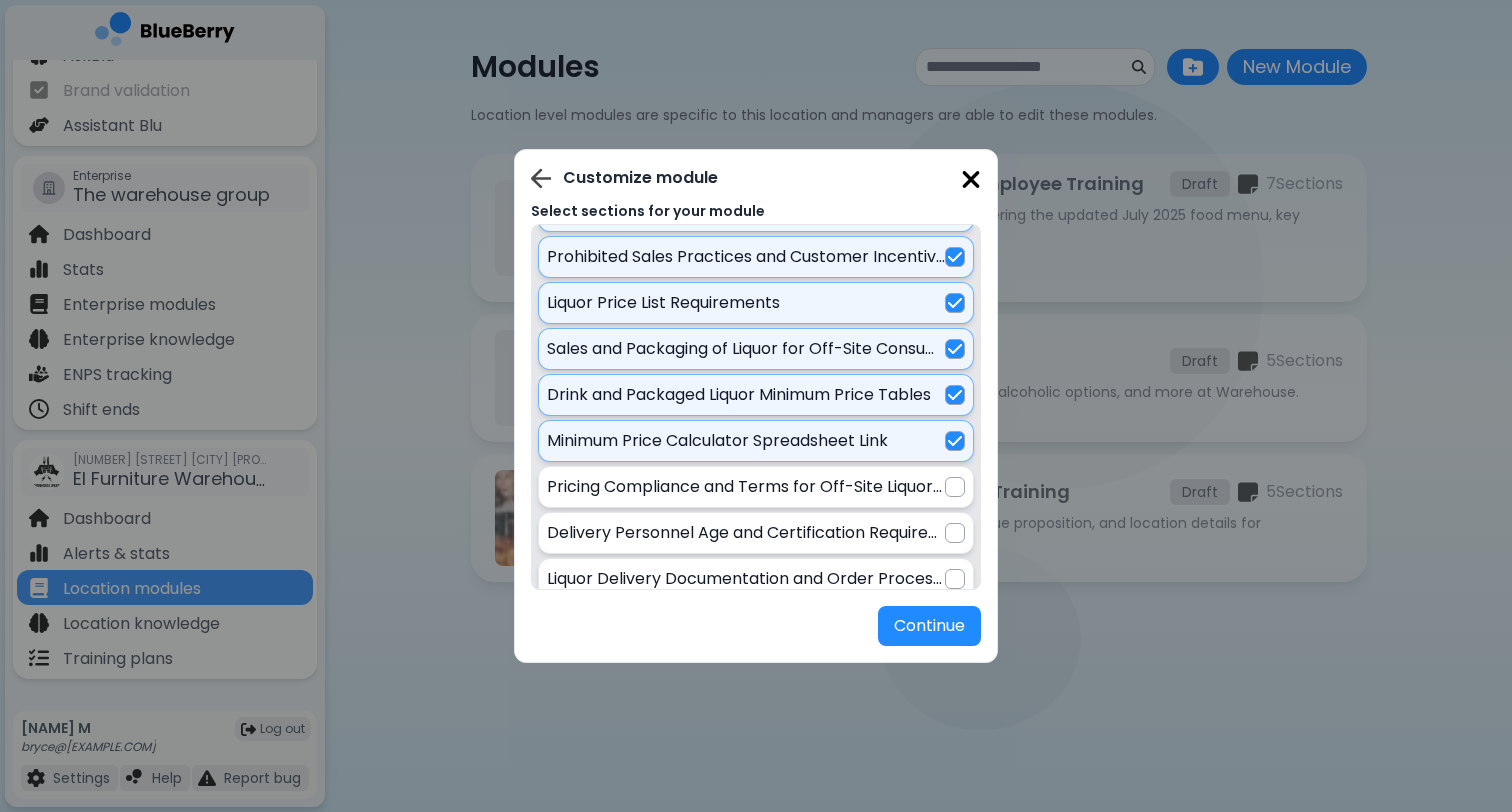 click at bounding box center (955, 441) 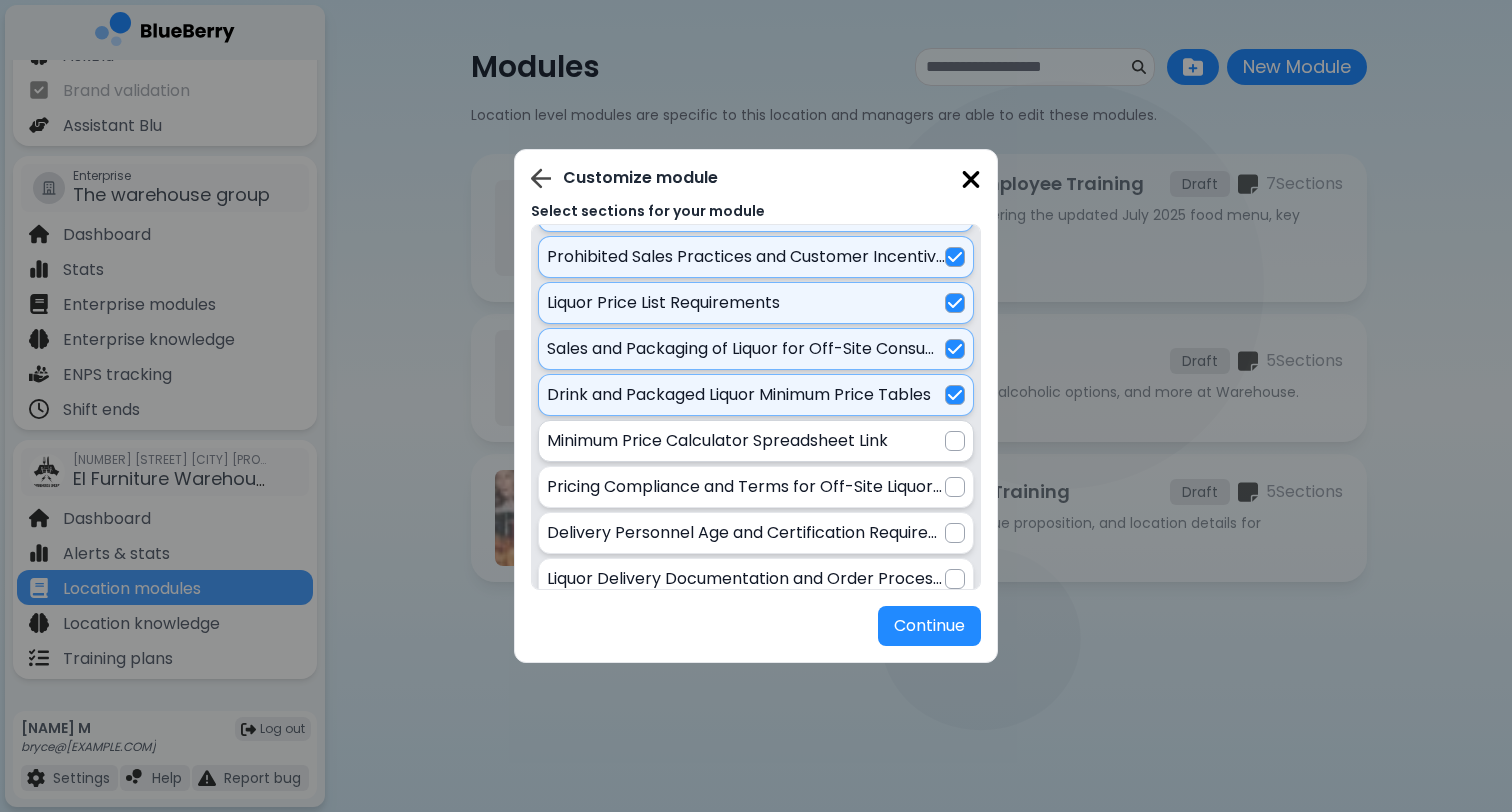 click at bounding box center [955, 441] 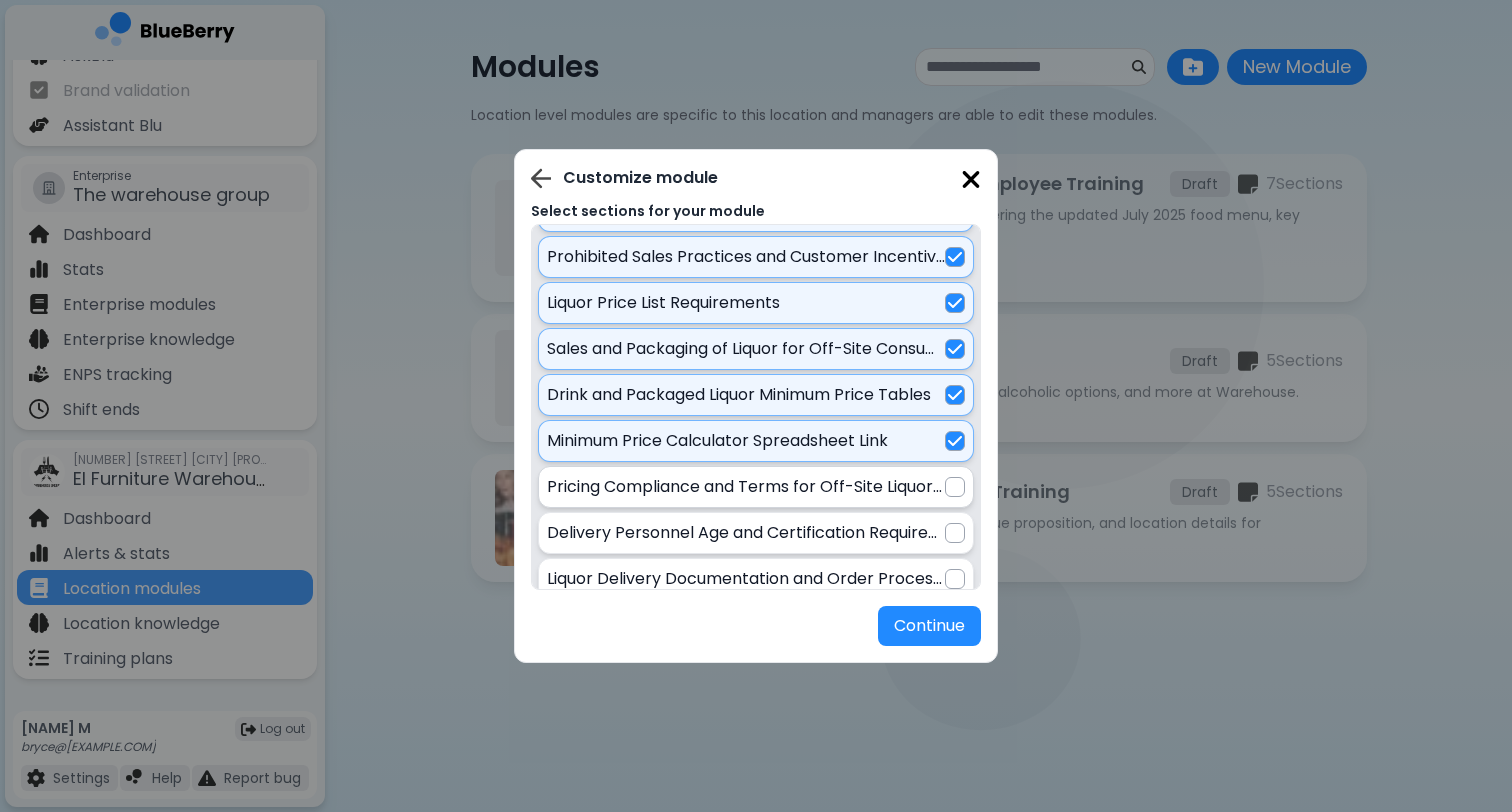 click at bounding box center (955, 487) 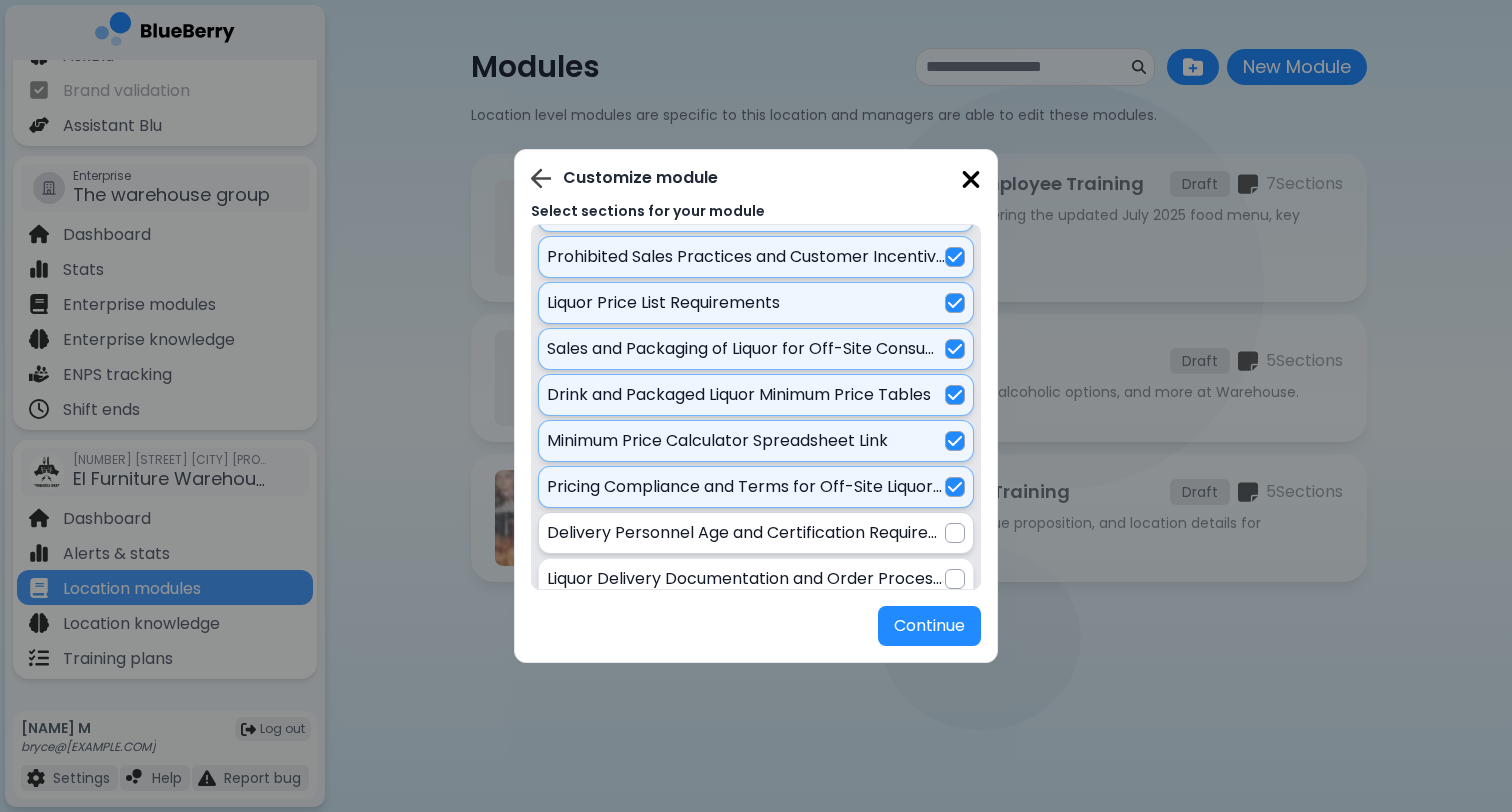 click at bounding box center [955, 533] 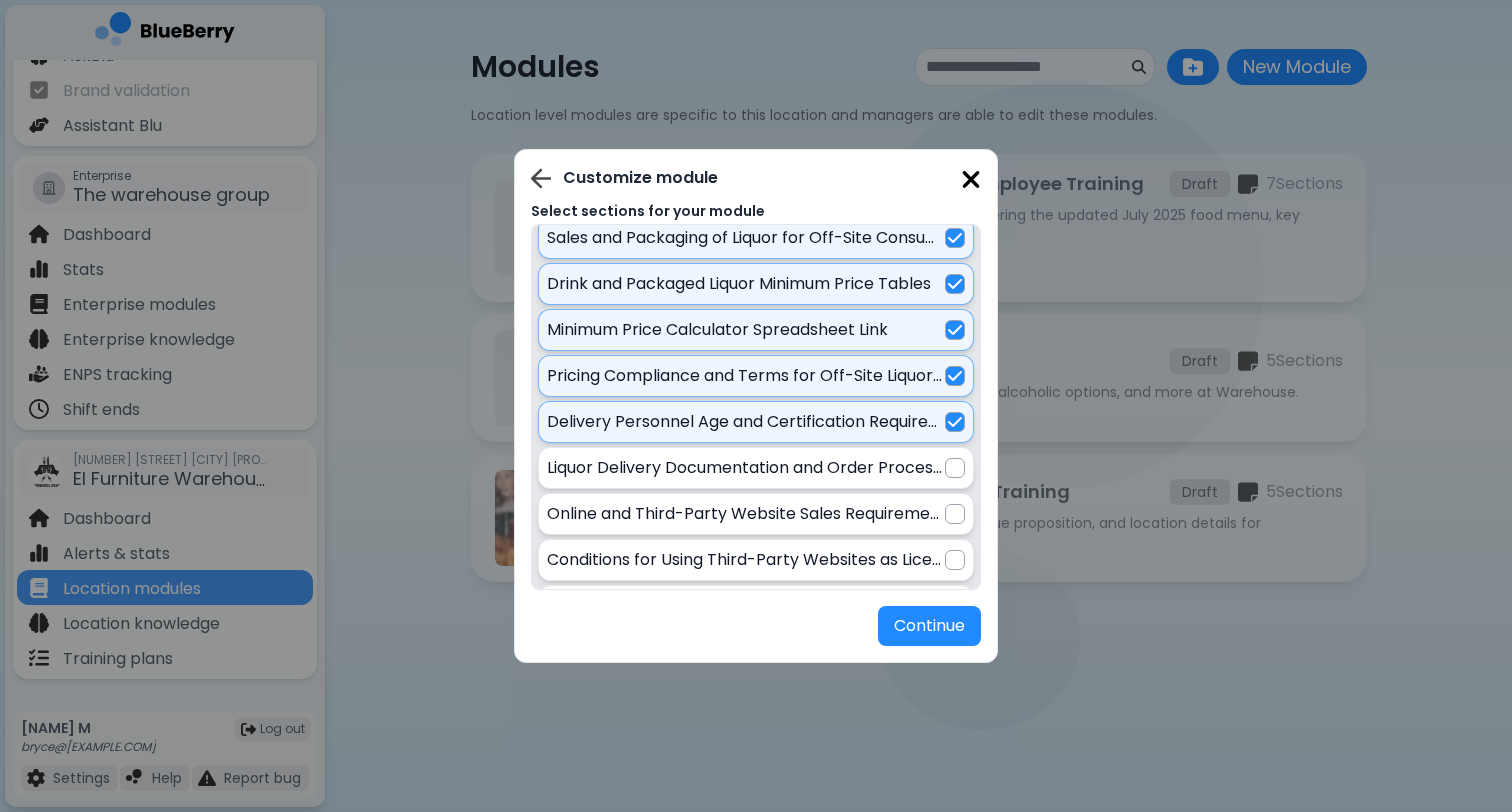 scroll, scrollTop: 2182, scrollLeft: 0, axis: vertical 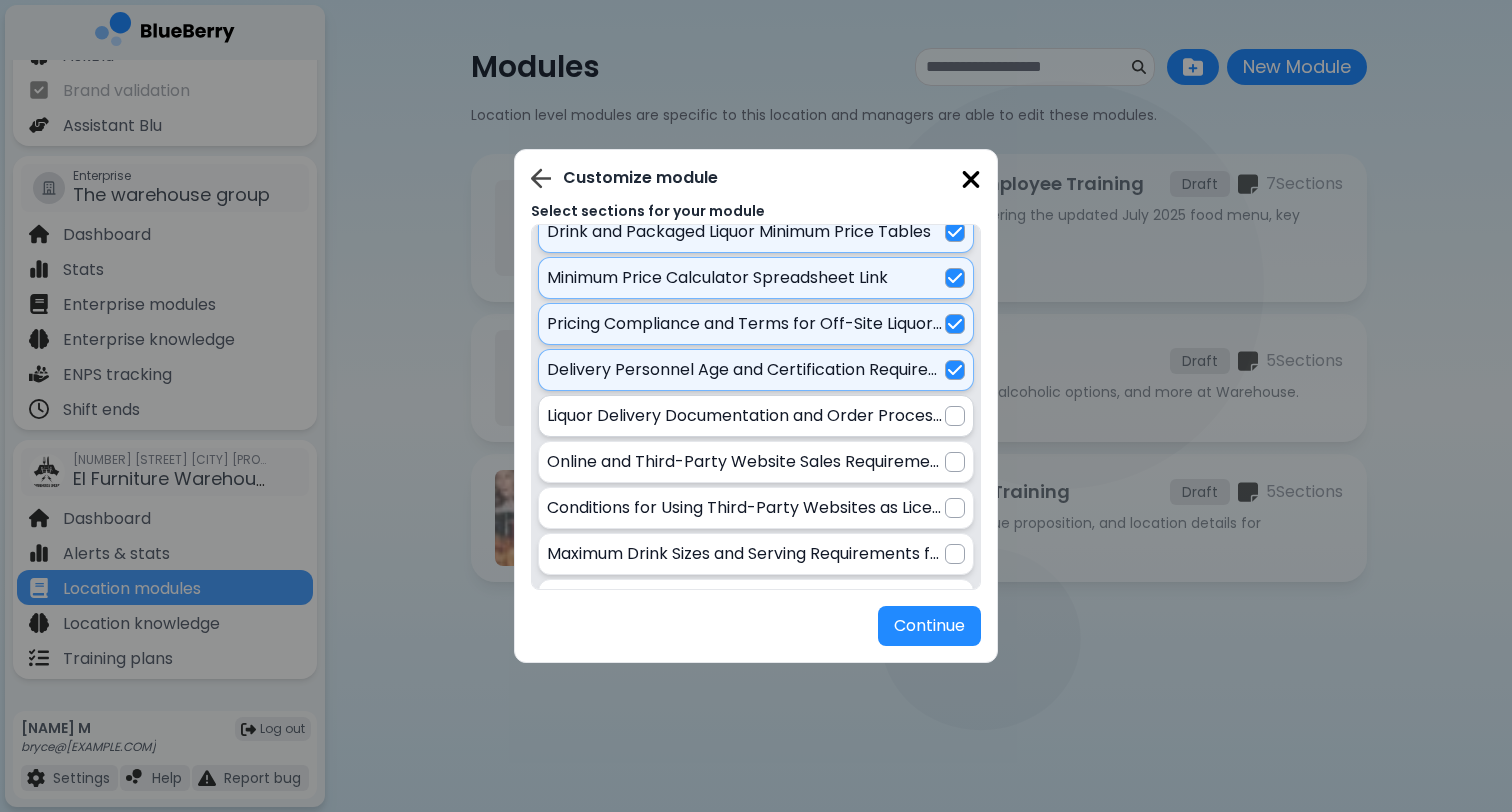 click at bounding box center [955, 416] 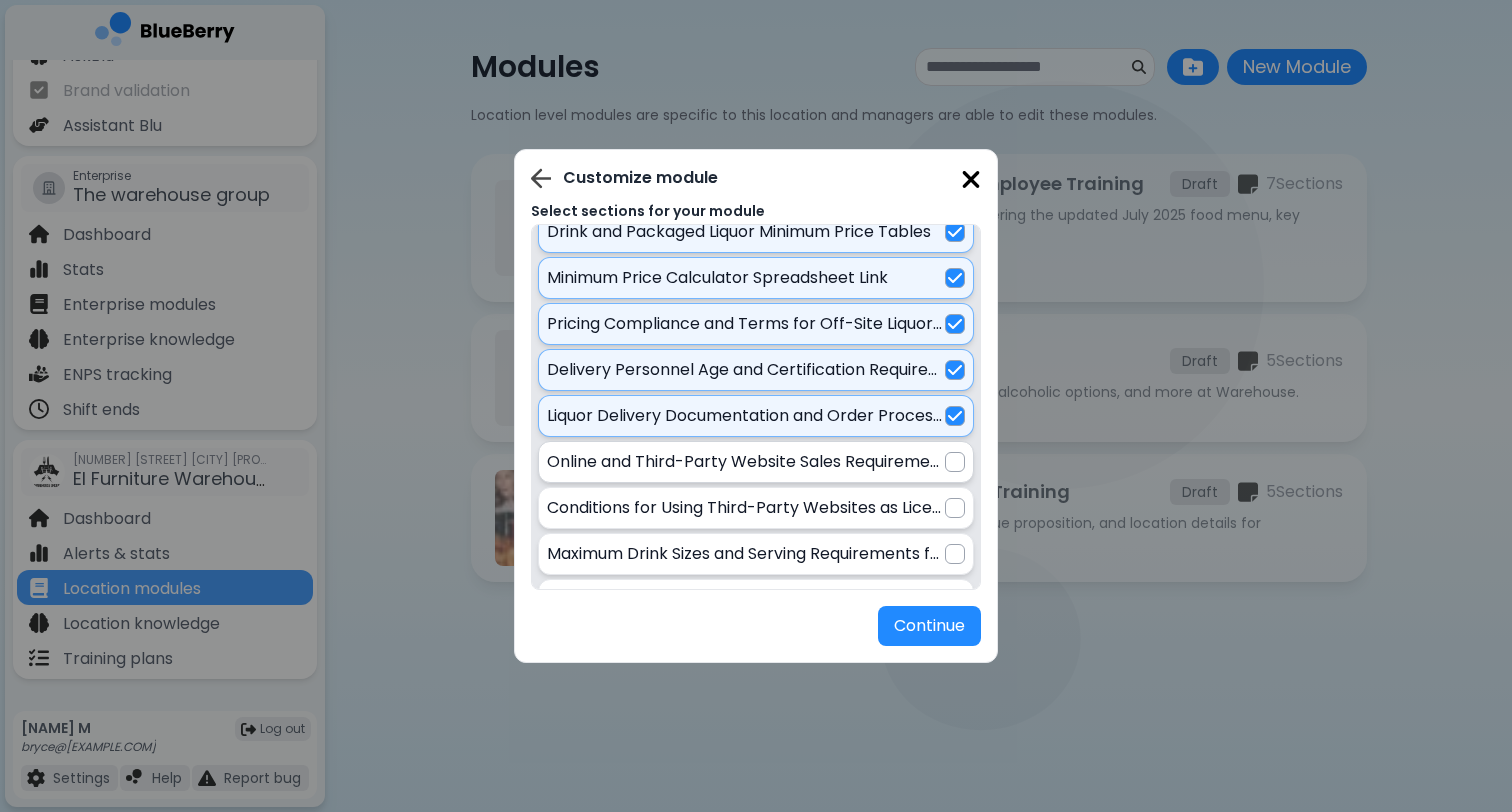 click at bounding box center [955, 462] 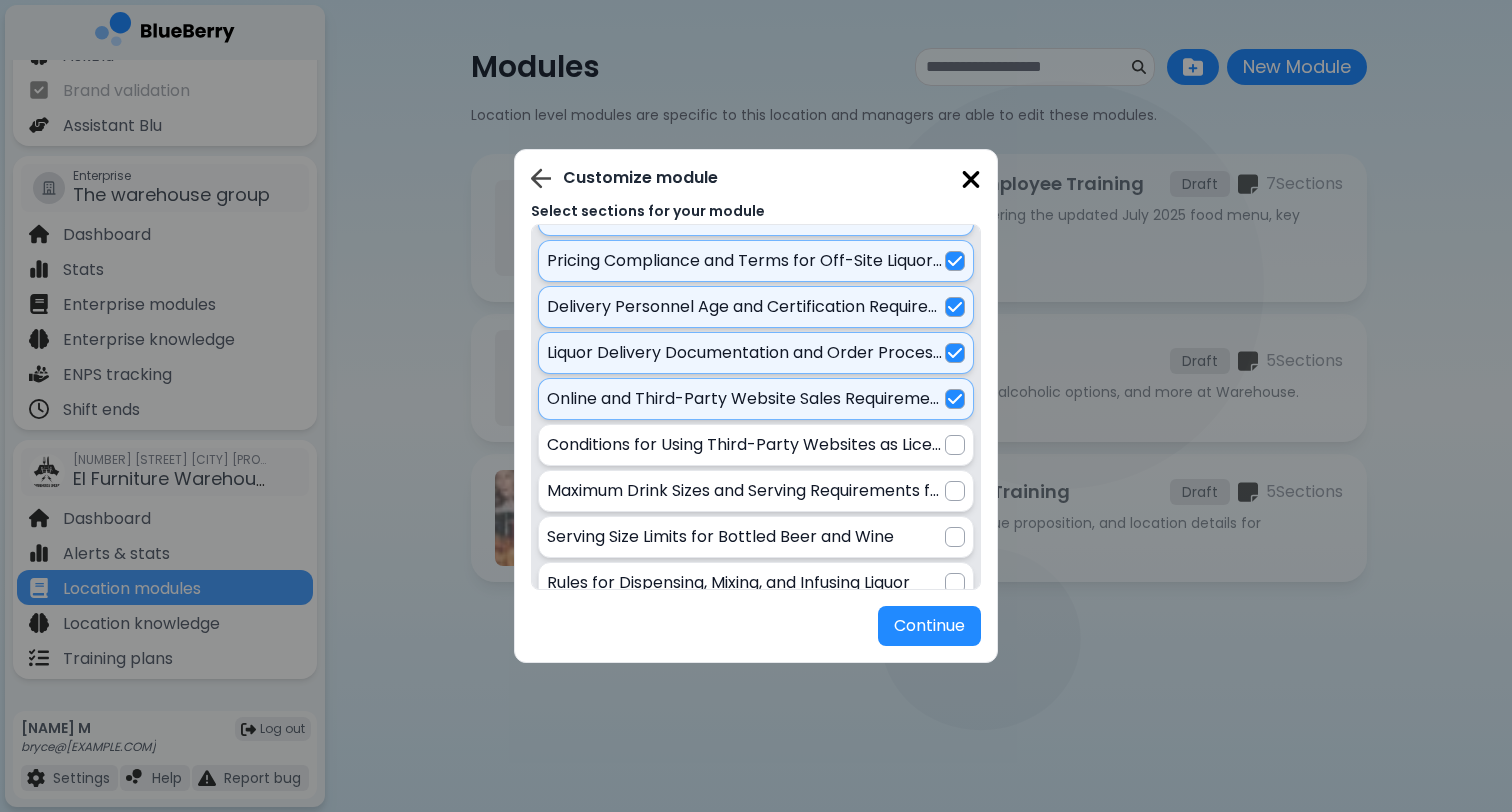 scroll, scrollTop: 2252, scrollLeft: 0, axis: vertical 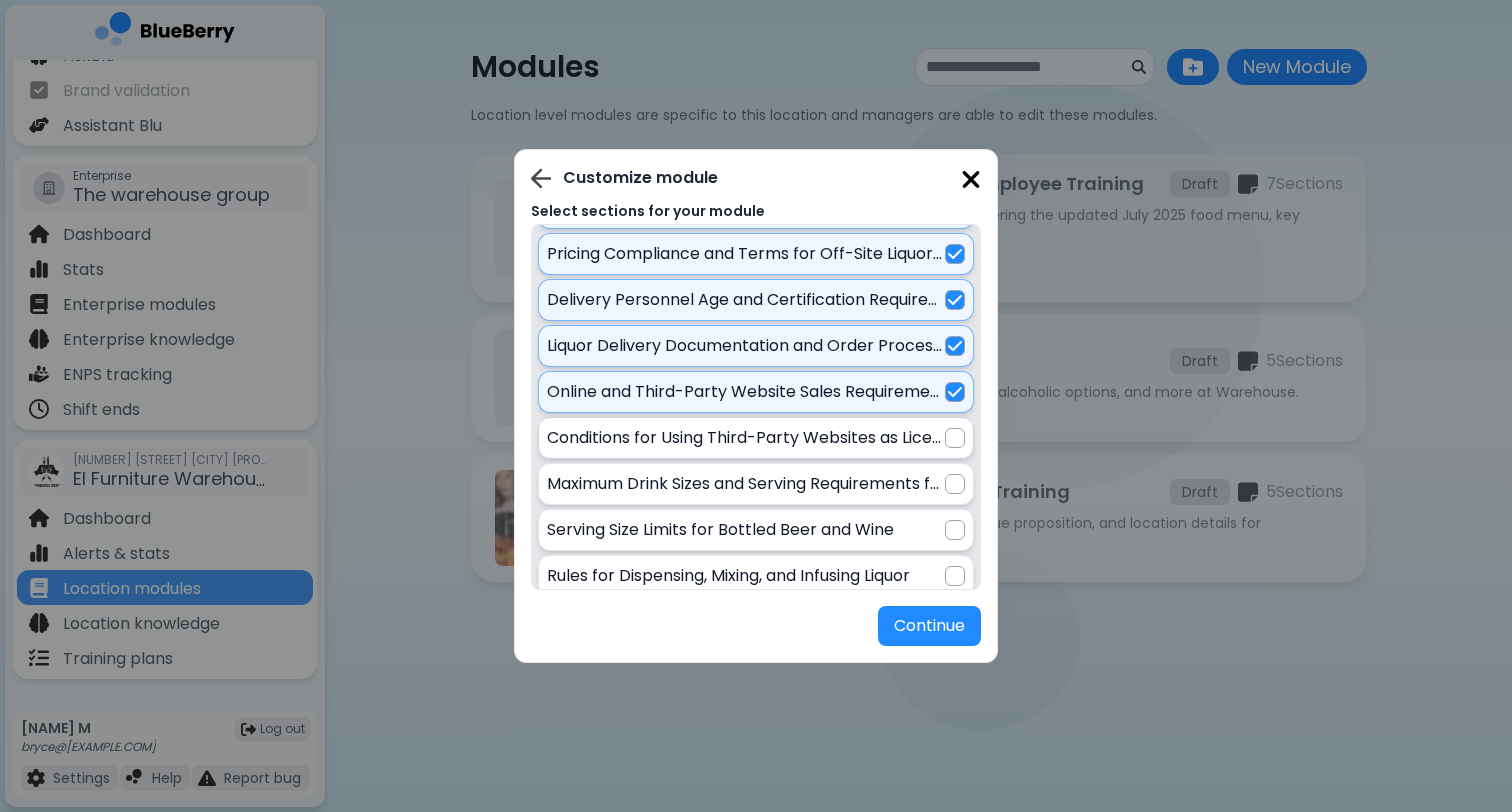 click at bounding box center (955, 438) 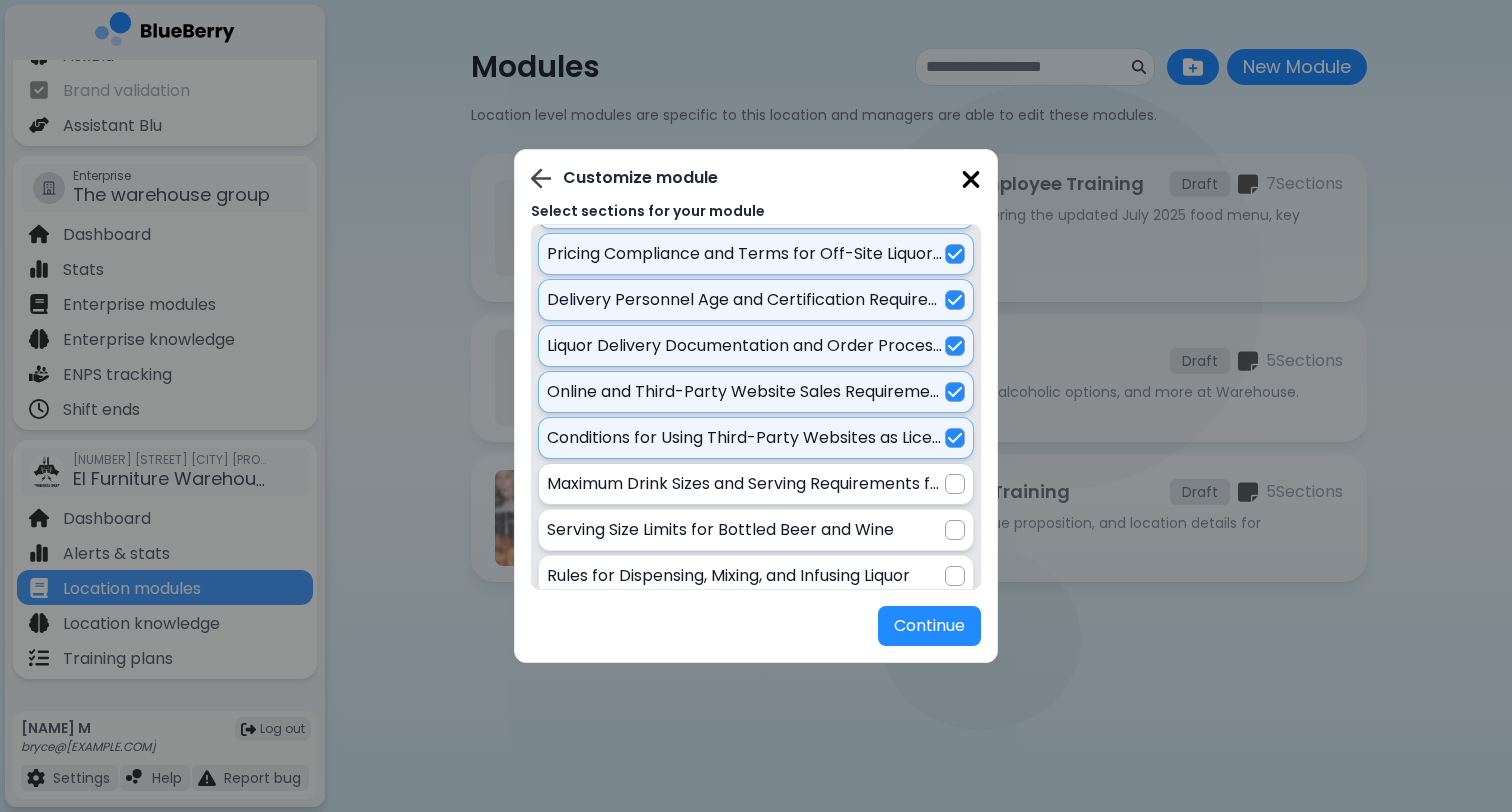 click at bounding box center (955, 484) 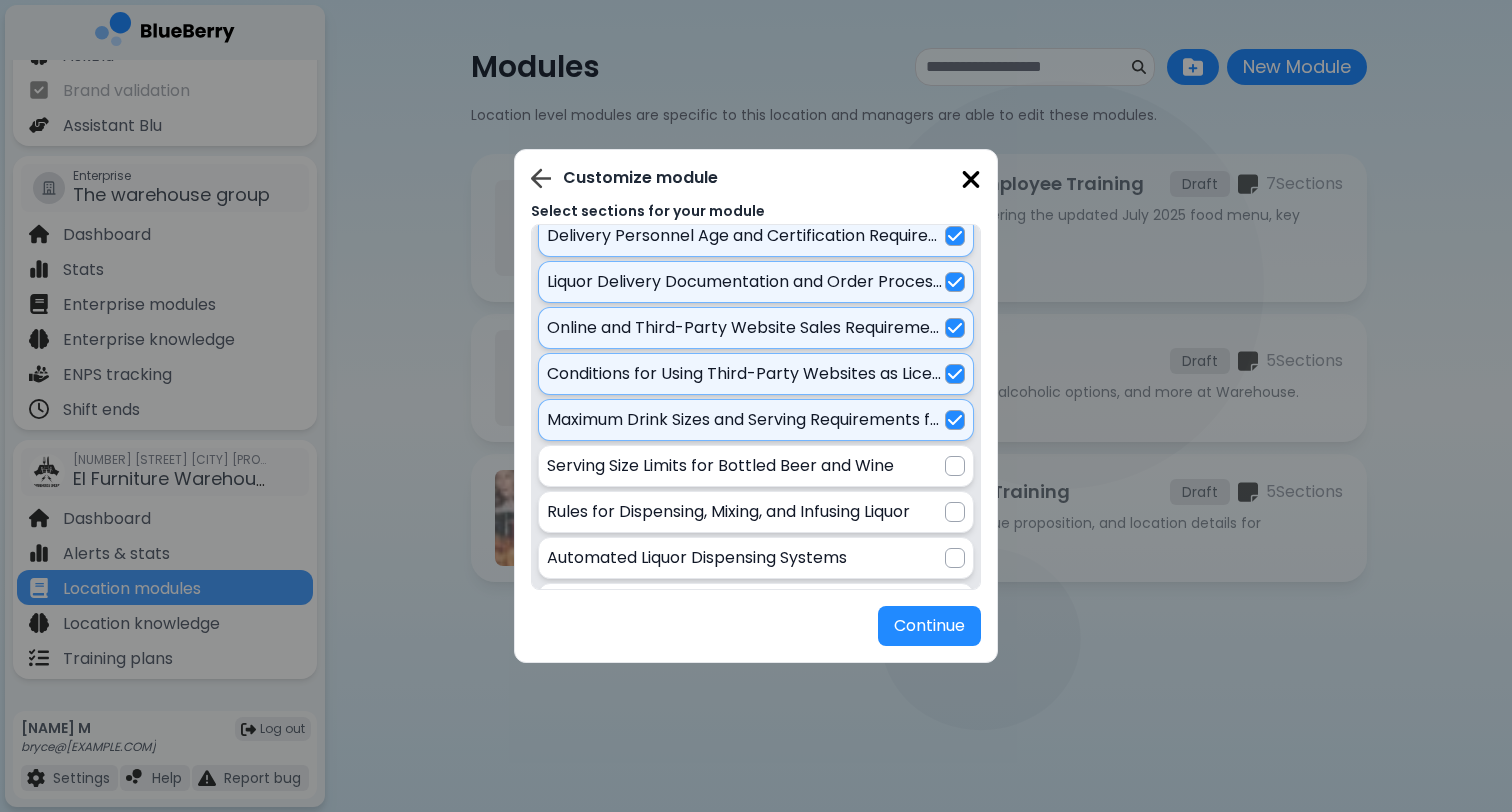 scroll, scrollTop: 2354, scrollLeft: 0, axis: vertical 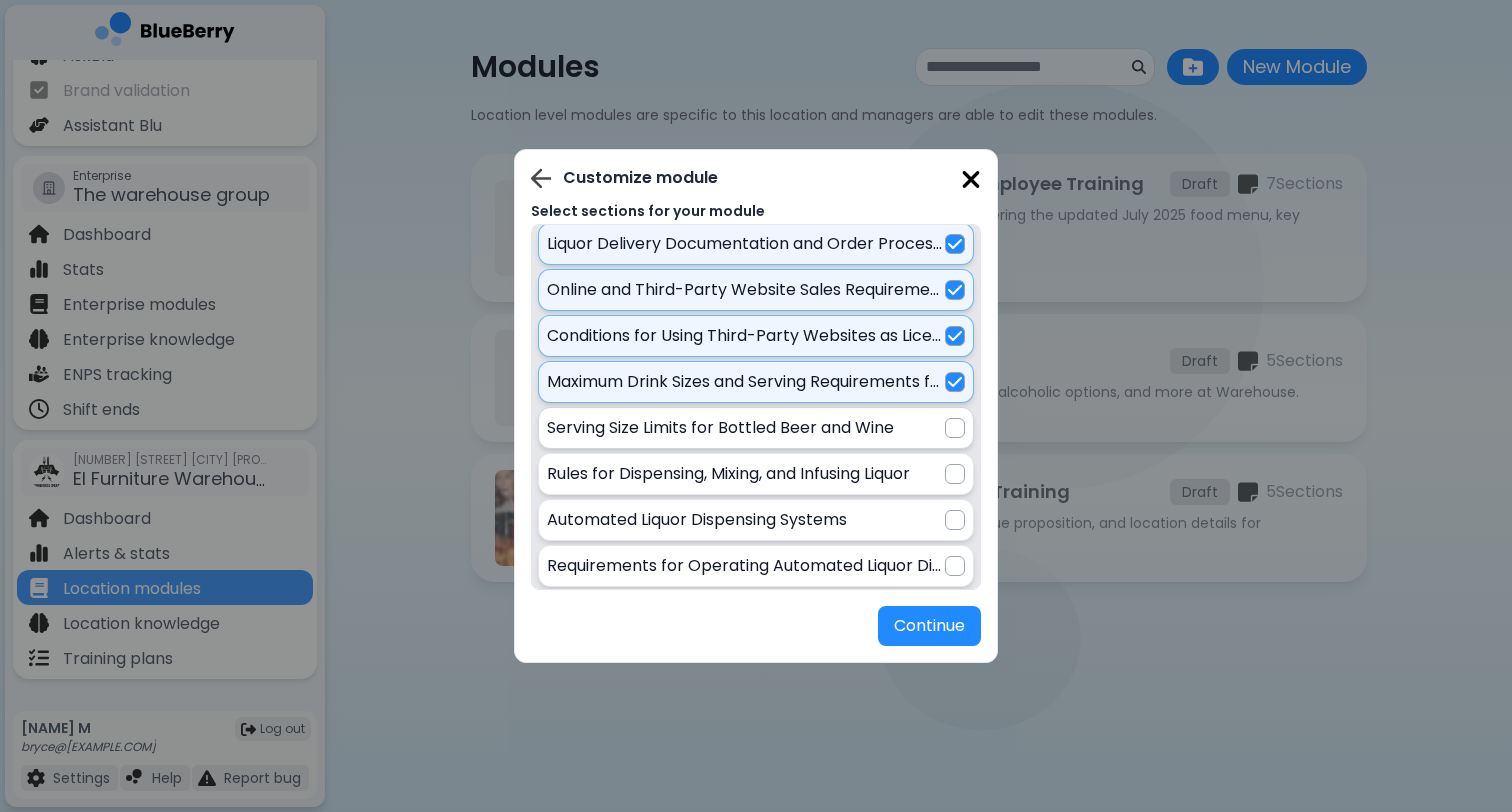 click at bounding box center (955, 428) 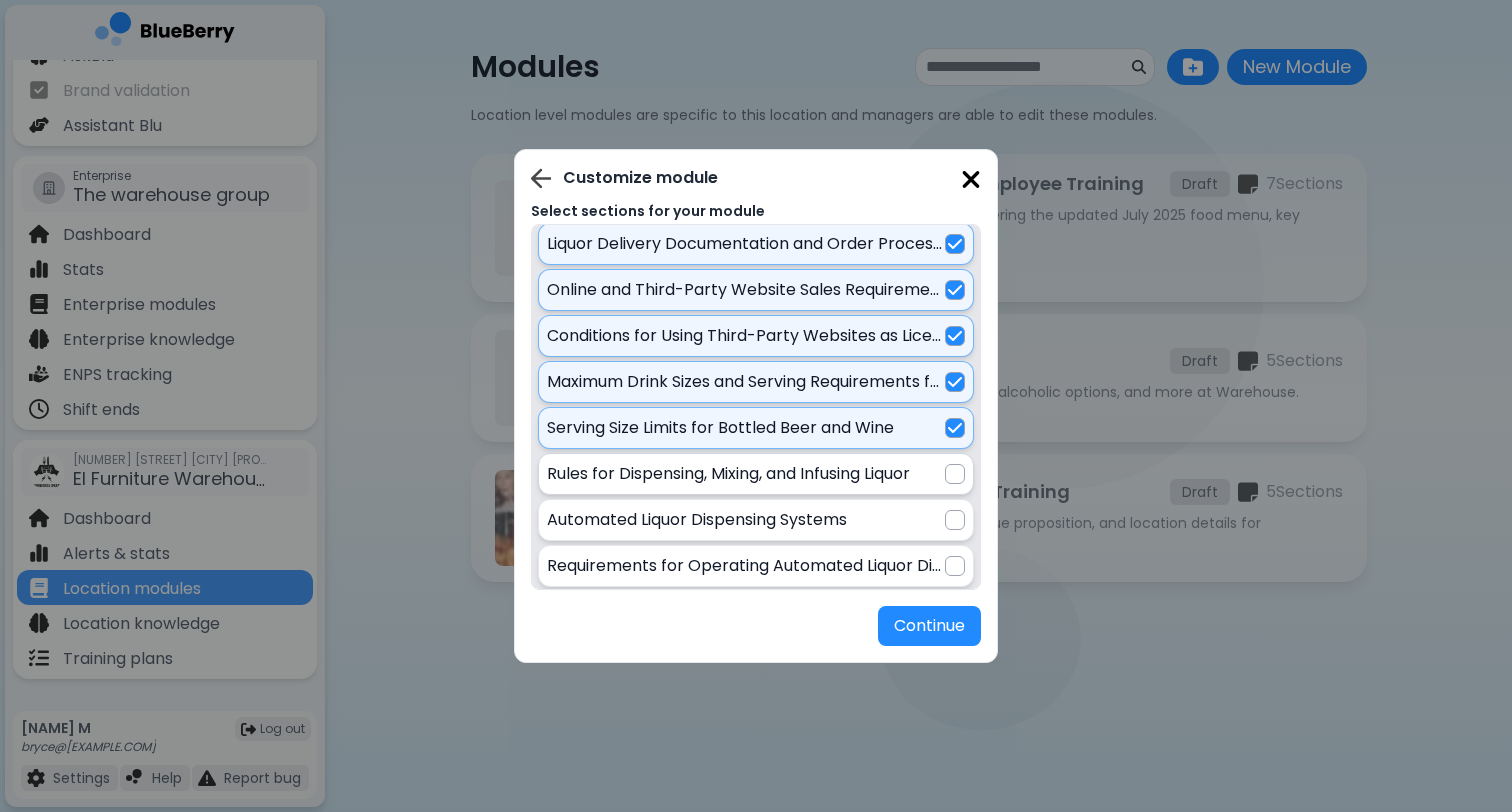 click at bounding box center [955, 474] 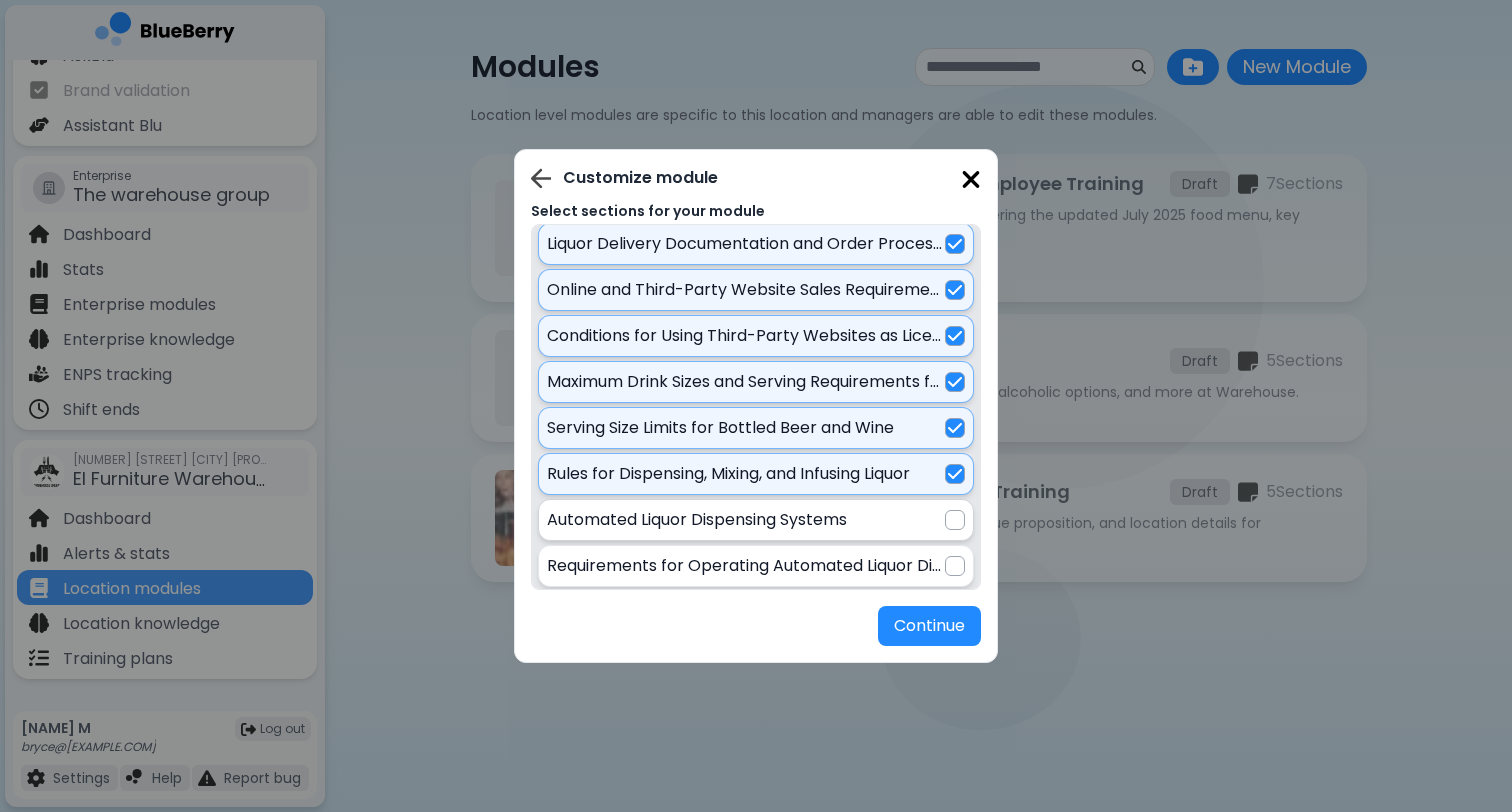 click at bounding box center (955, 520) 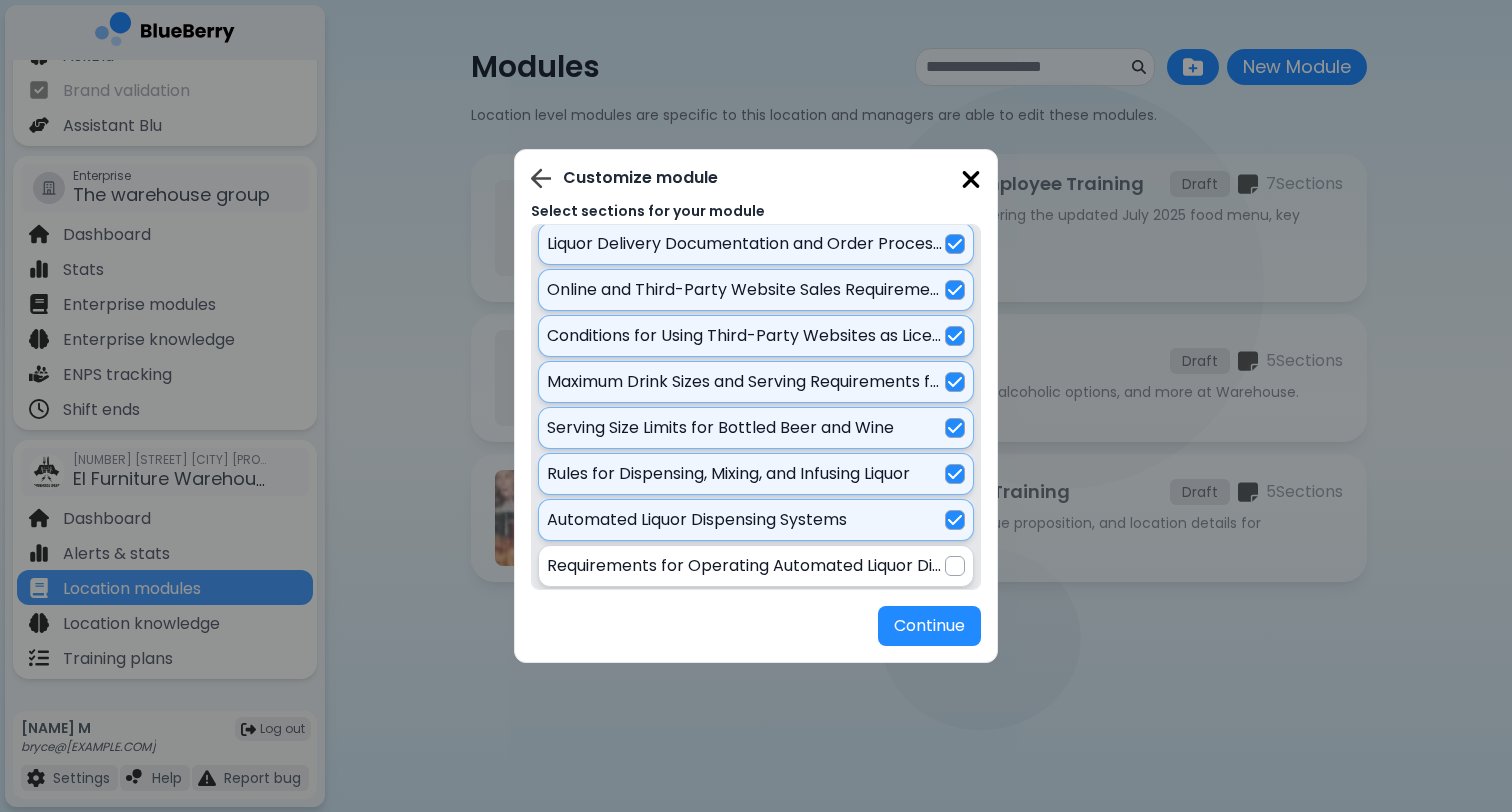 click at bounding box center [955, 566] 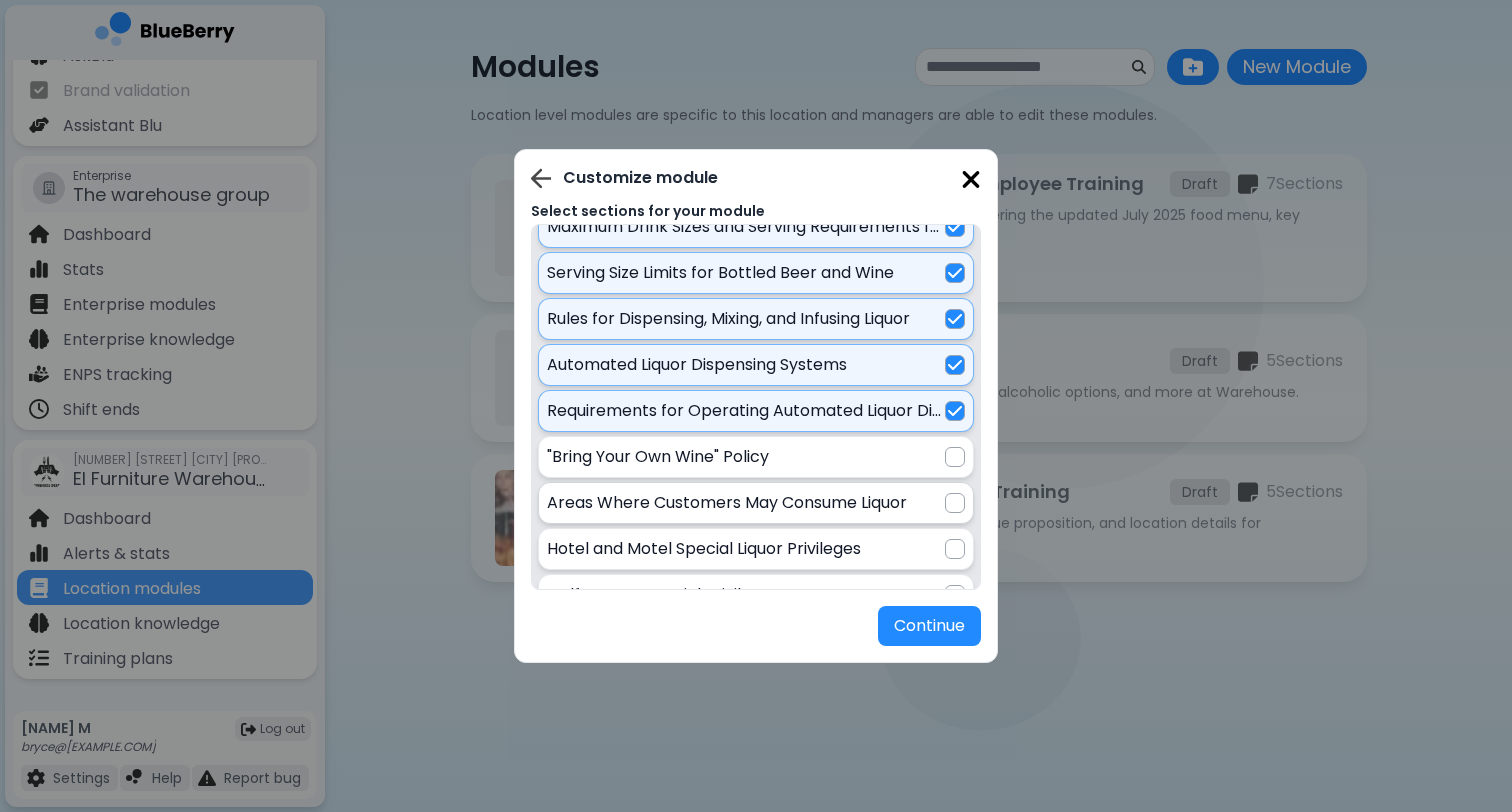 scroll, scrollTop: 2513, scrollLeft: 0, axis: vertical 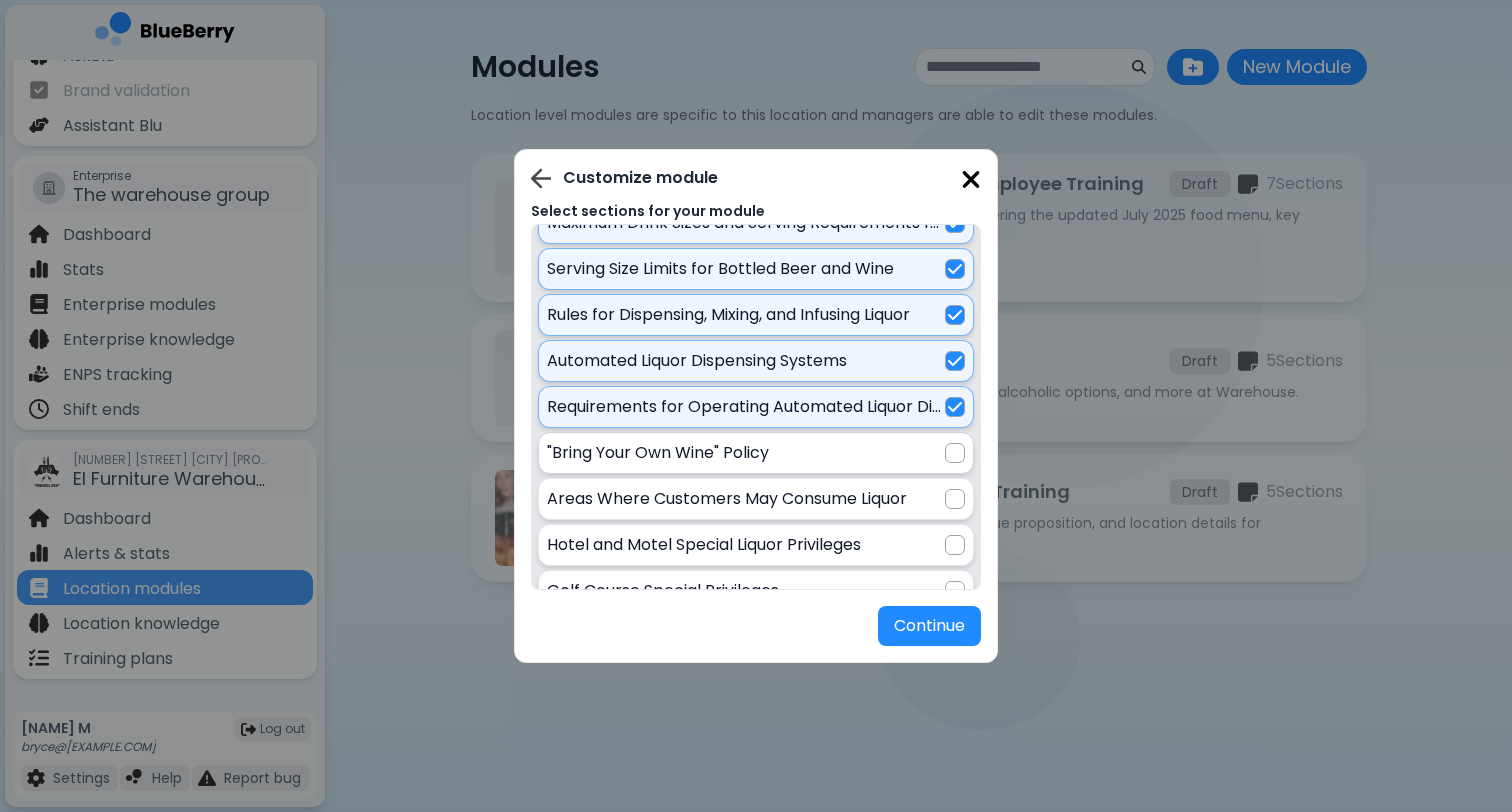 click at bounding box center [955, 453] 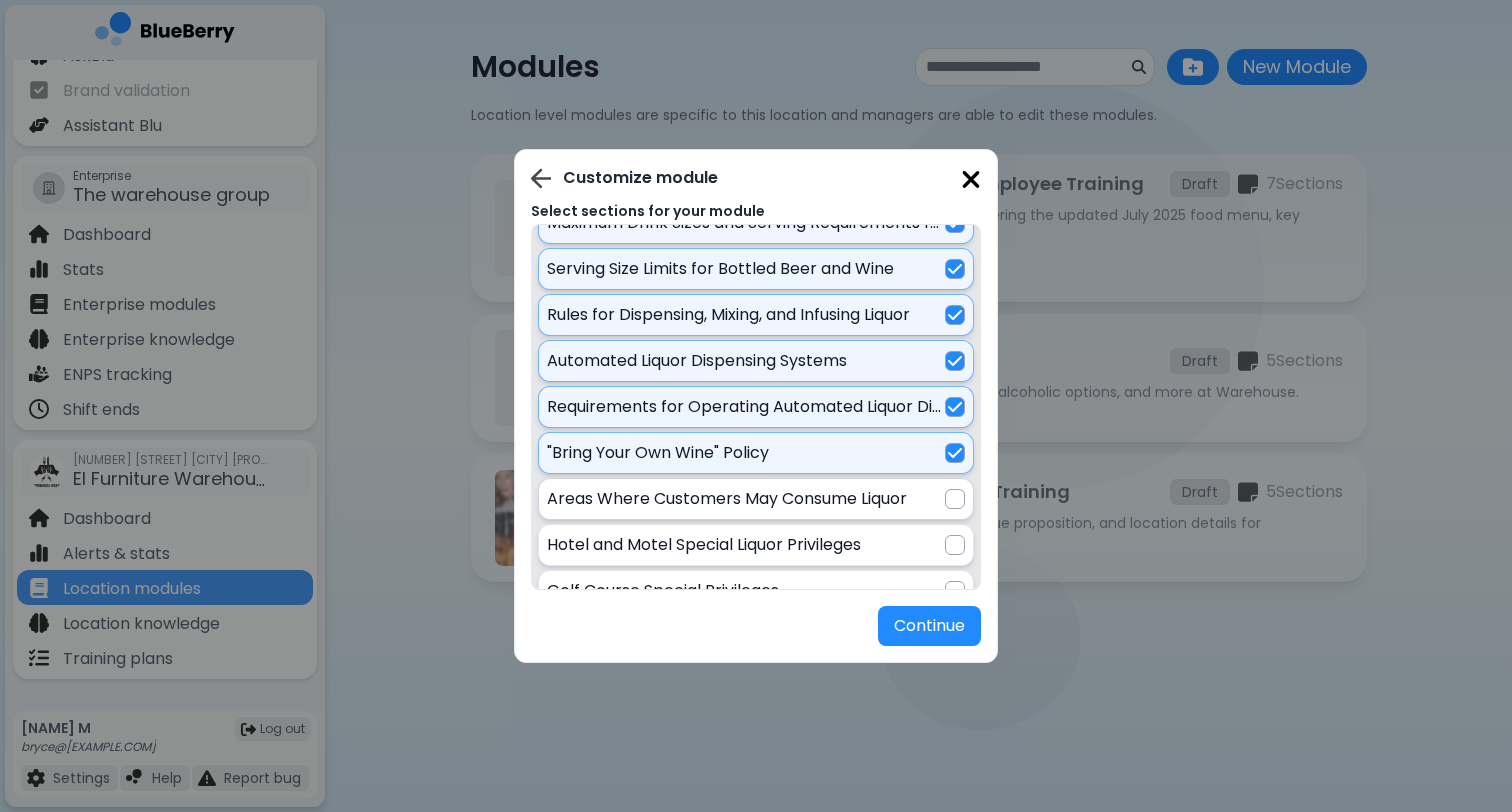 click at bounding box center [955, 499] 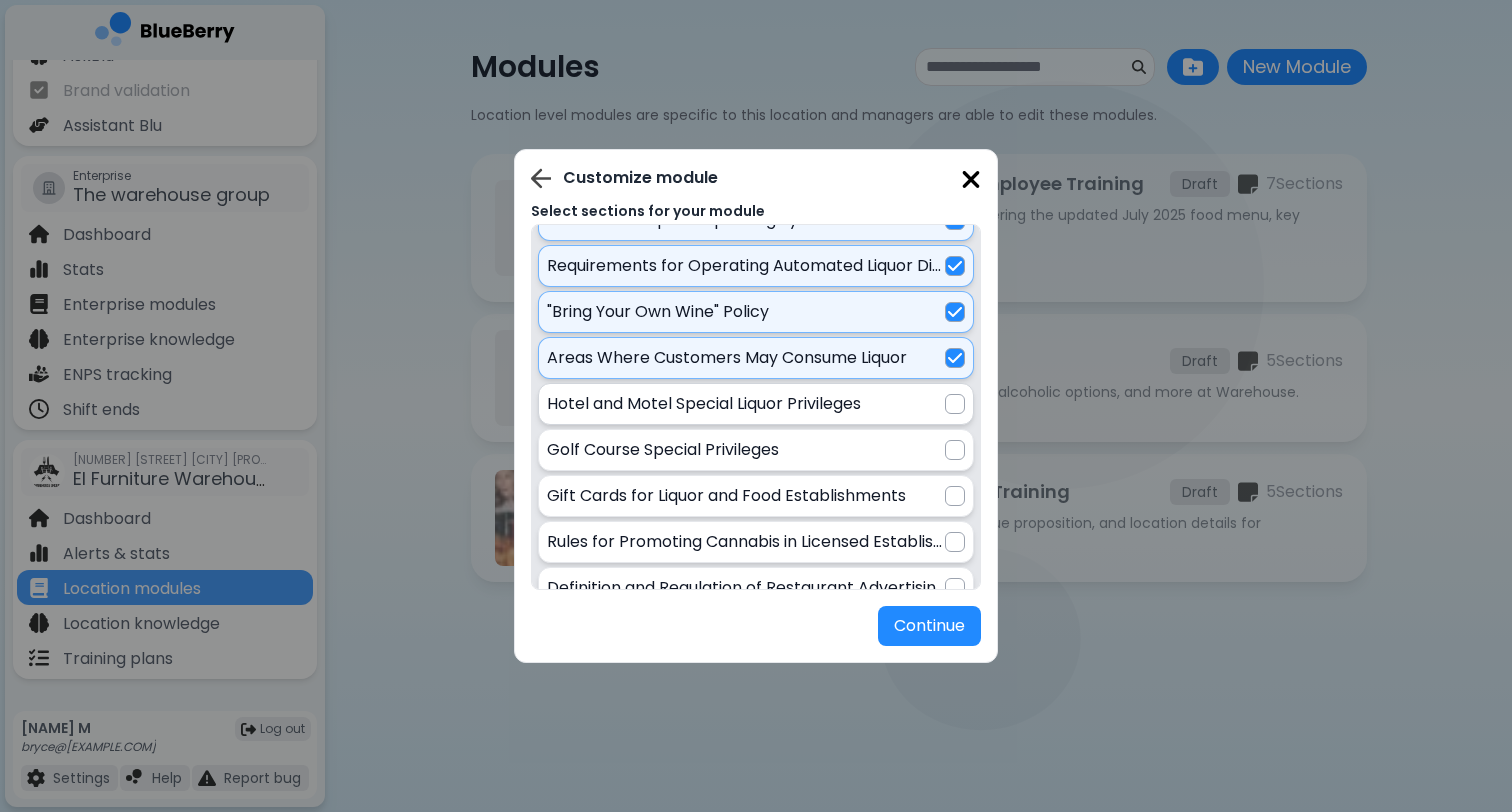 scroll, scrollTop: 2660, scrollLeft: 0, axis: vertical 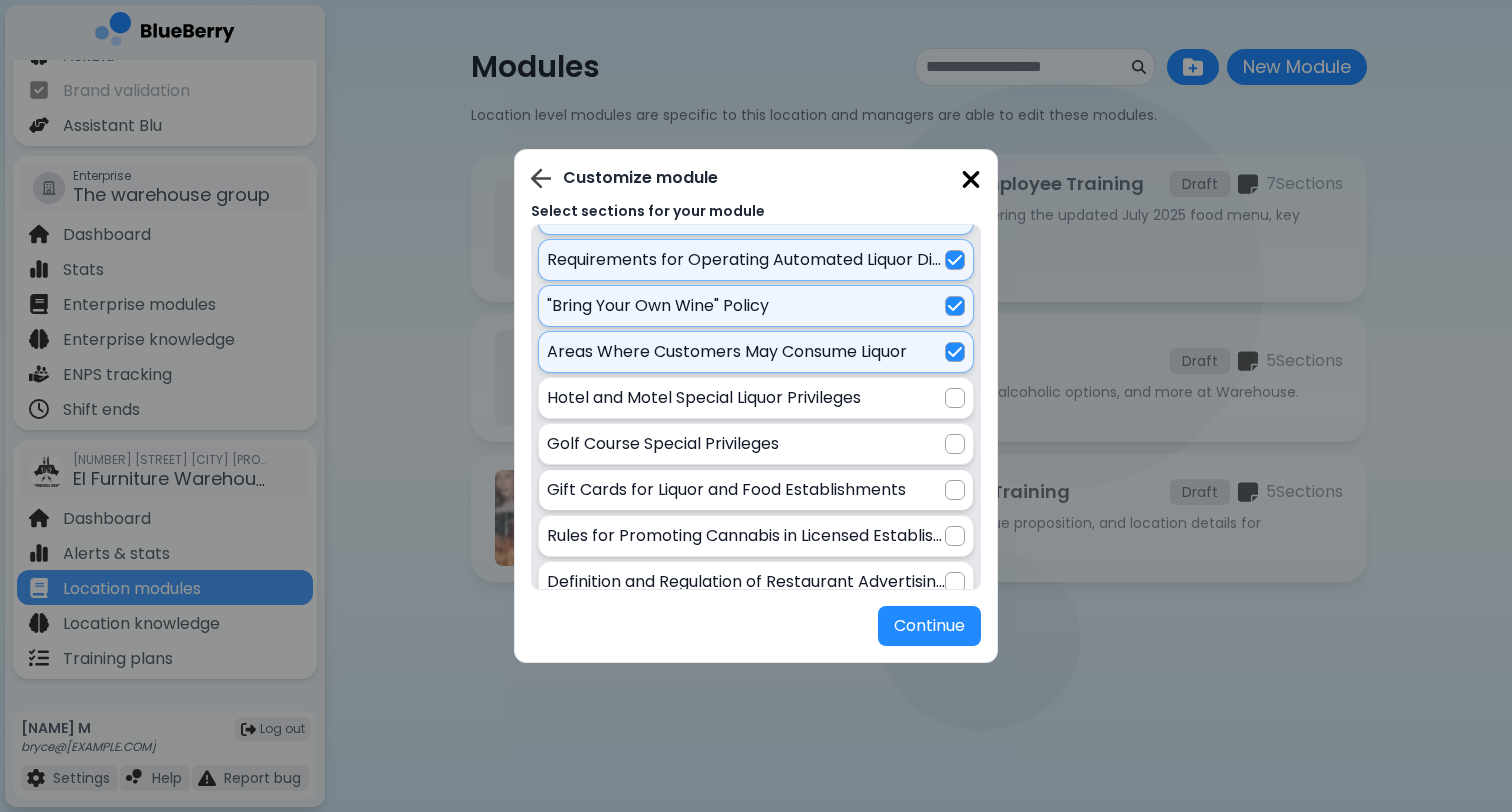click at bounding box center [955, 490] 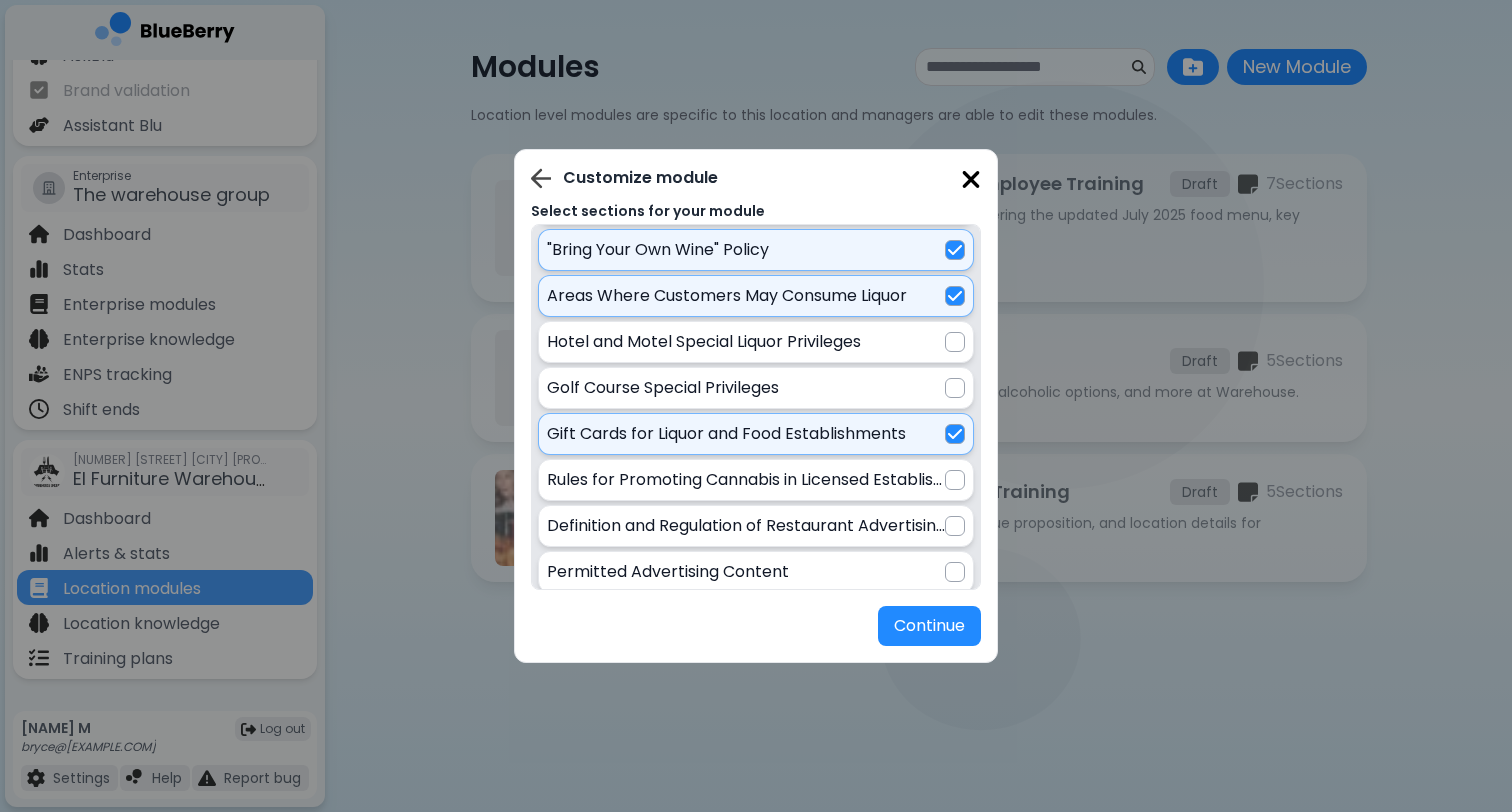 scroll, scrollTop: 2750, scrollLeft: 0, axis: vertical 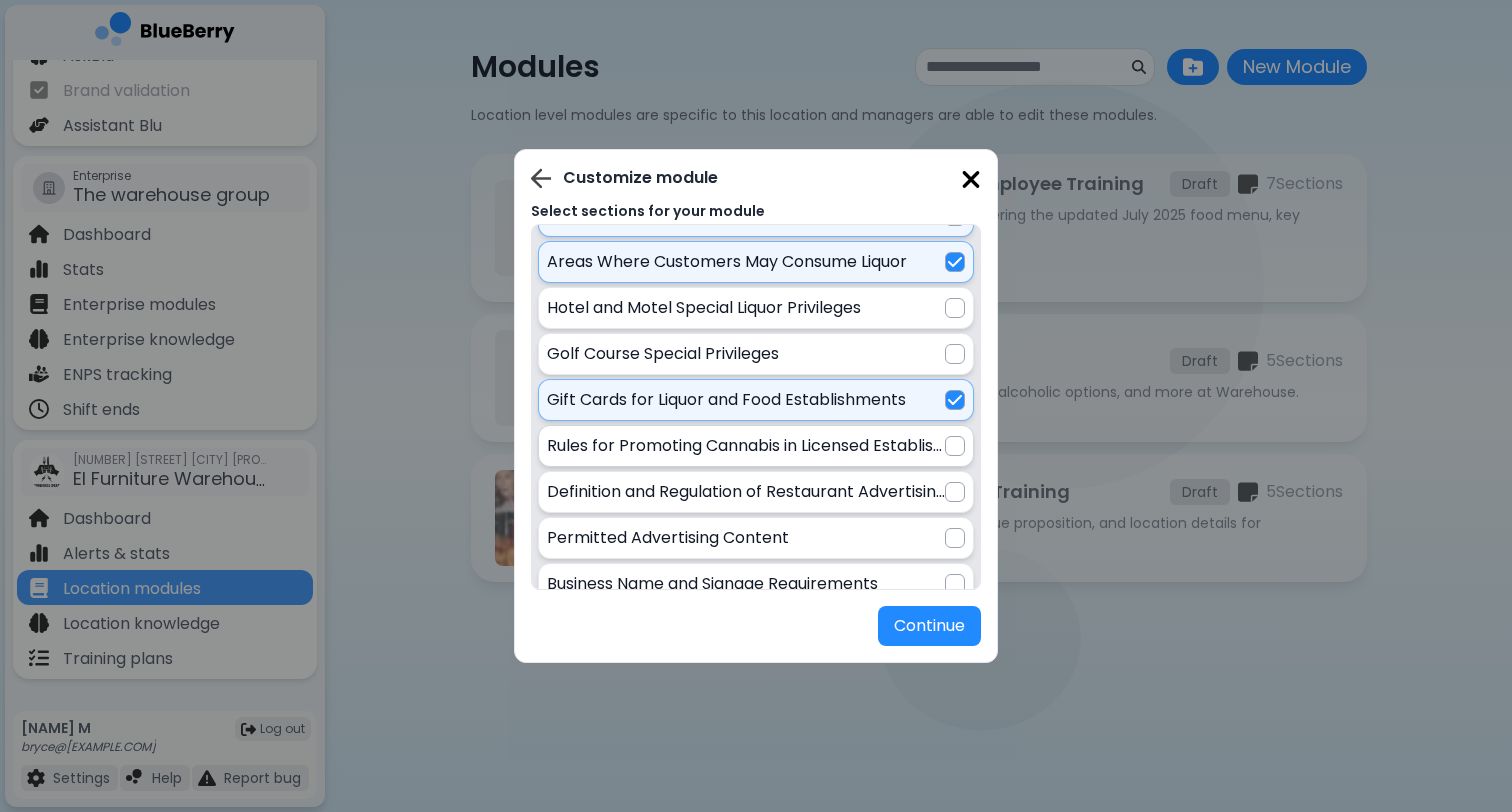 click at bounding box center [955, 446] 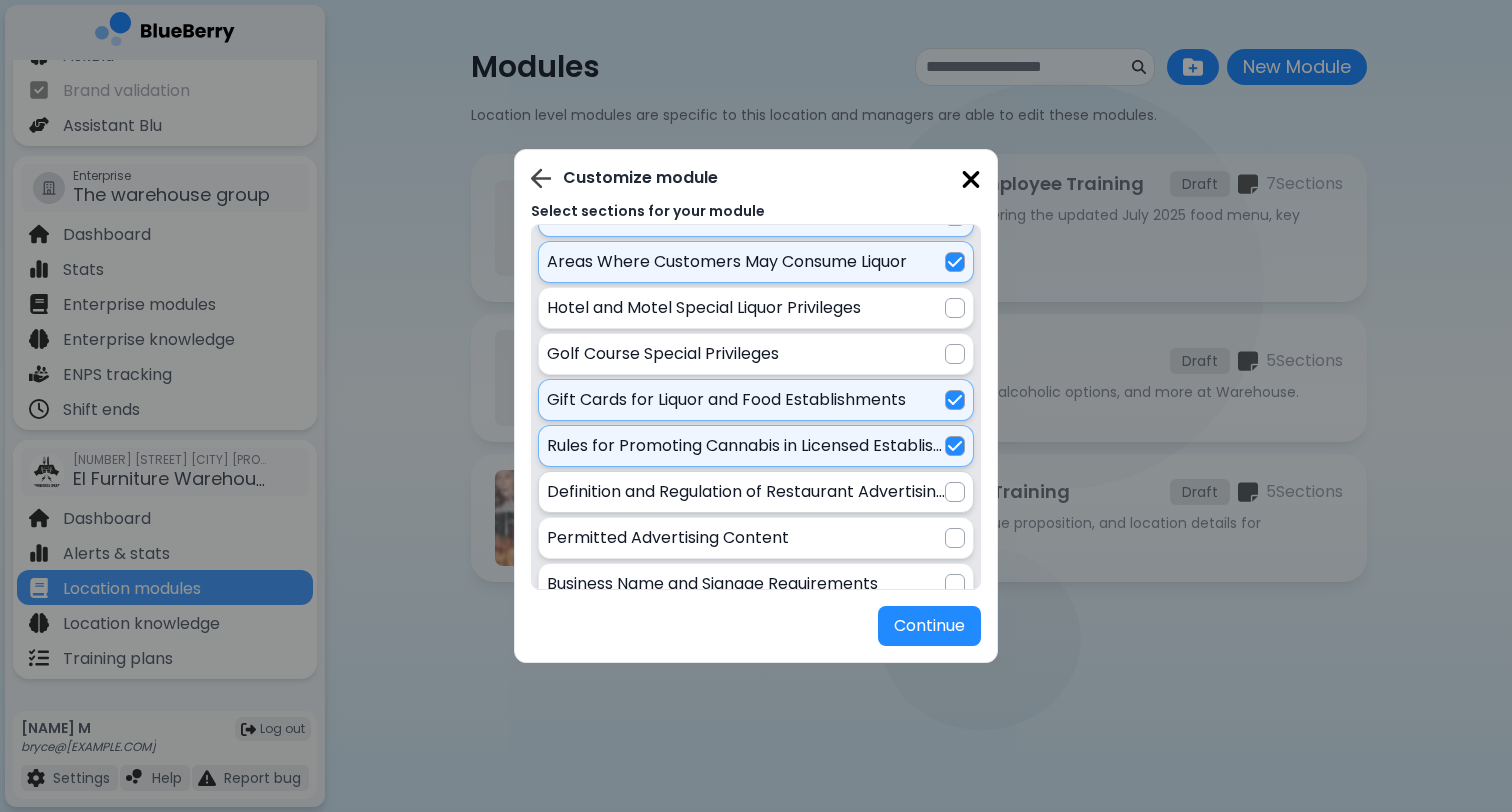 click at bounding box center [955, 492] 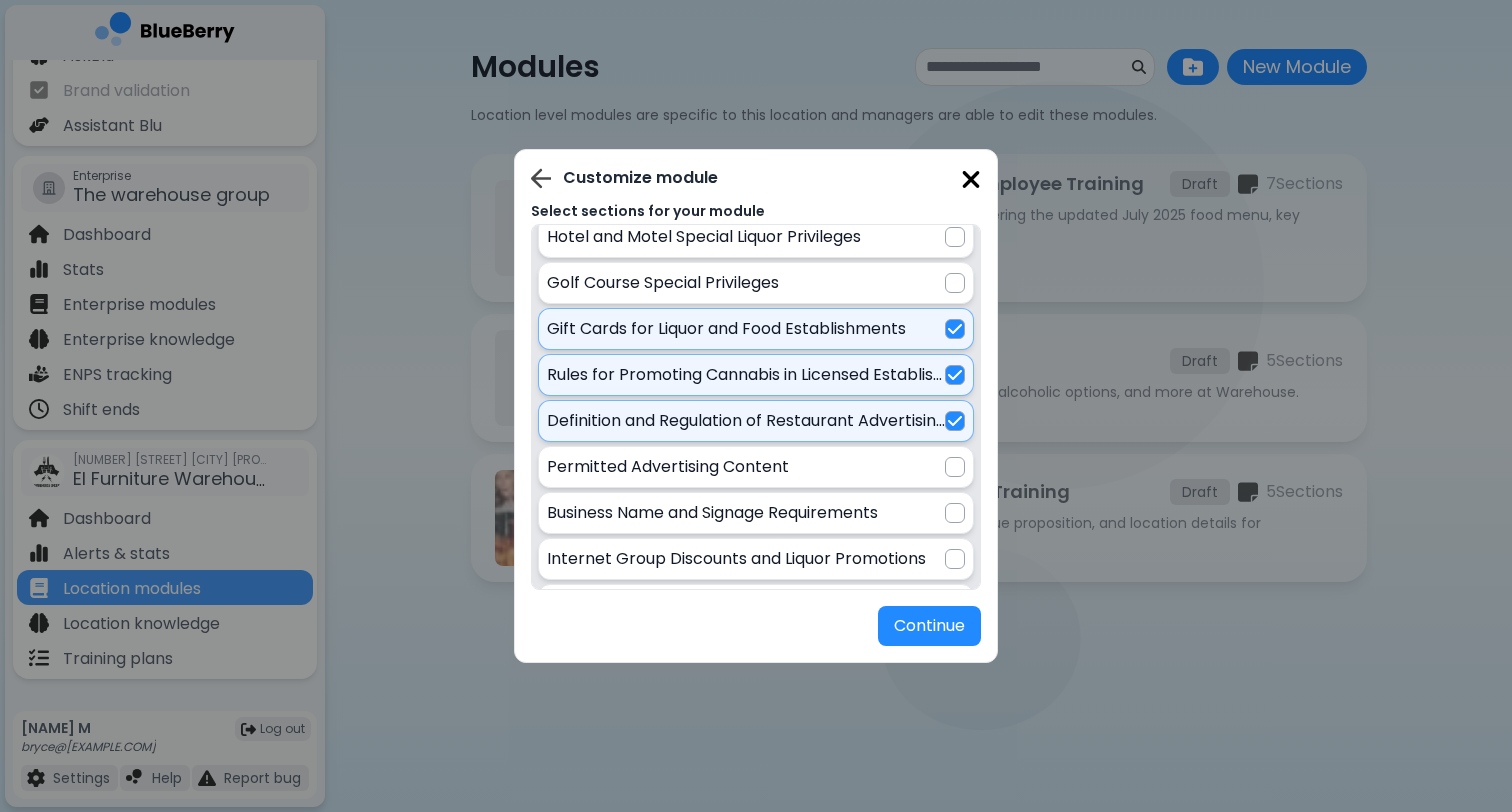 scroll, scrollTop: 2839, scrollLeft: 0, axis: vertical 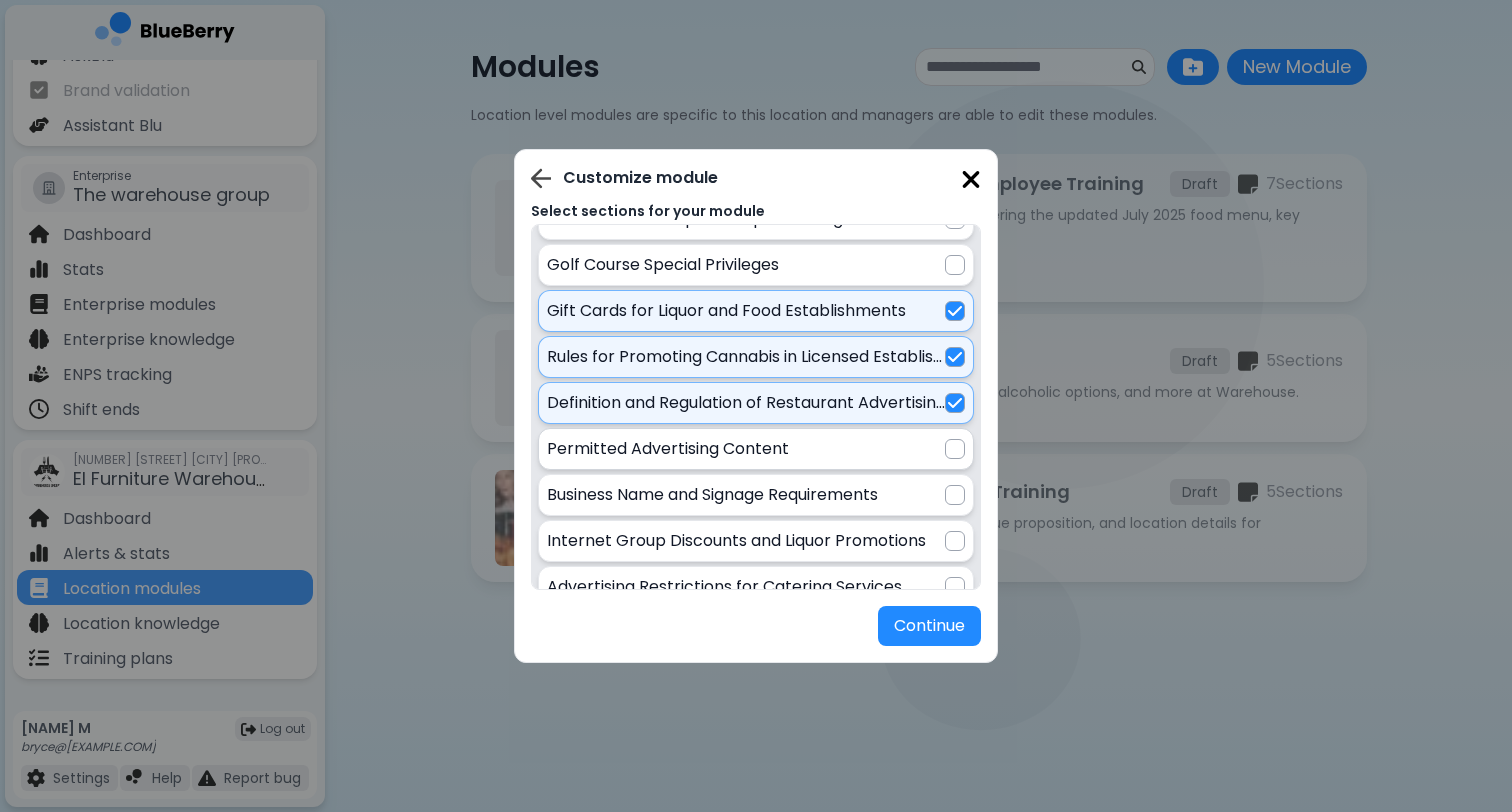 click at bounding box center (955, 449) 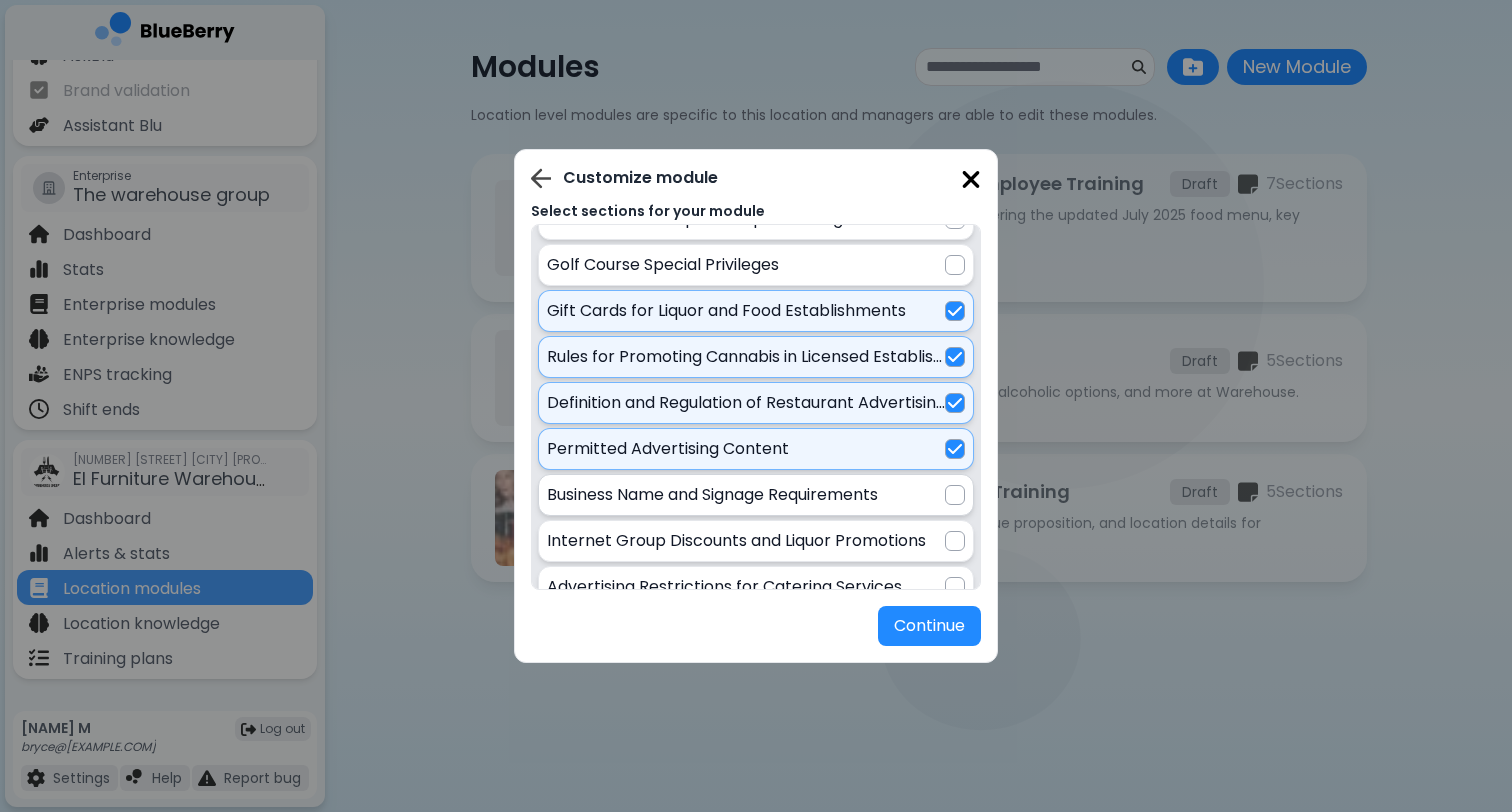 click at bounding box center (955, 495) 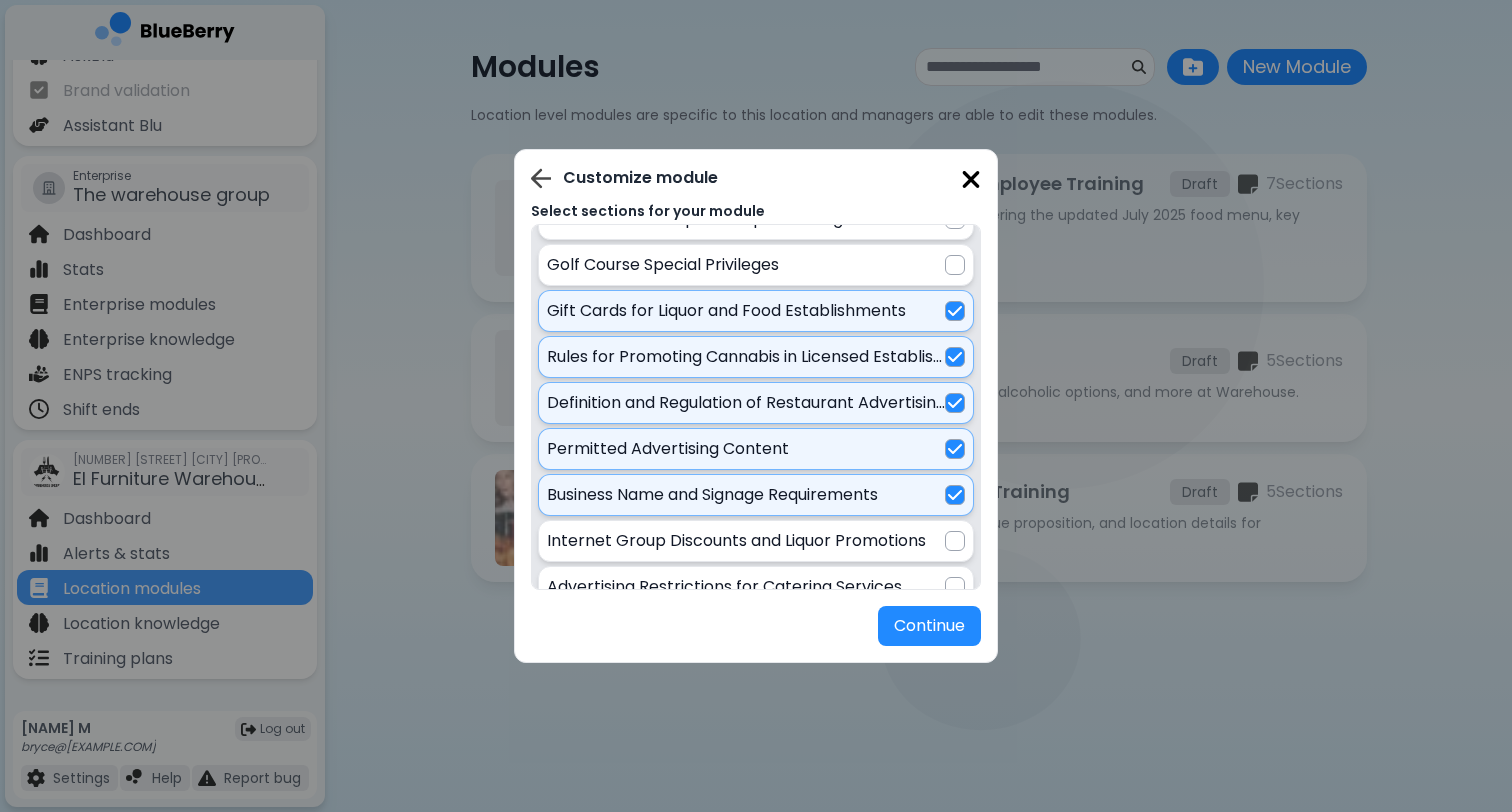 click at bounding box center [955, 495] 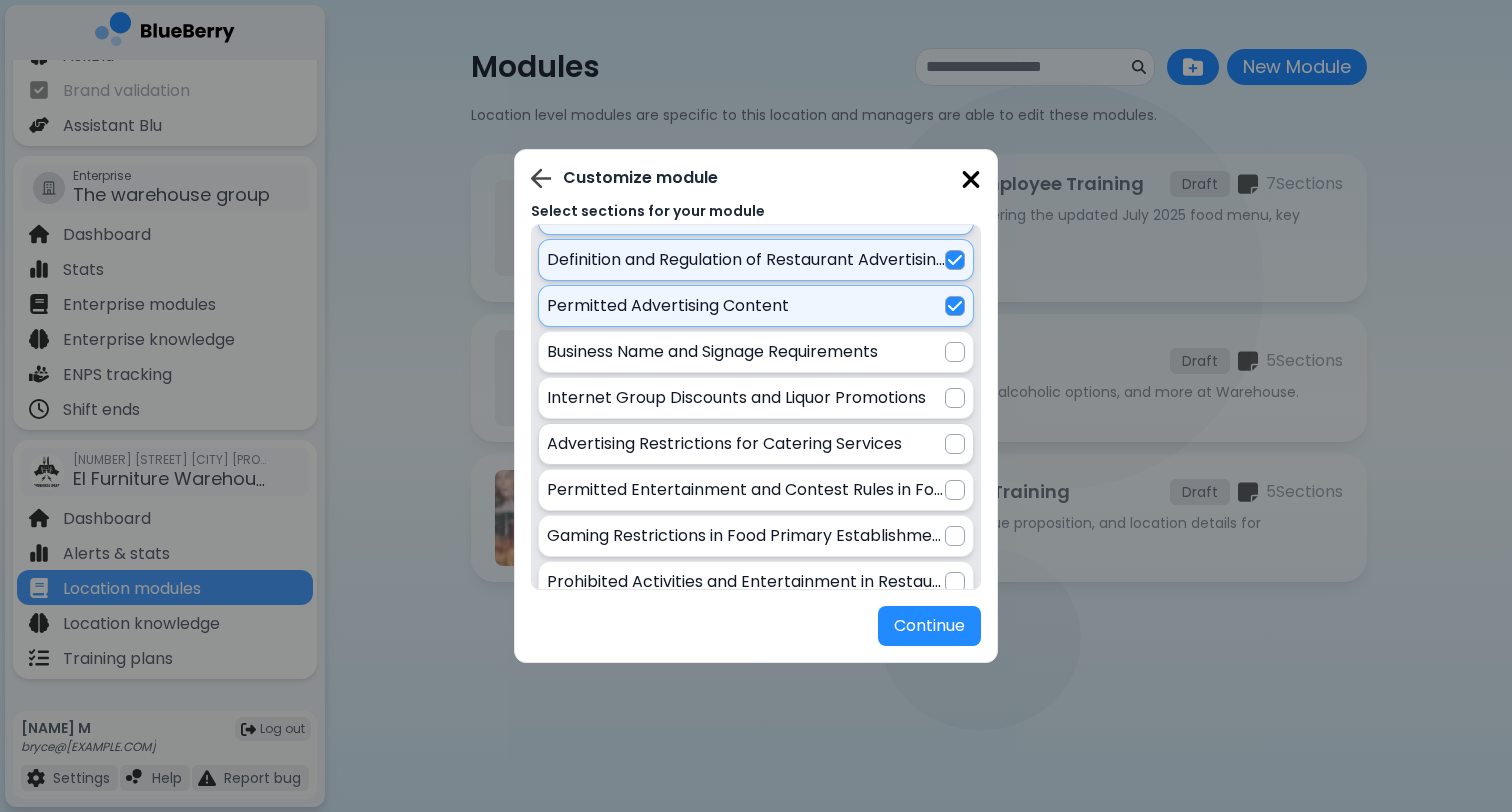 scroll, scrollTop: 3012, scrollLeft: 0, axis: vertical 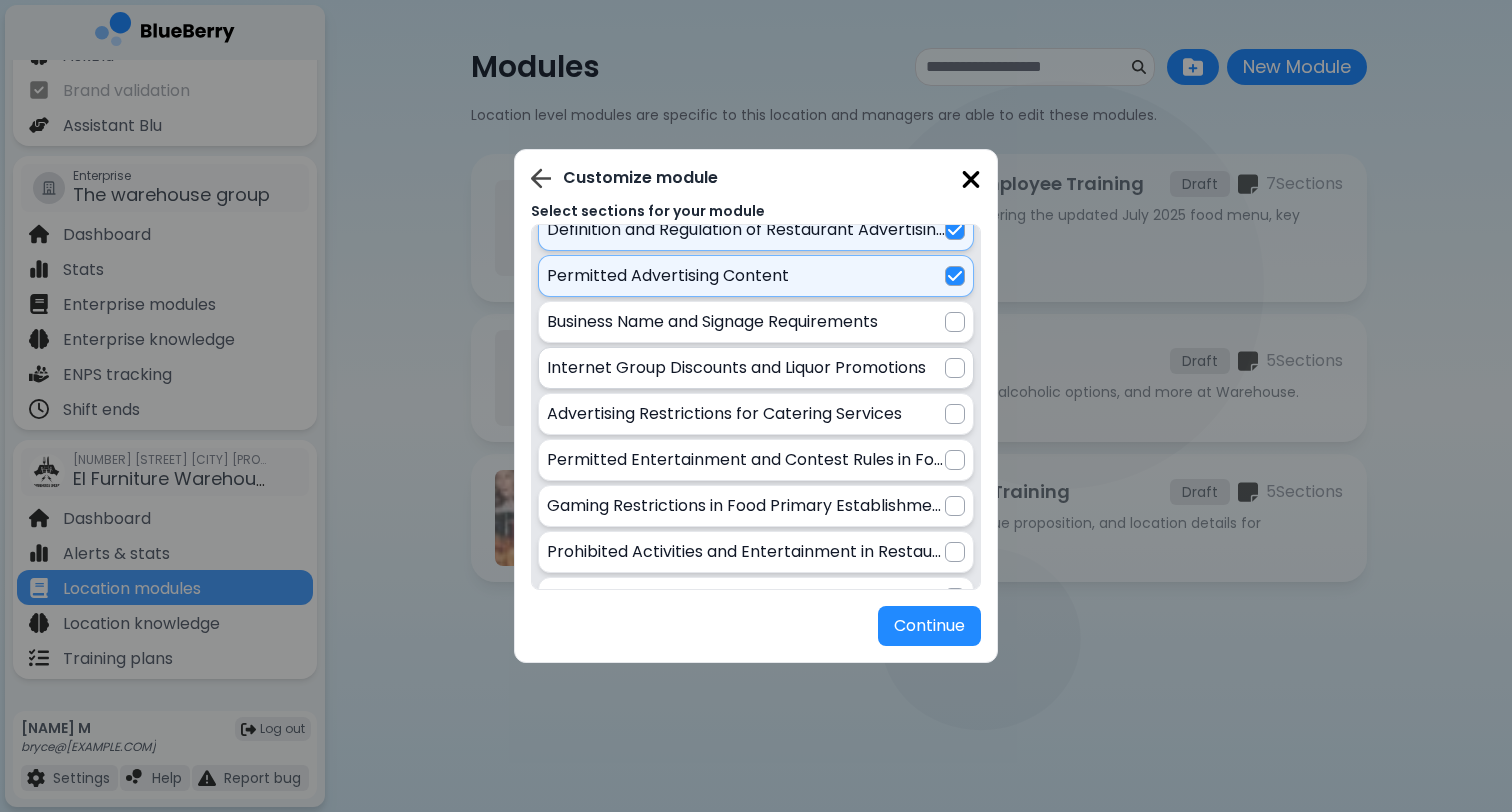 click at bounding box center (955, 368) 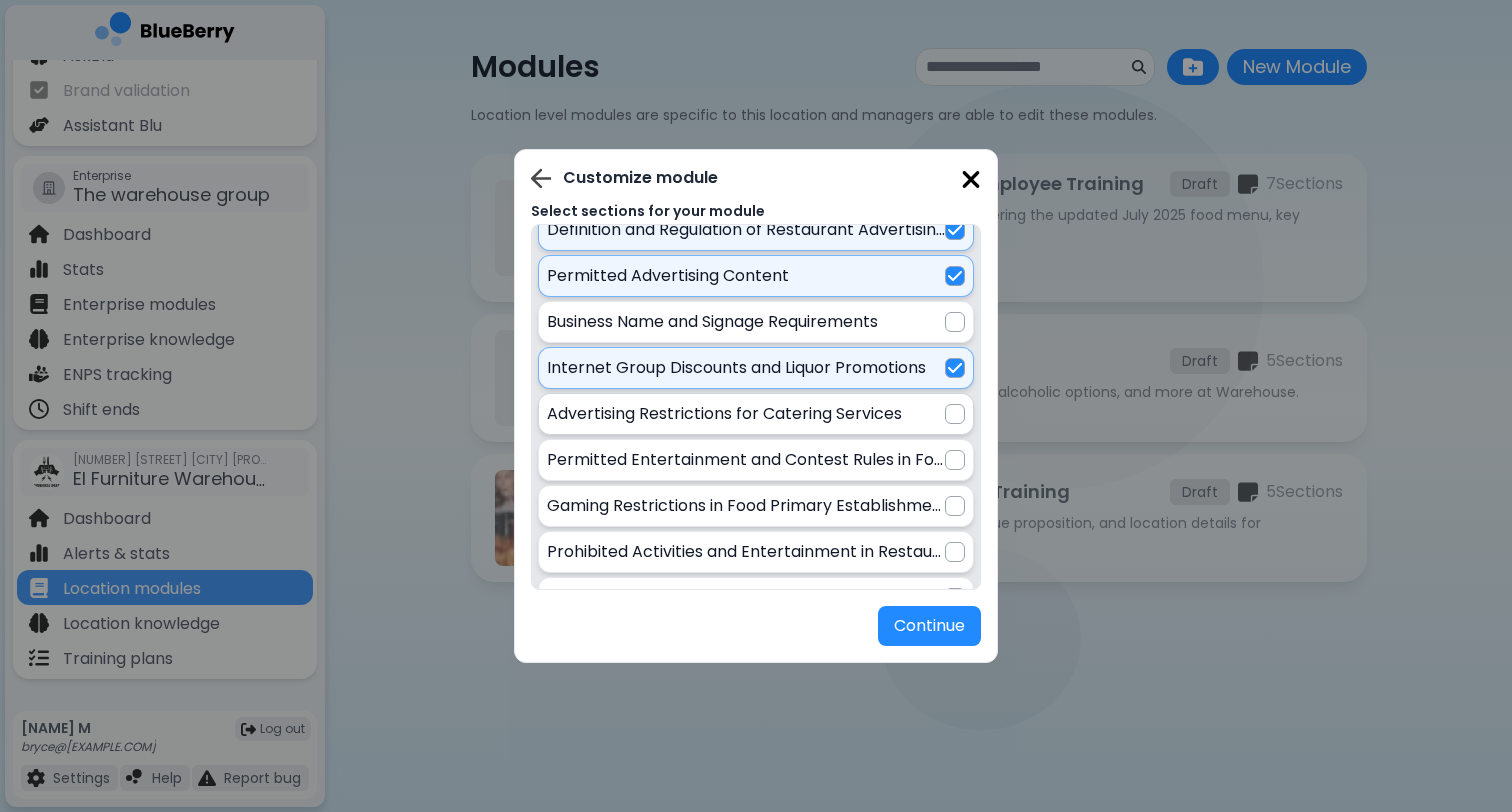 click at bounding box center (955, 414) 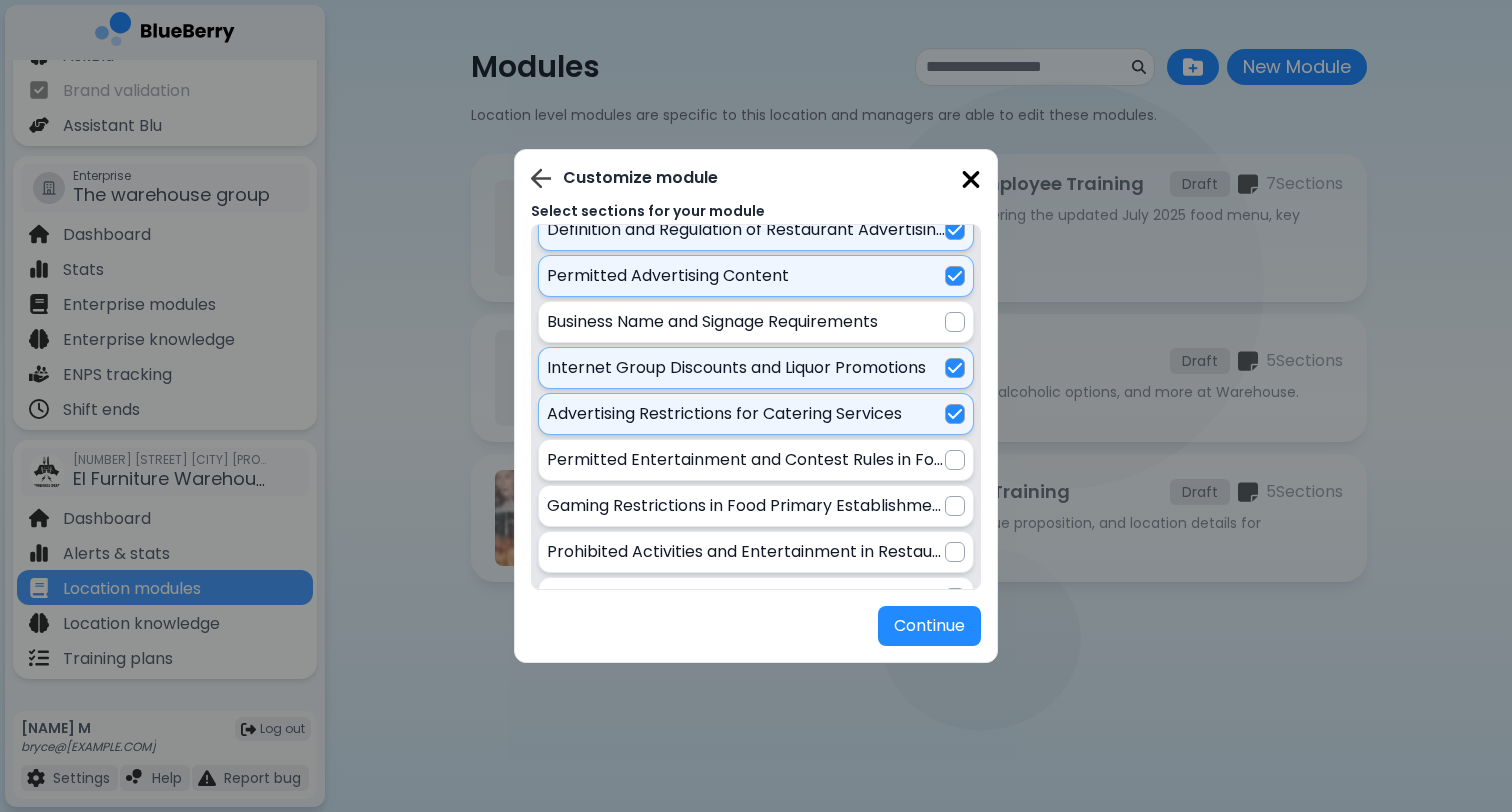 click at bounding box center [955, 414] 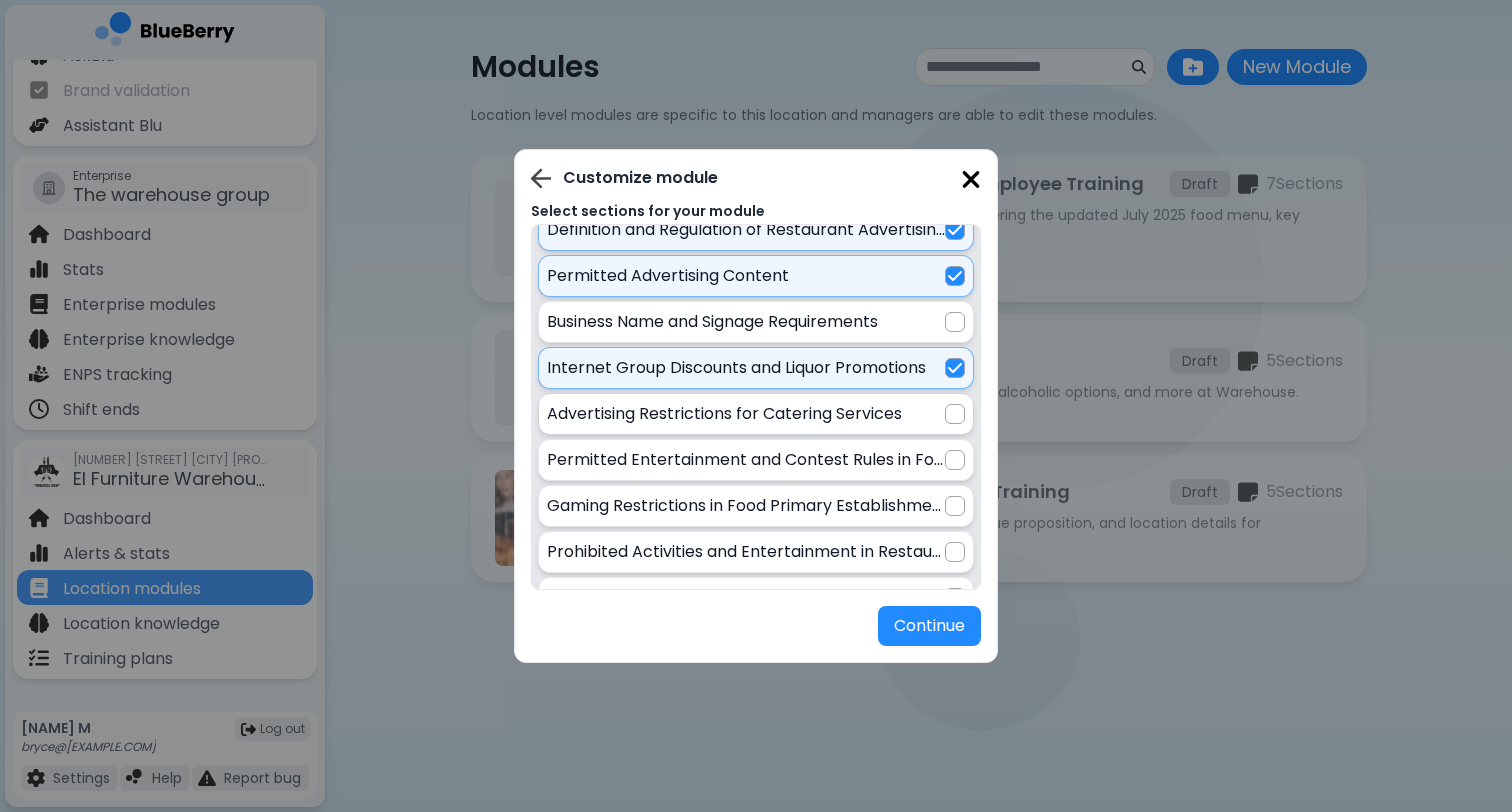 click at bounding box center [955, 414] 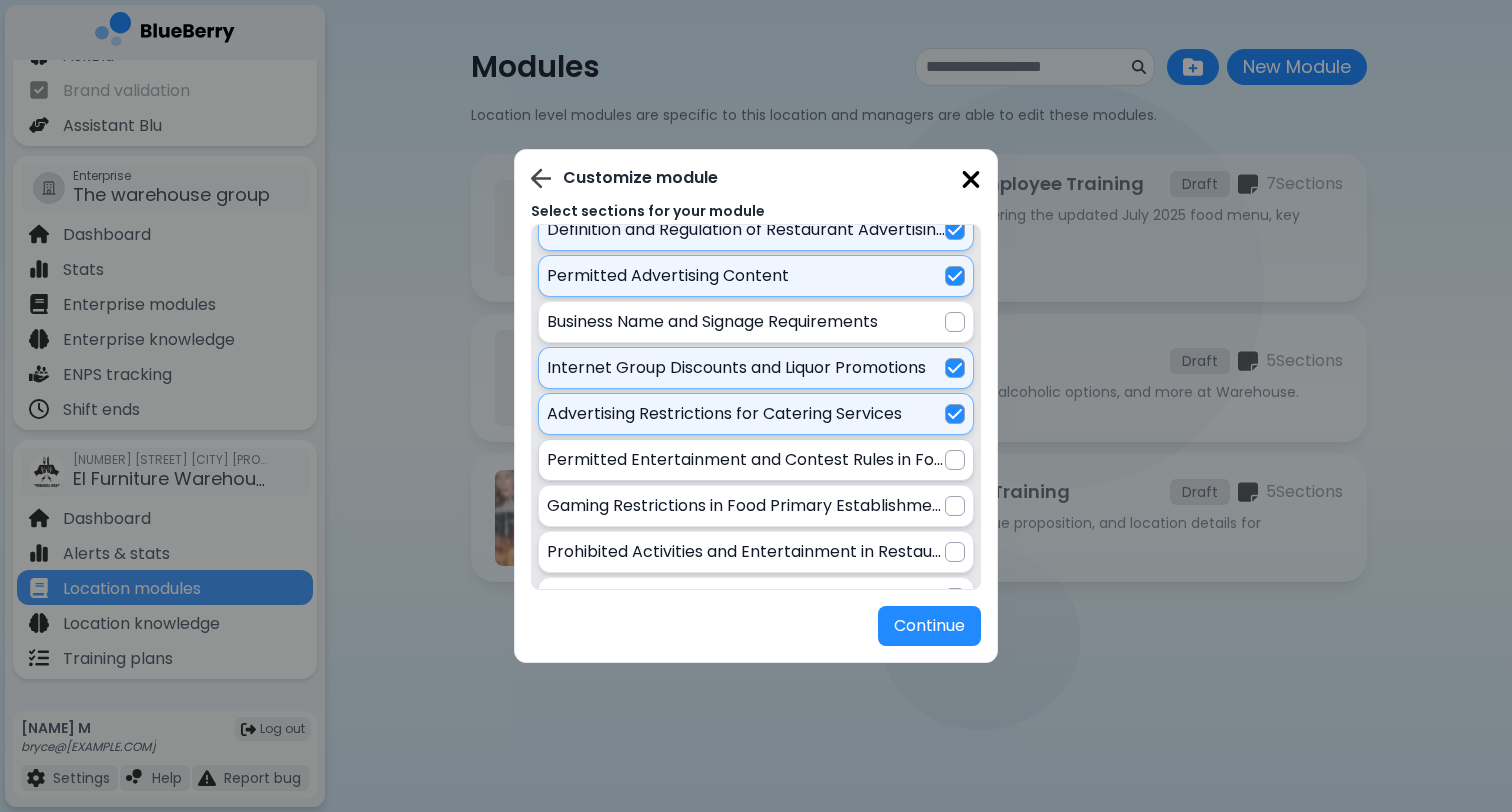 click at bounding box center (955, 460) 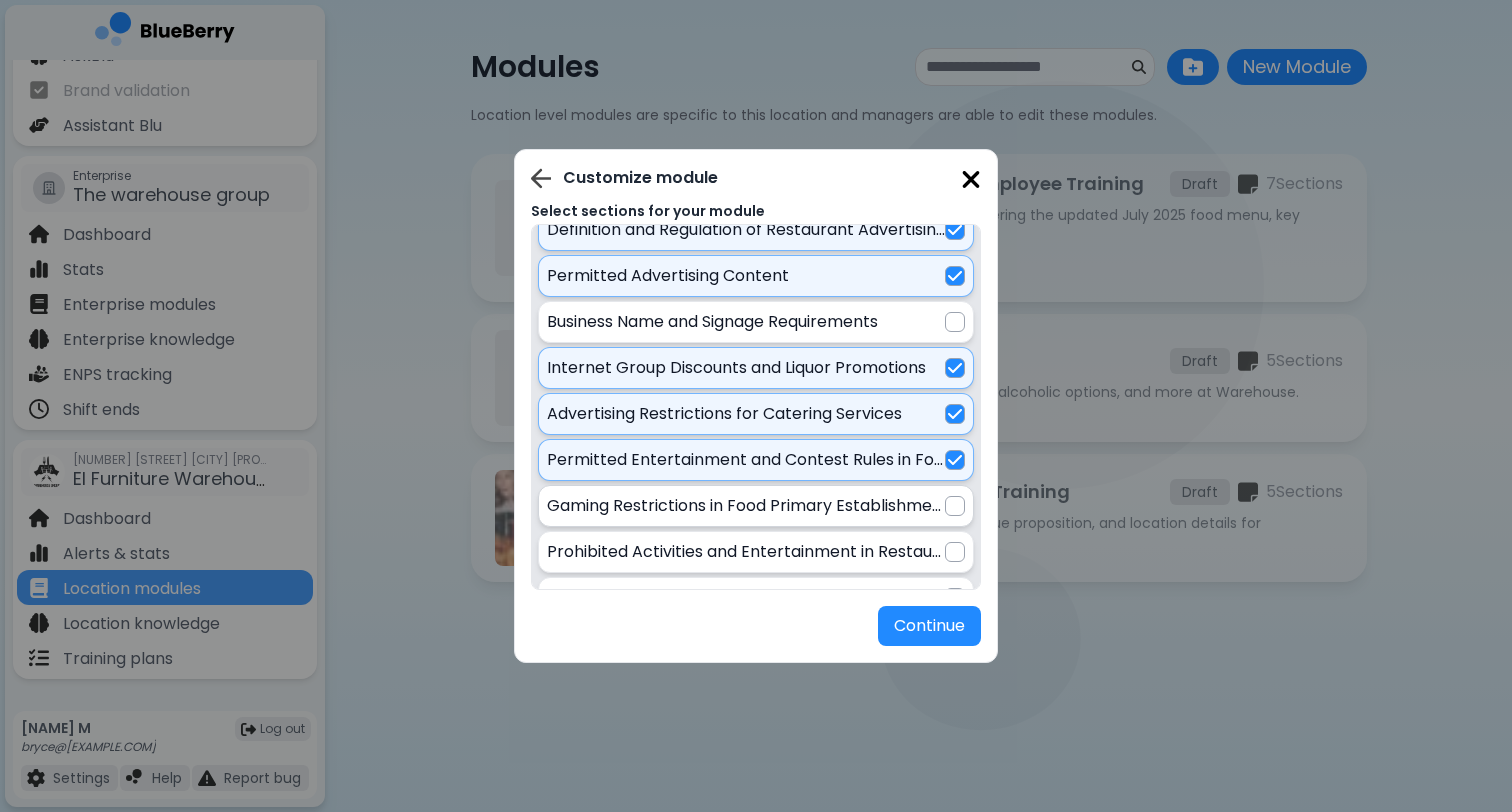 click at bounding box center [955, 506] 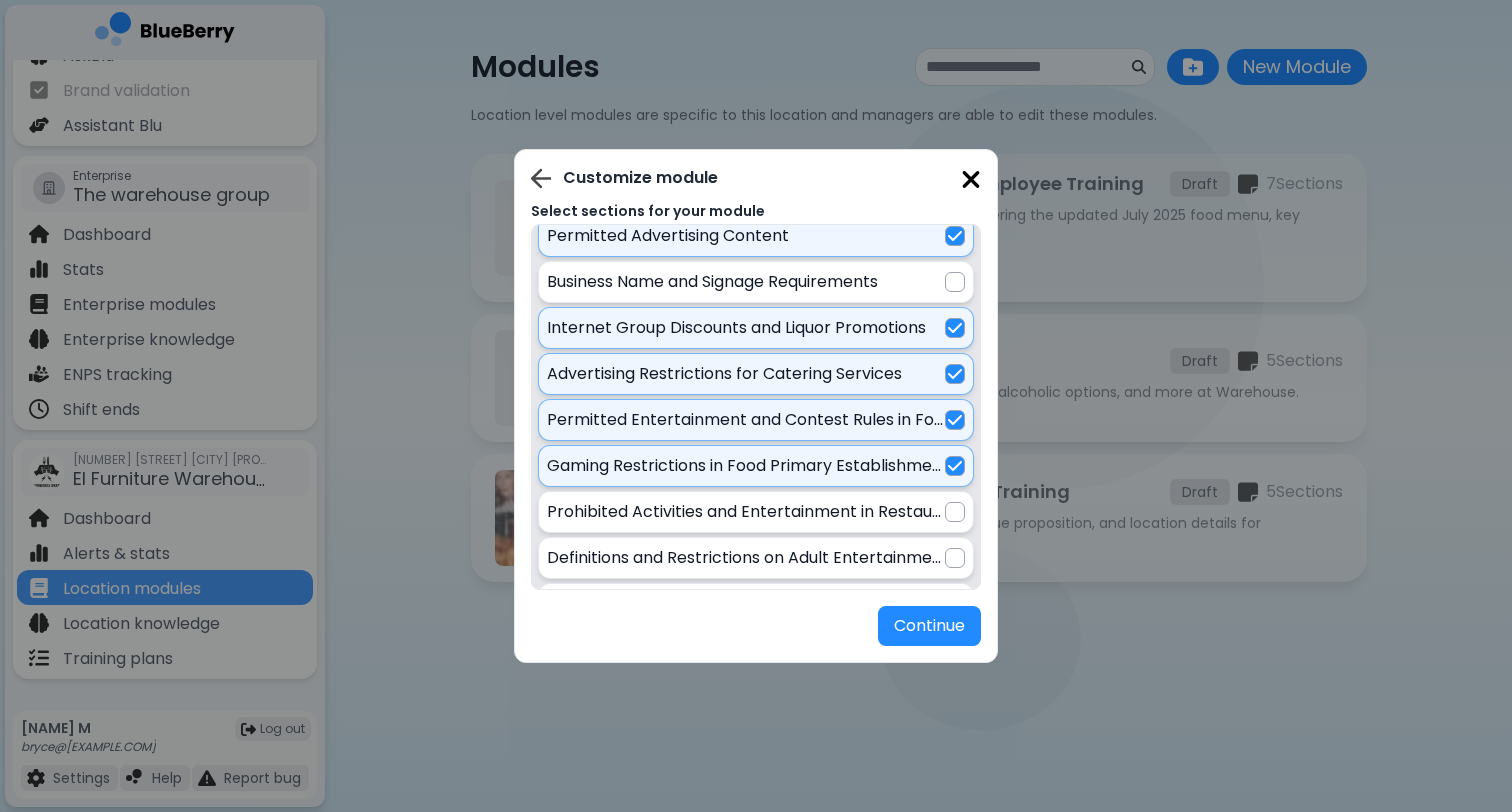scroll, scrollTop: 3078, scrollLeft: 0, axis: vertical 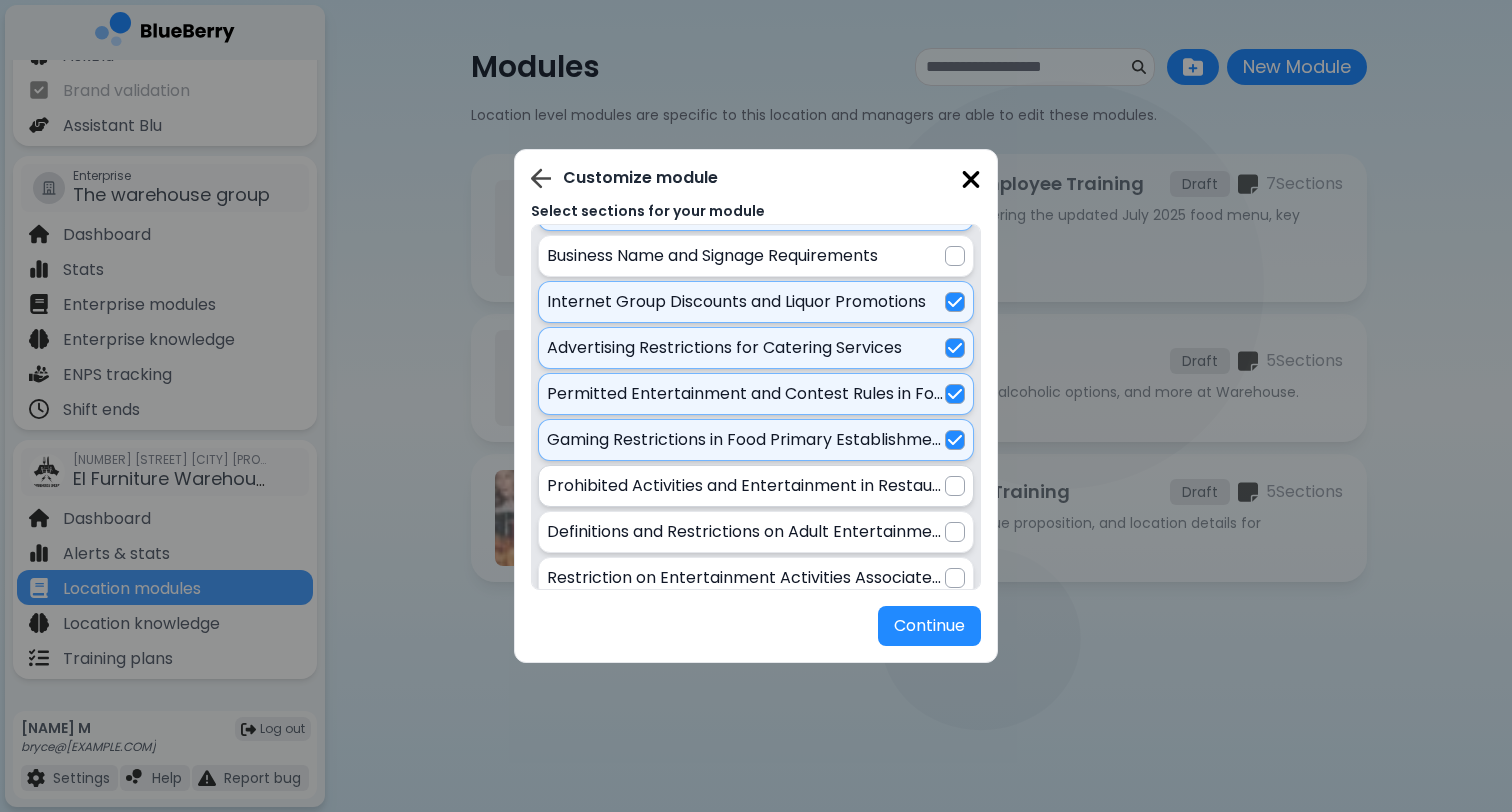 click at bounding box center [955, 486] 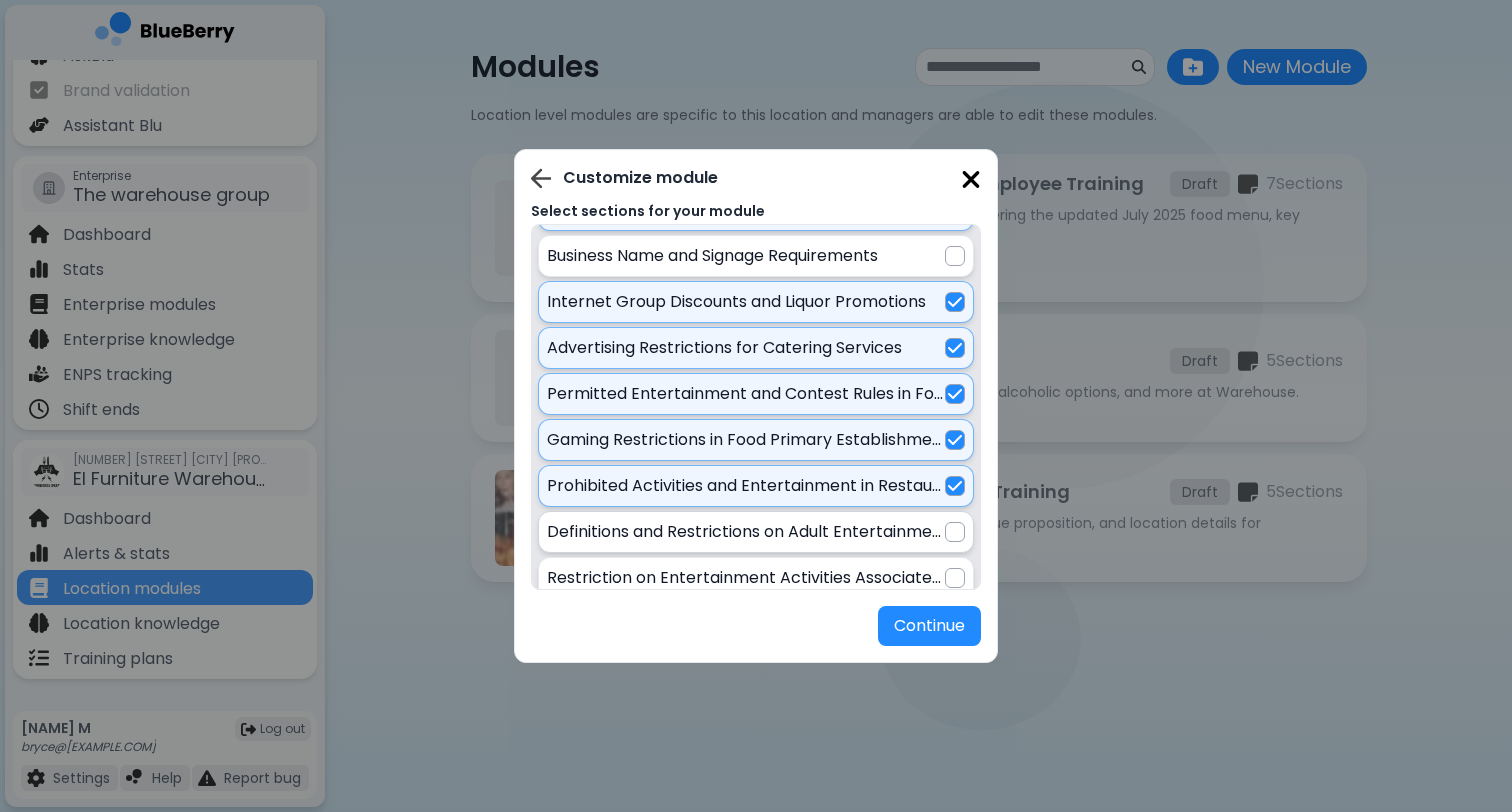 click at bounding box center [955, 532] 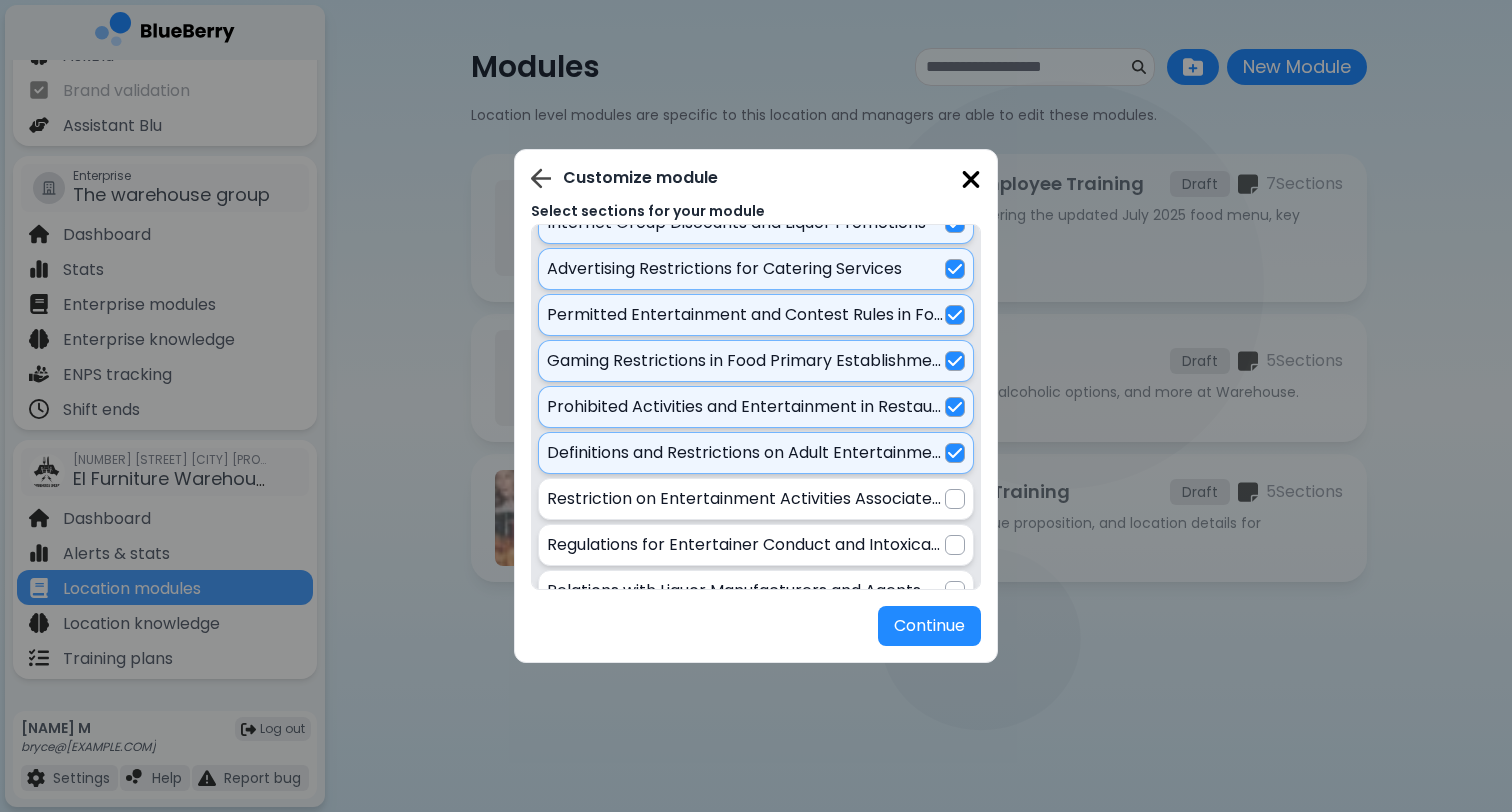 scroll, scrollTop: 3204, scrollLeft: 0, axis: vertical 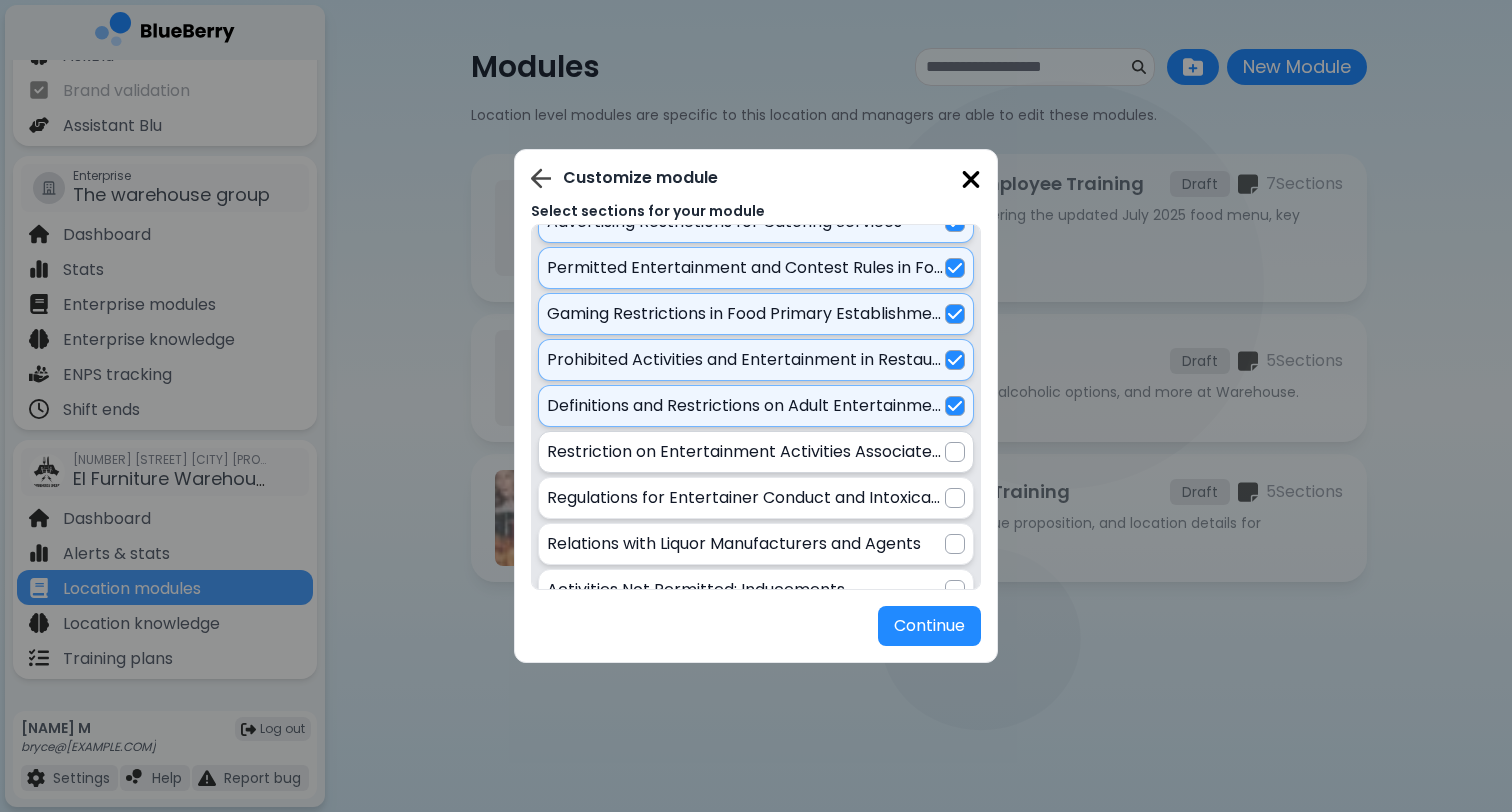 click at bounding box center [955, 452] 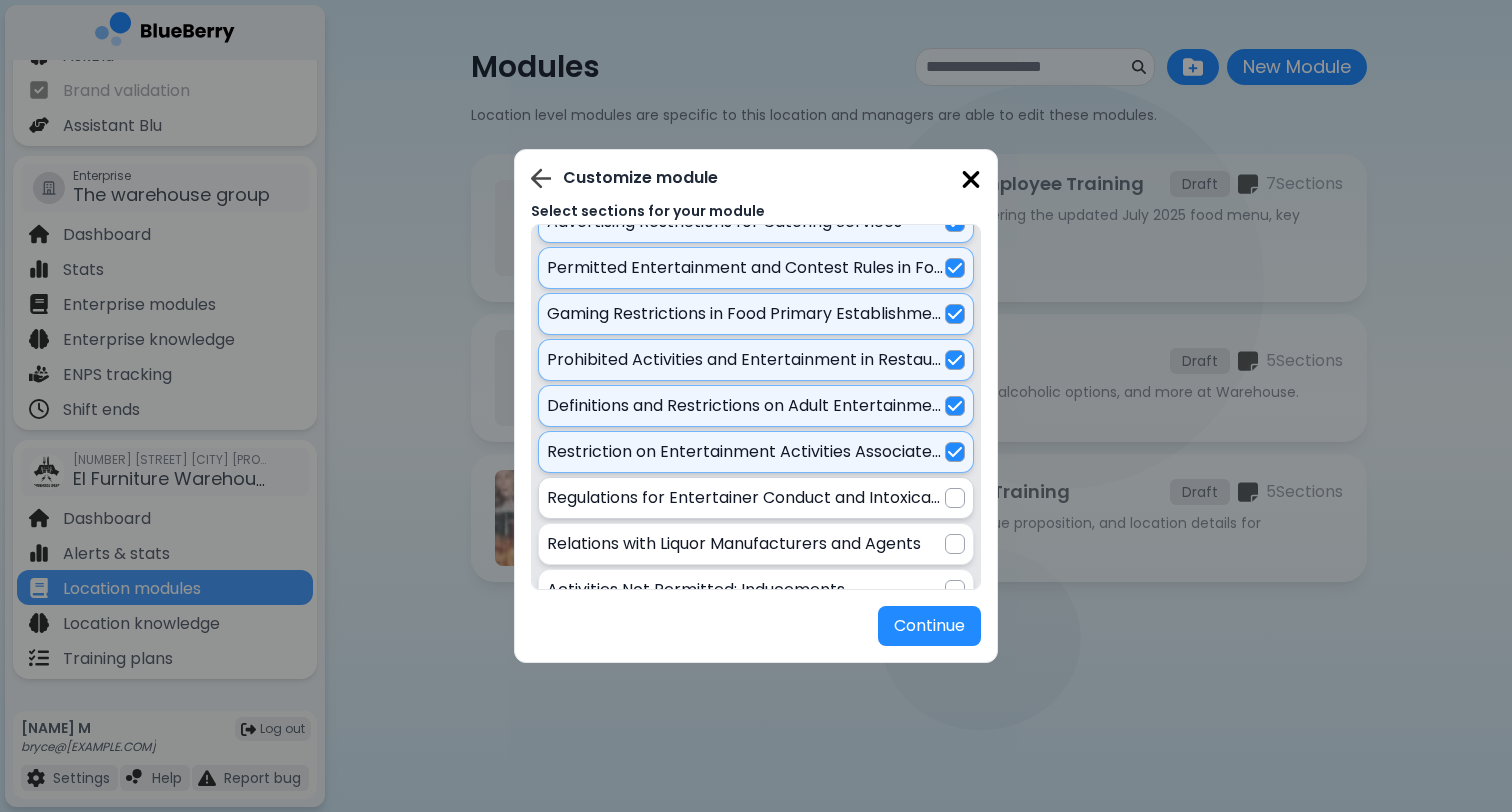 click at bounding box center (955, 498) 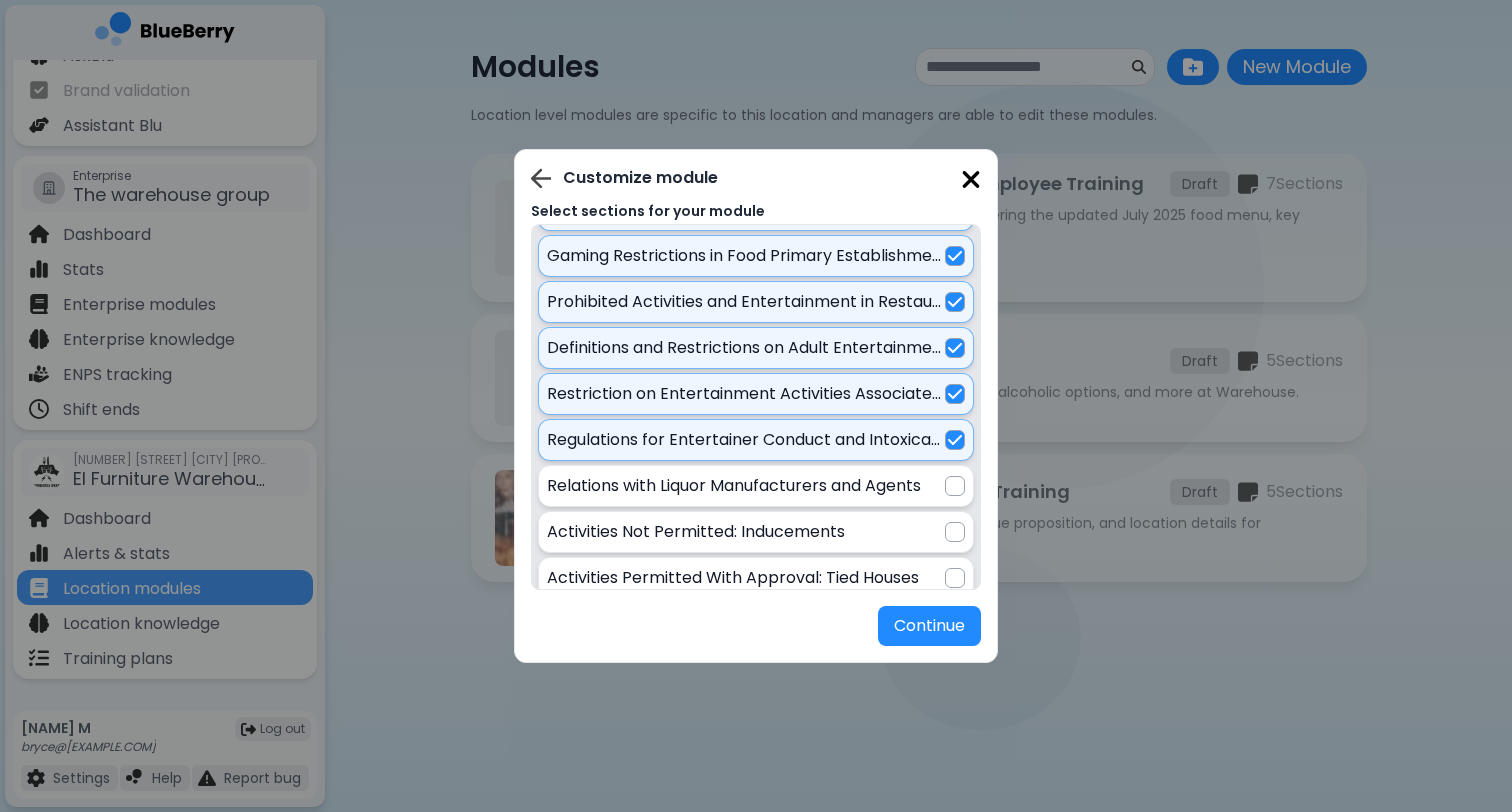 scroll, scrollTop: 3265, scrollLeft: 0, axis: vertical 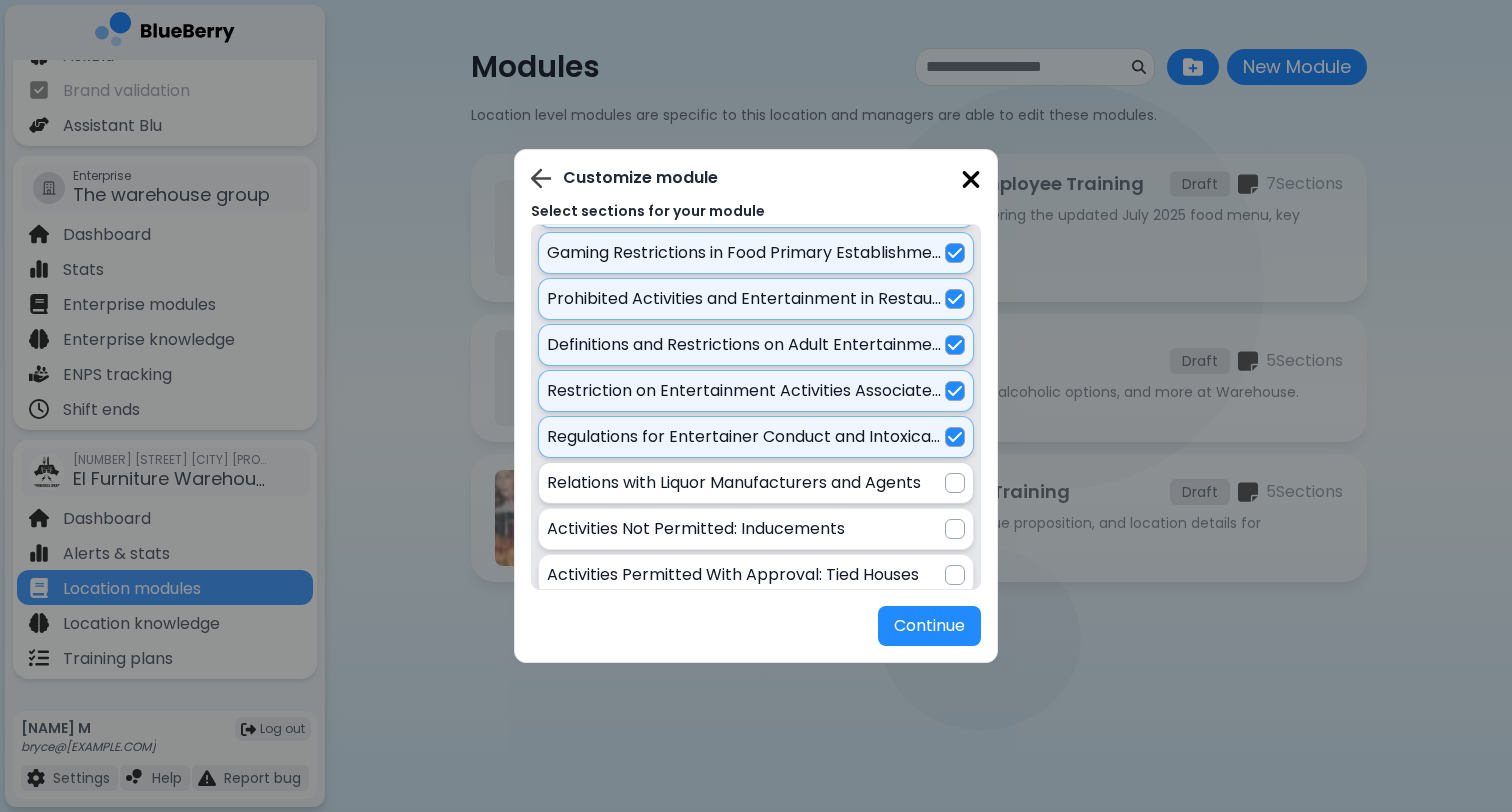click at bounding box center [955, 483] 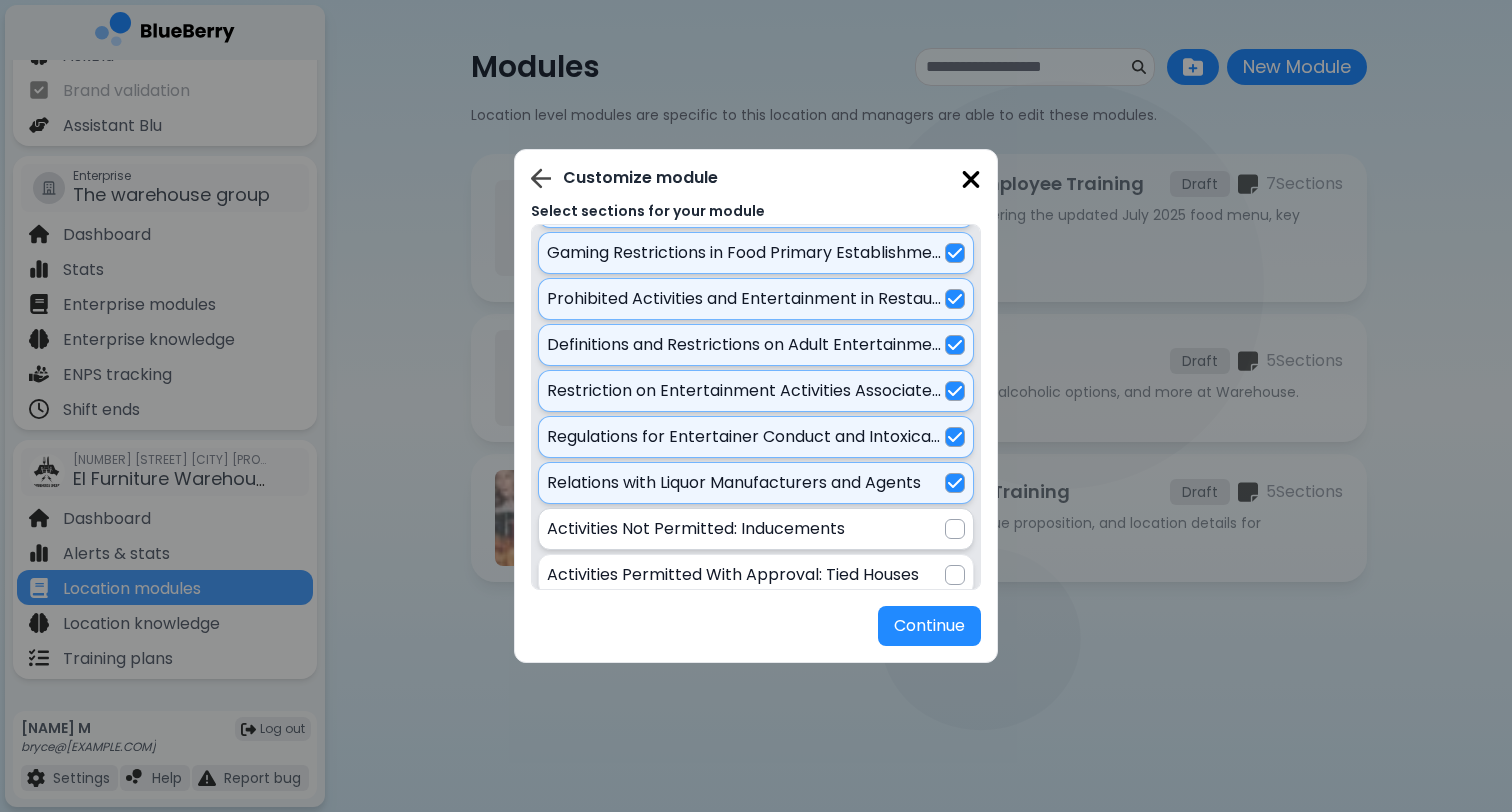 click at bounding box center [955, 529] 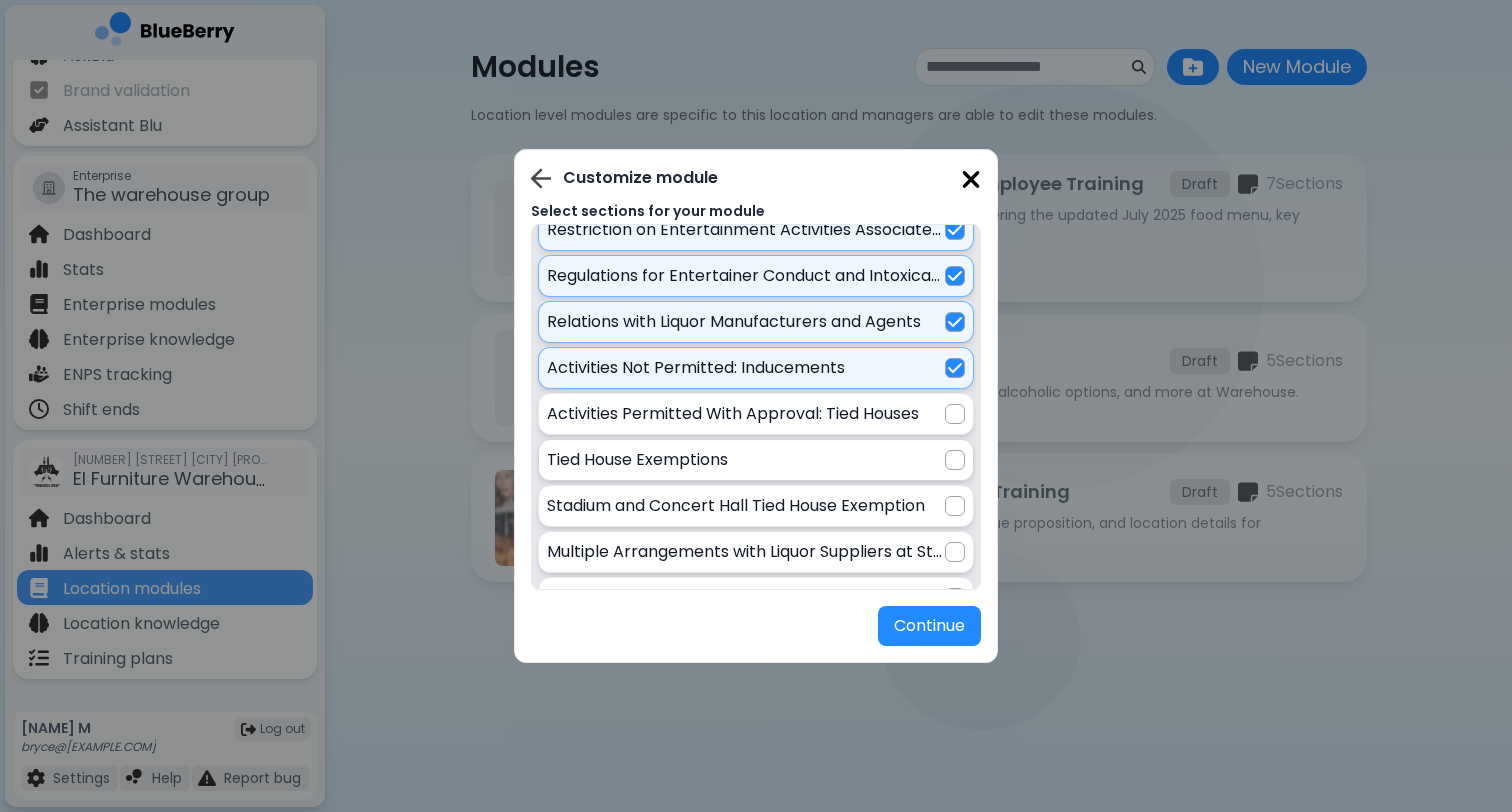 scroll, scrollTop: 3433, scrollLeft: 0, axis: vertical 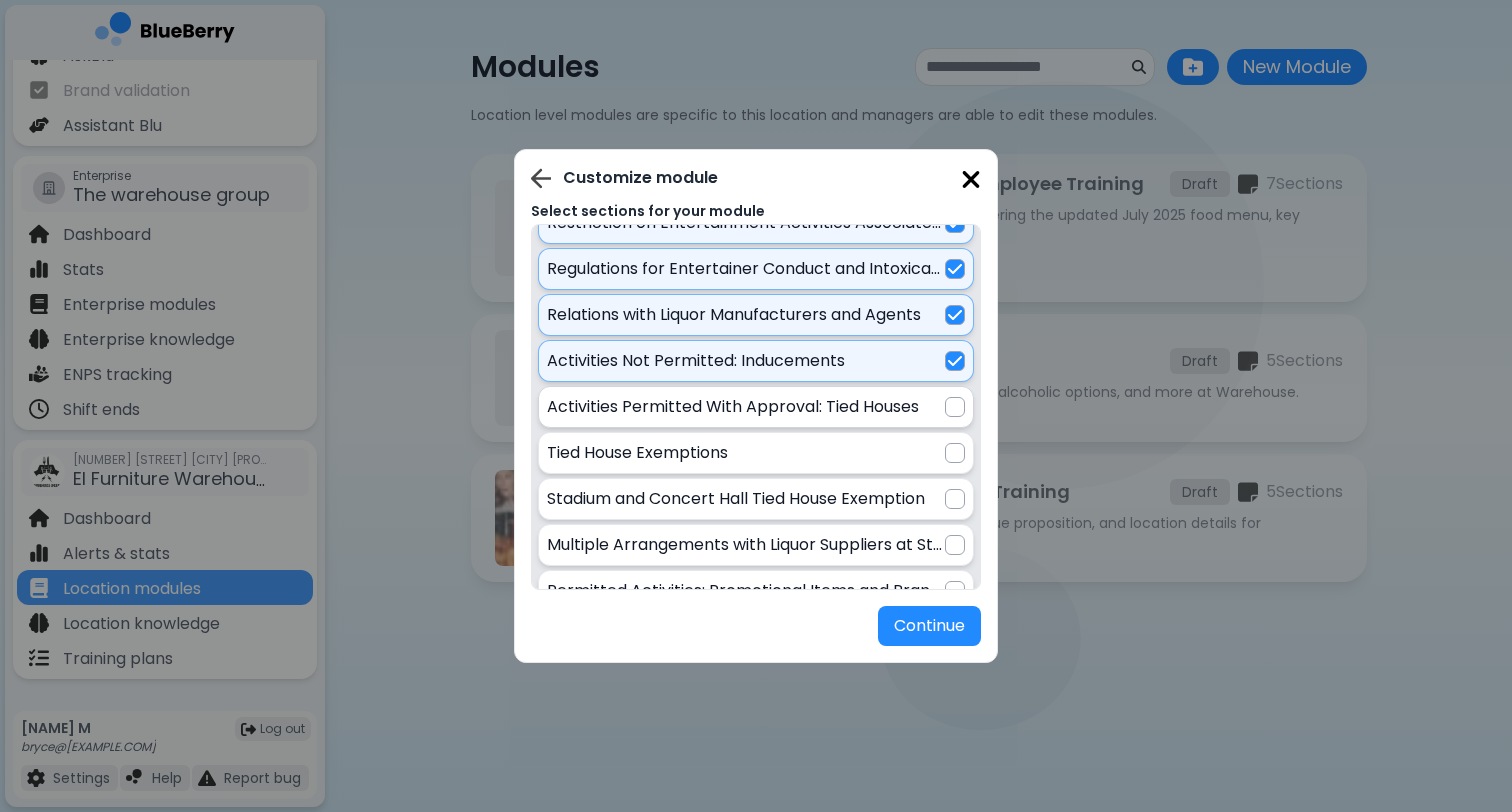 click at bounding box center [955, 407] 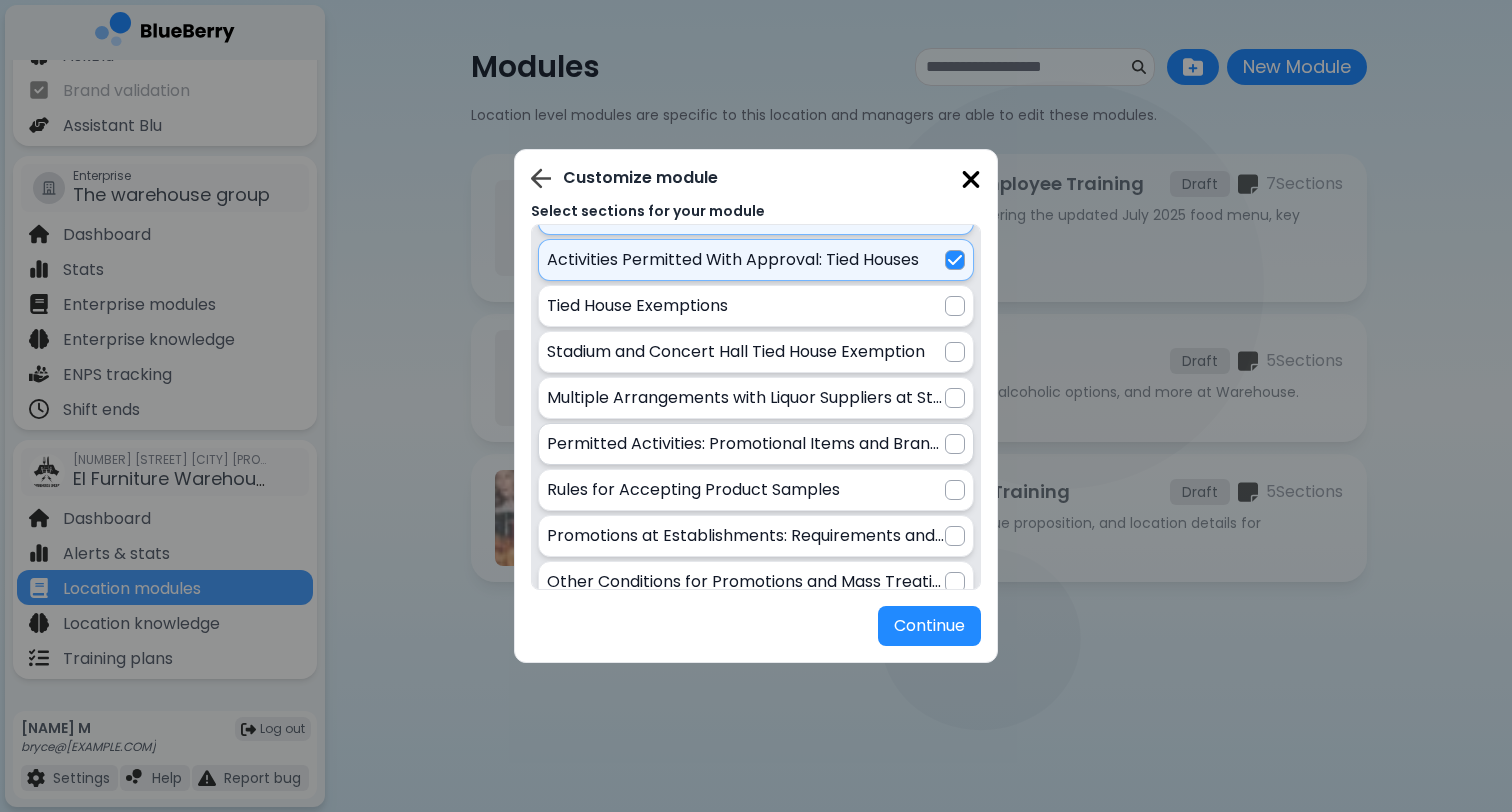 scroll, scrollTop: 3590, scrollLeft: 0, axis: vertical 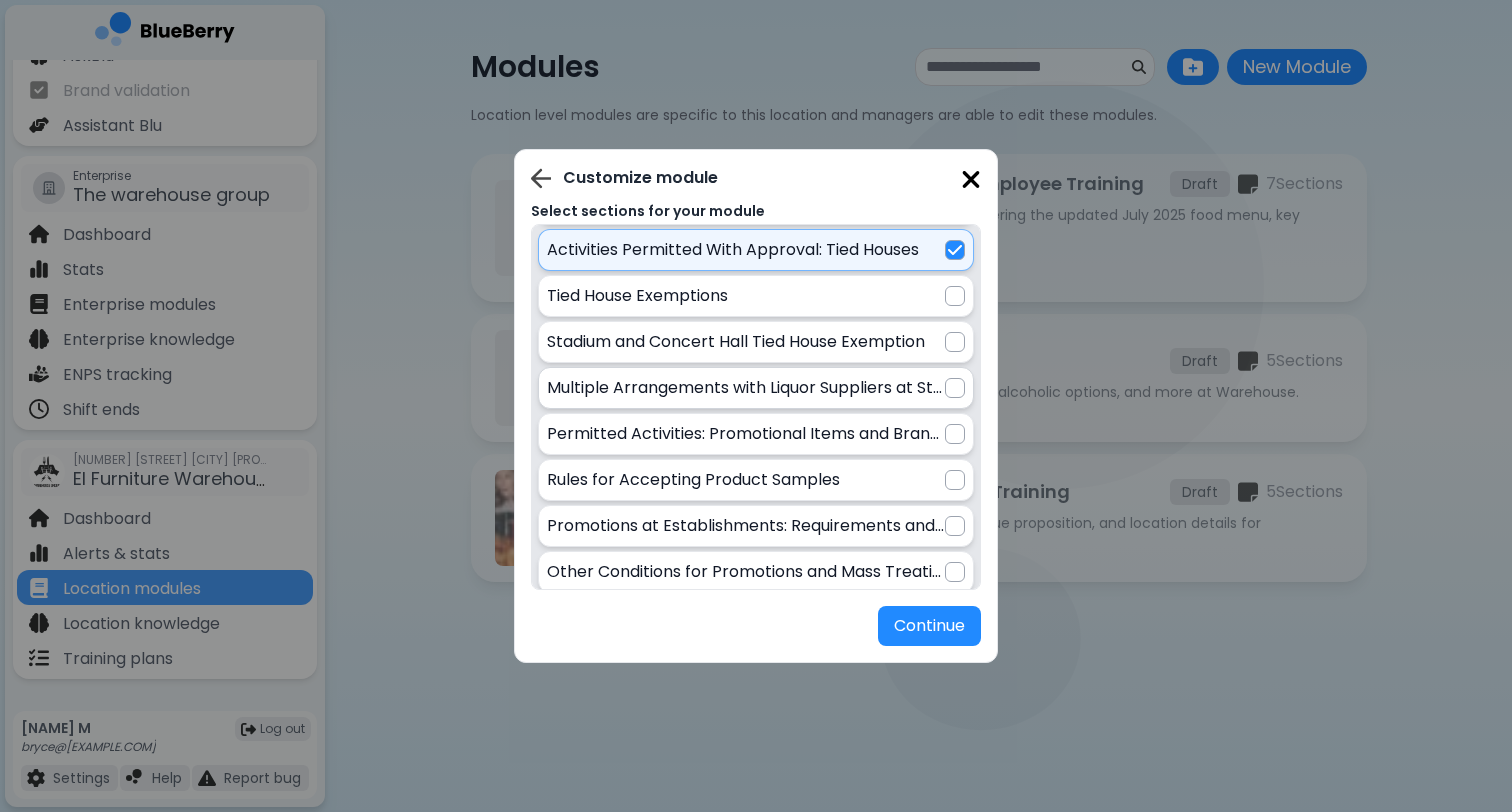 click at bounding box center [955, 388] 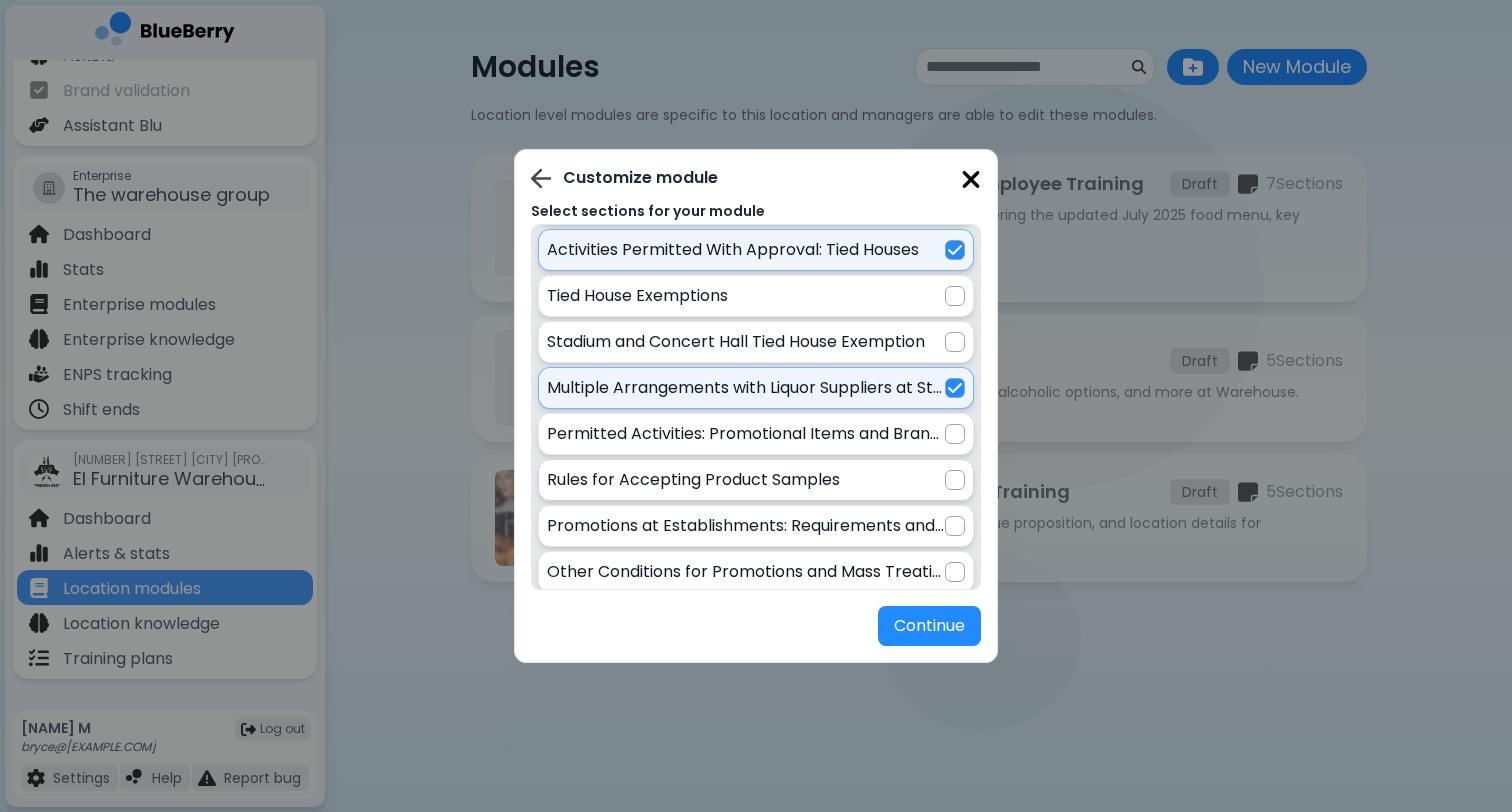 click at bounding box center [955, 480] 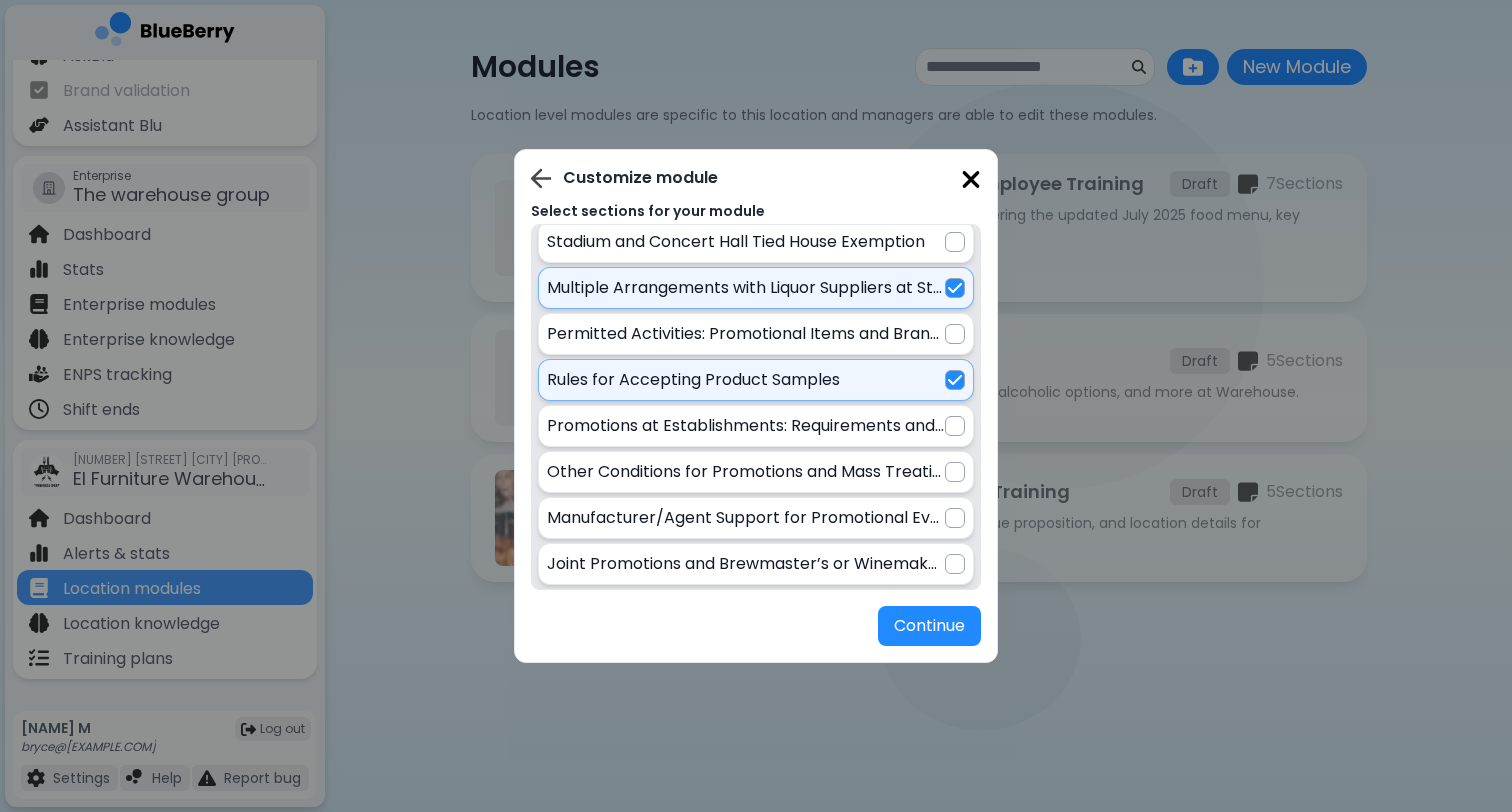 scroll, scrollTop: 3695, scrollLeft: 0, axis: vertical 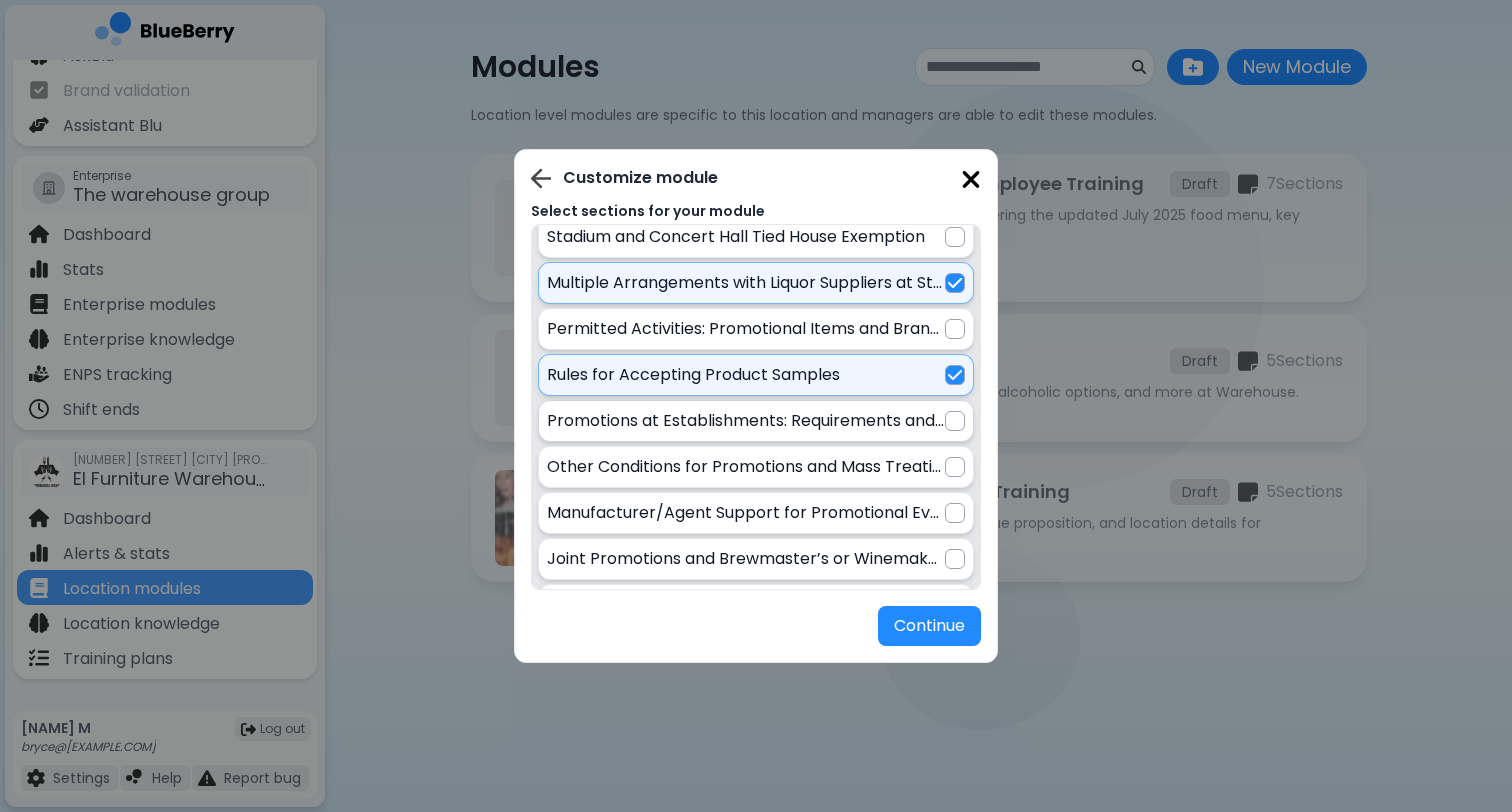 click at bounding box center (955, 421) 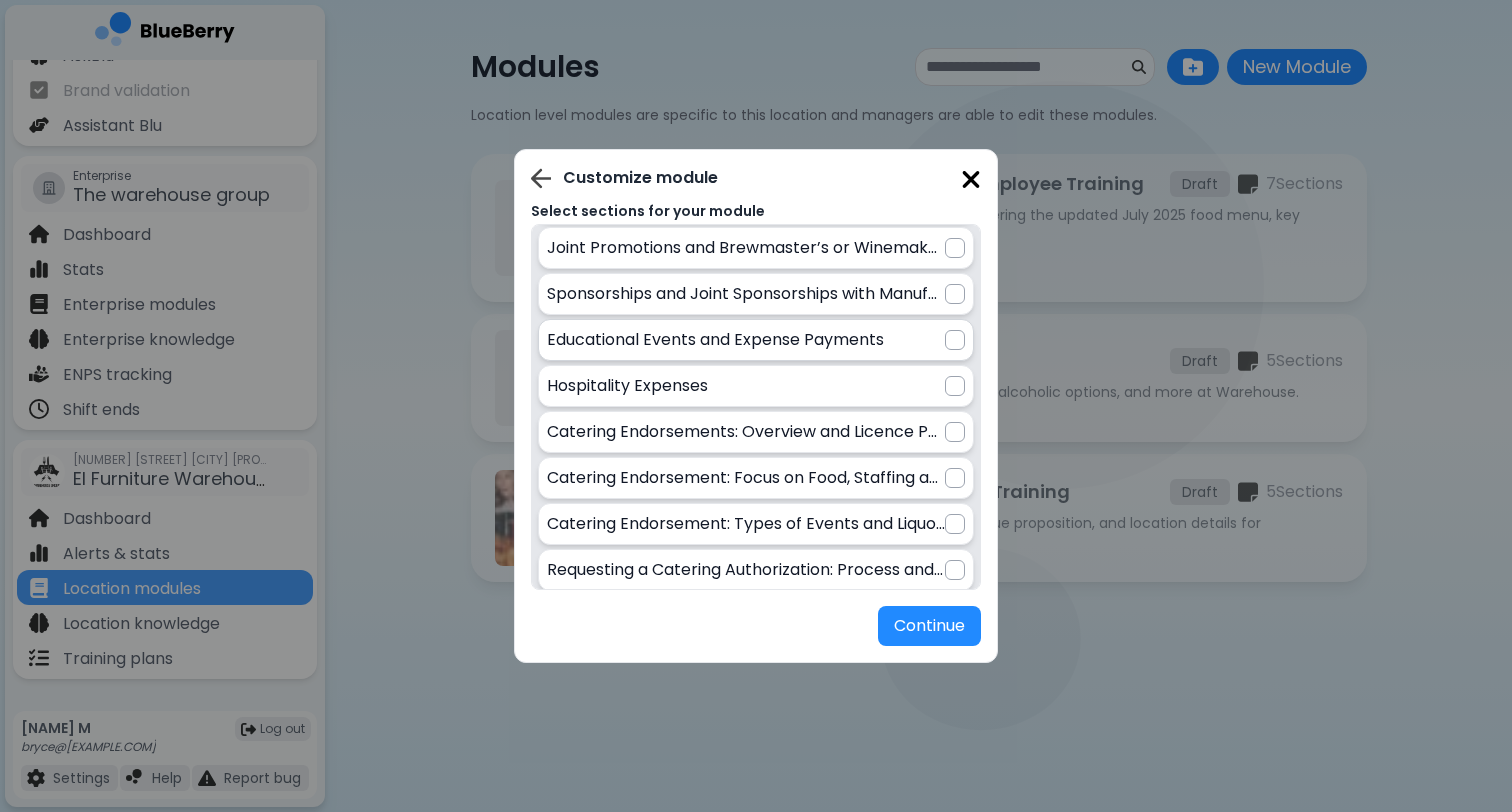 scroll, scrollTop: 4013, scrollLeft: 0, axis: vertical 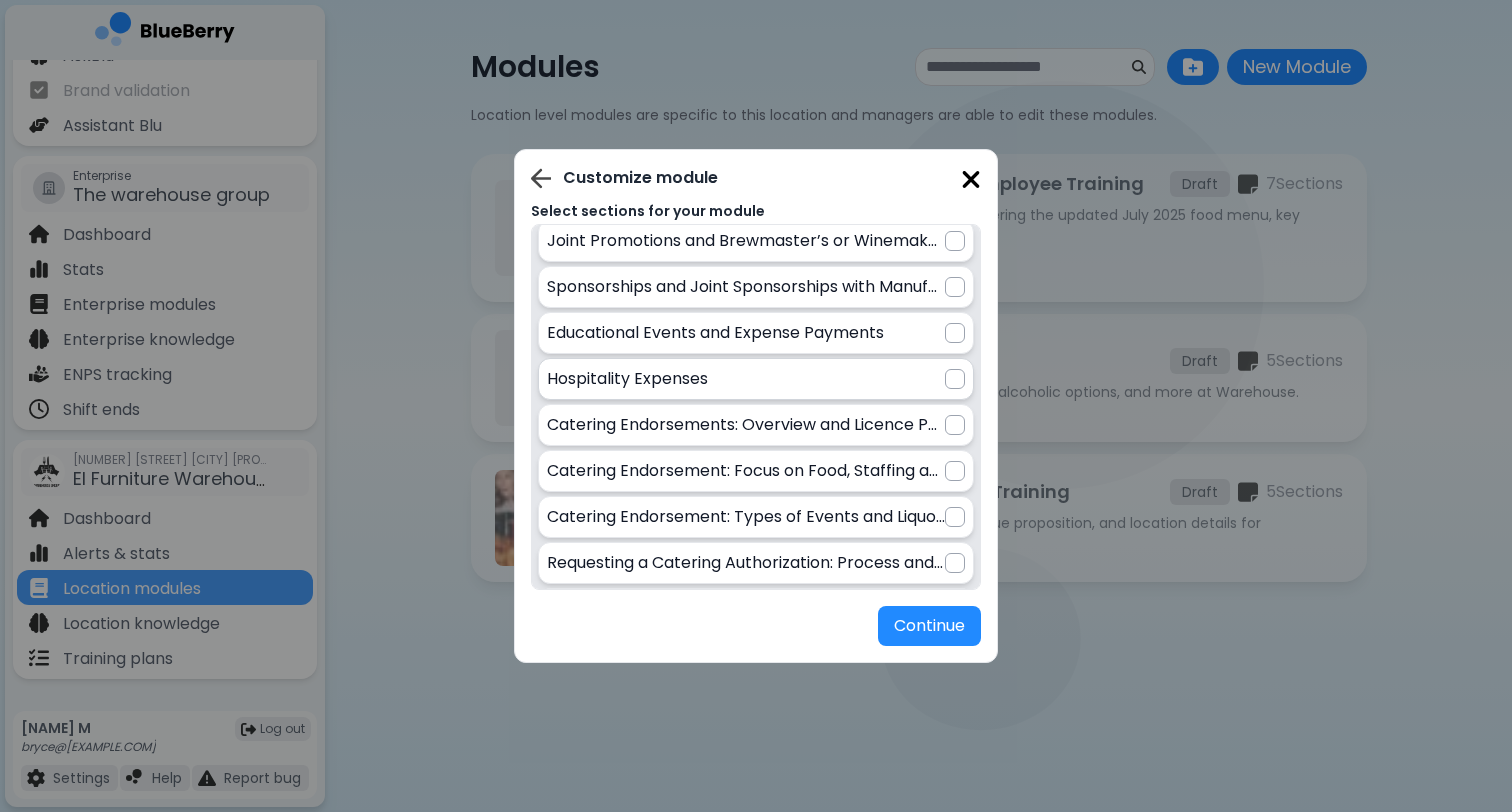 click at bounding box center [955, 379] 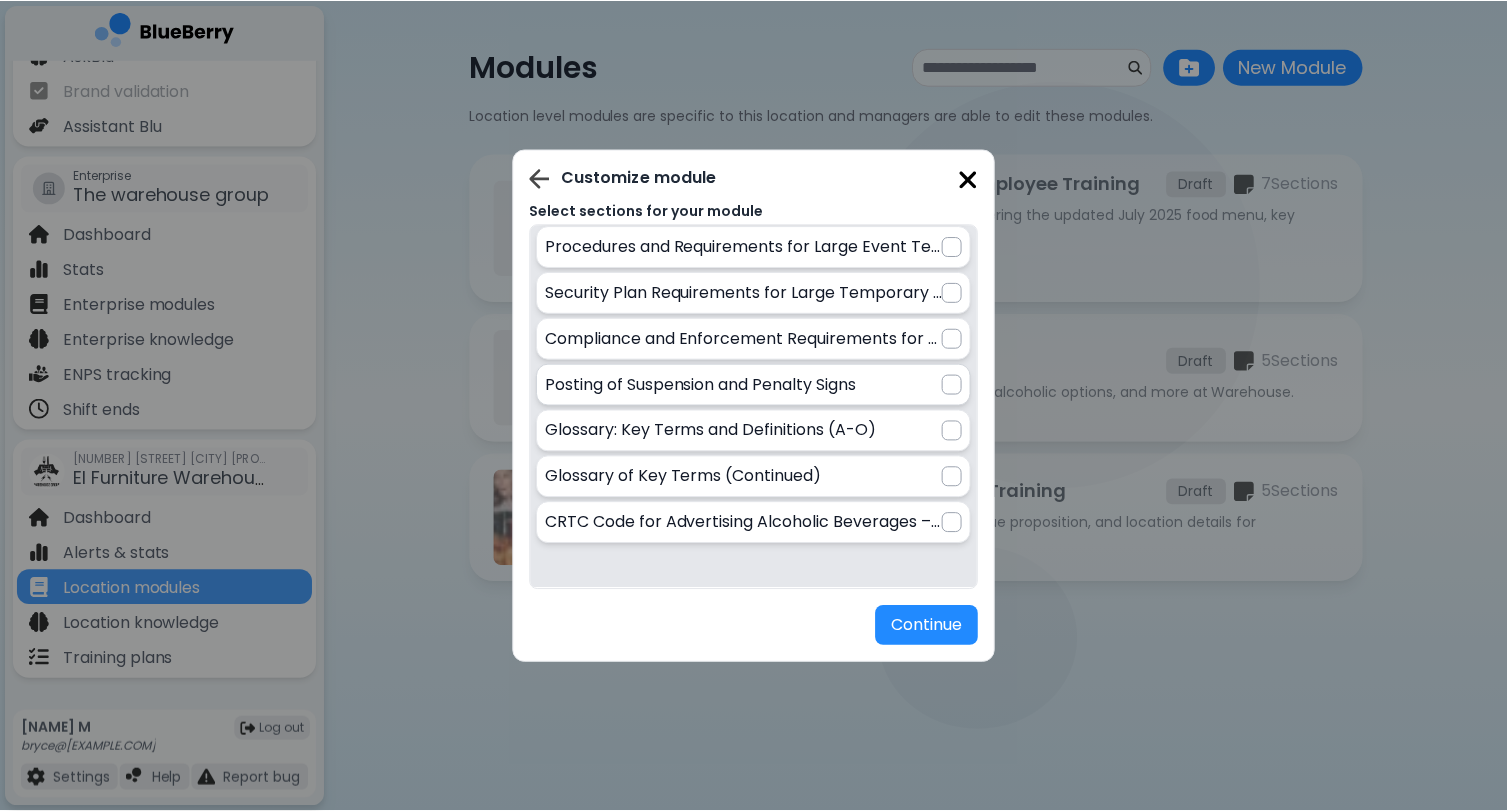scroll, scrollTop: 5111, scrollLeft: 0, axis: vertical 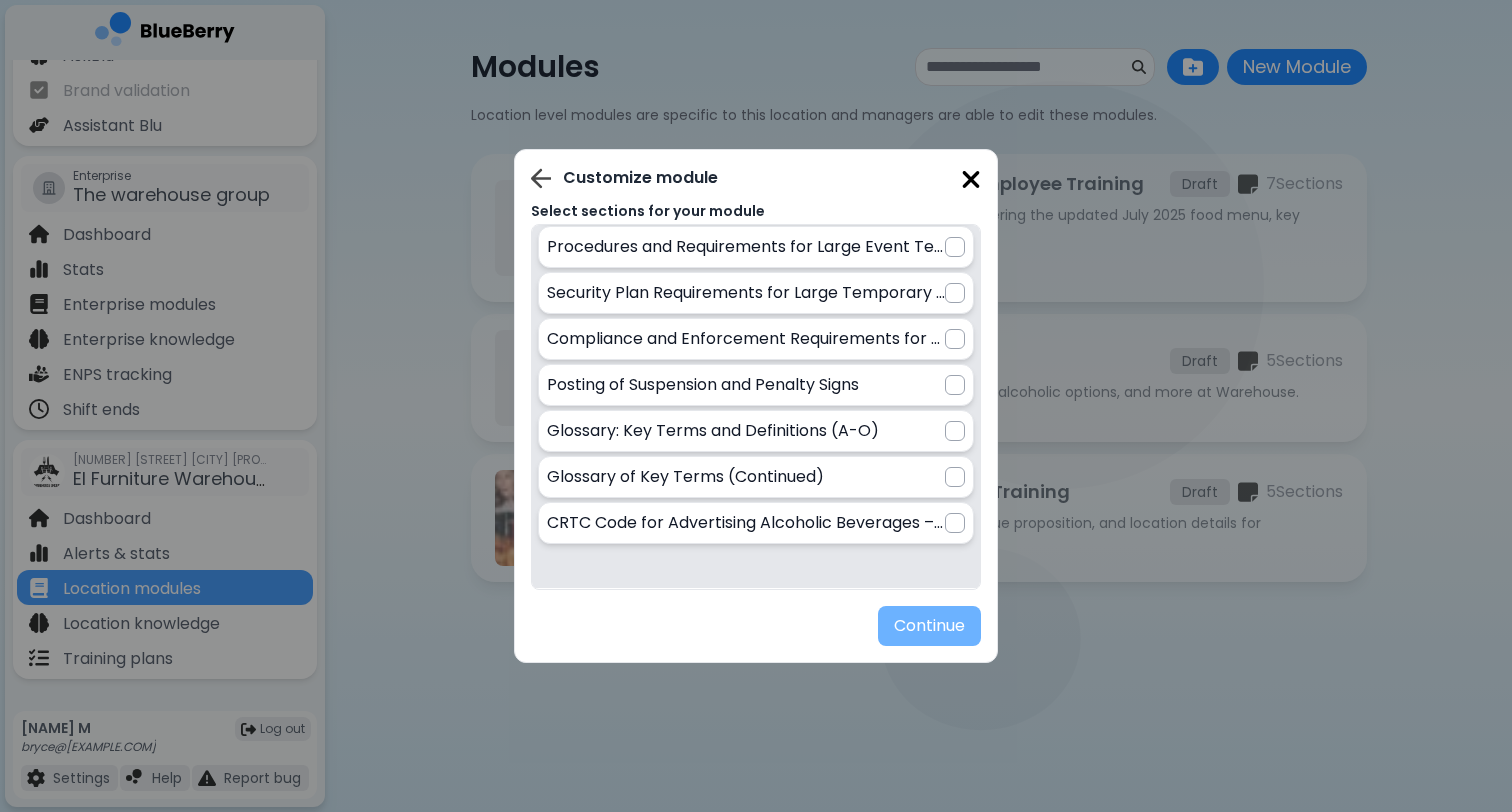 click on "Continue" at bounding box center (929, 626) 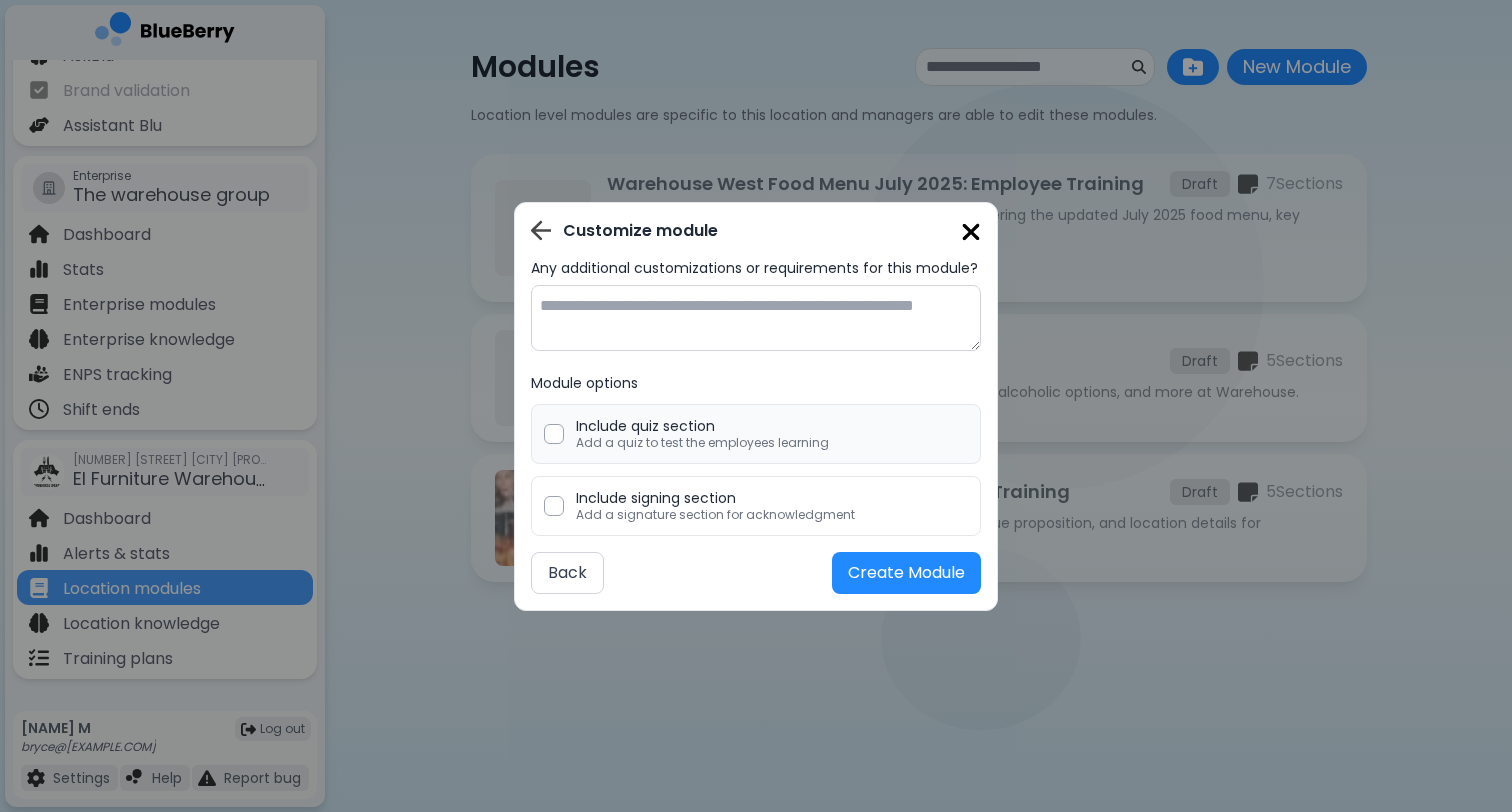 click on "Include quiz section" at bounding box center [702, 426] 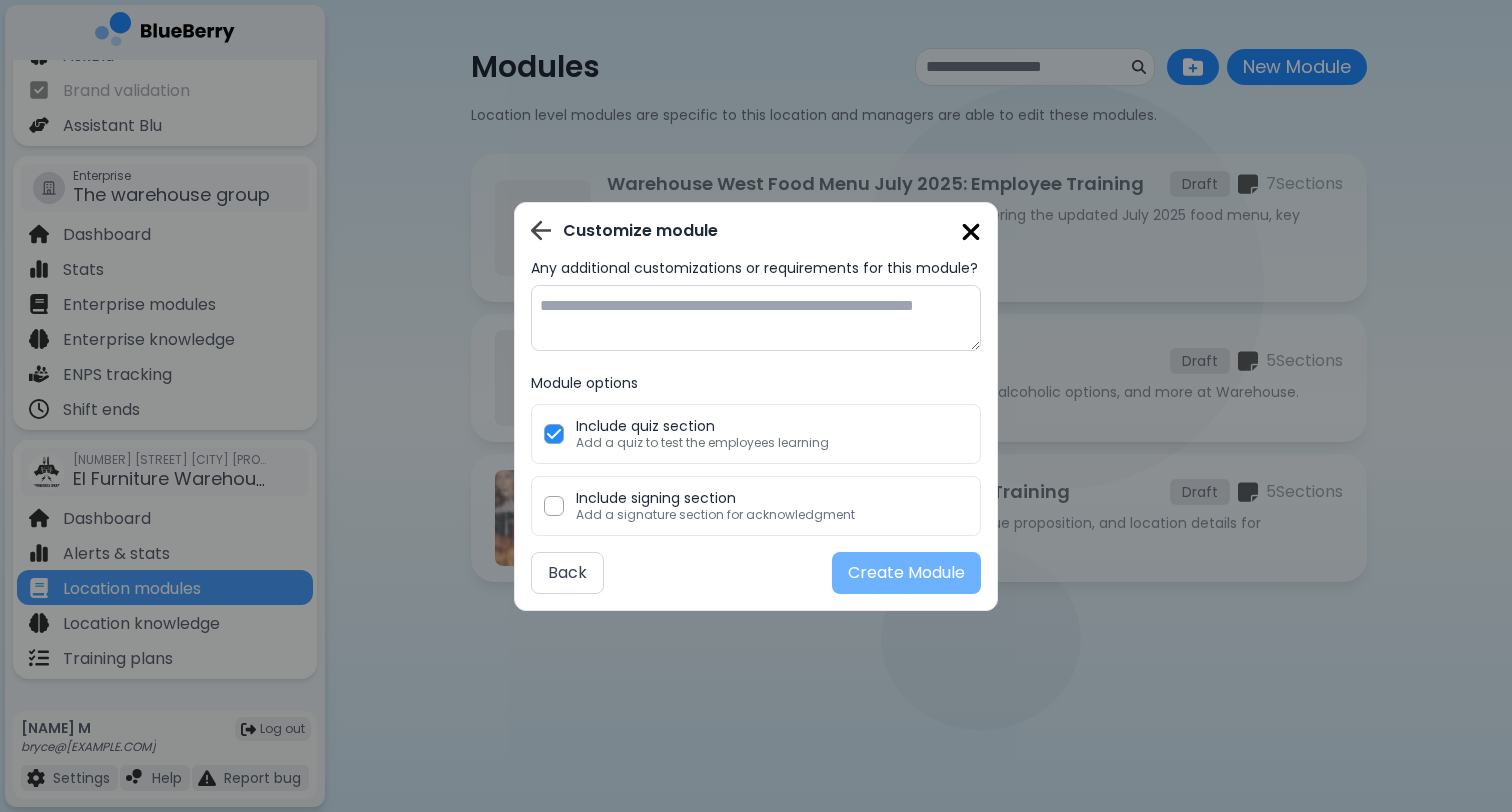 click on "Create Module" at bounding box center (906, 573) 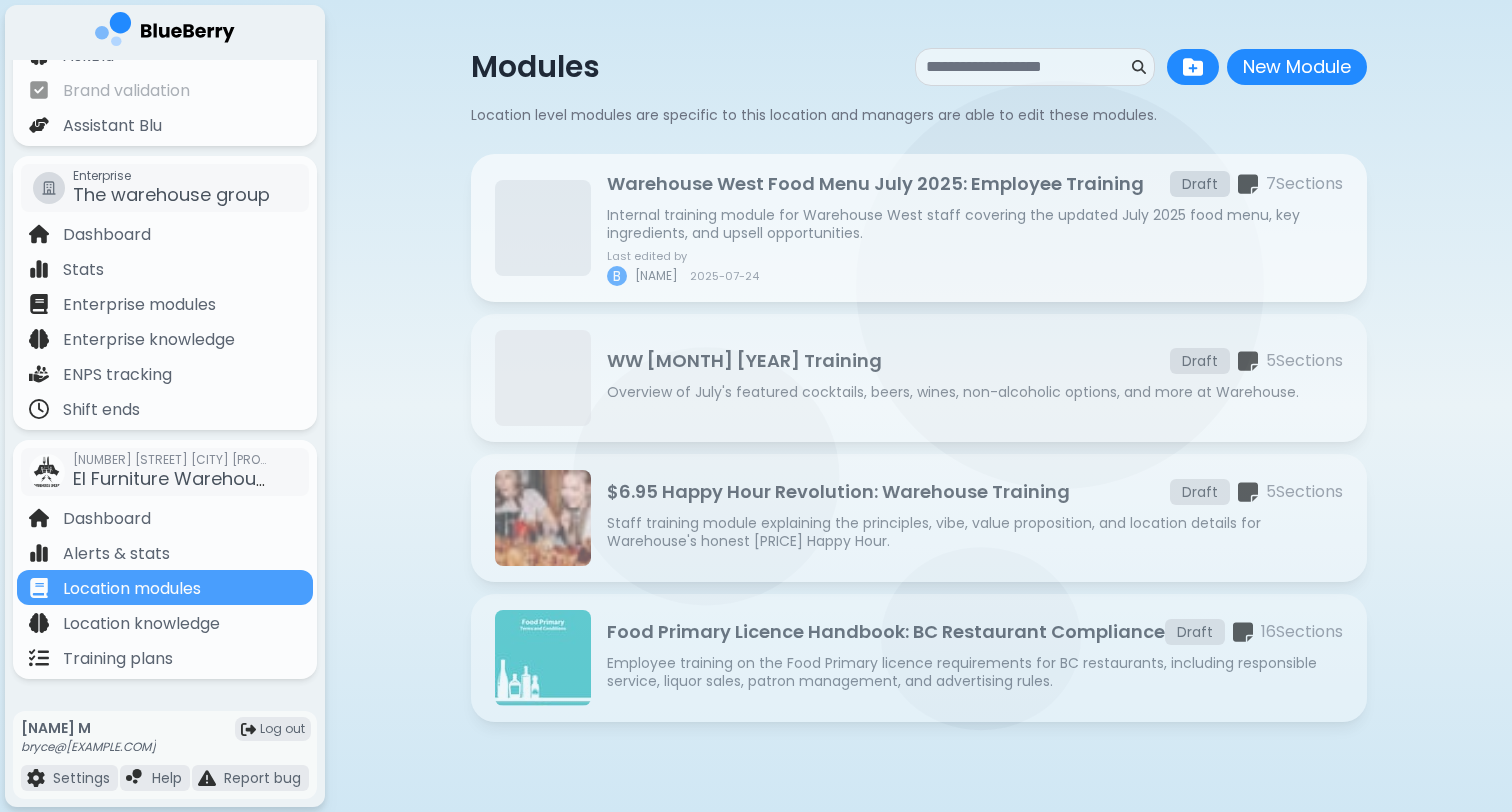click on "Internal training module for Warehouse West staff covering the updated July 2025 food menu, key ingredients, and upsell opportunities." at bounding box center [975, 224] 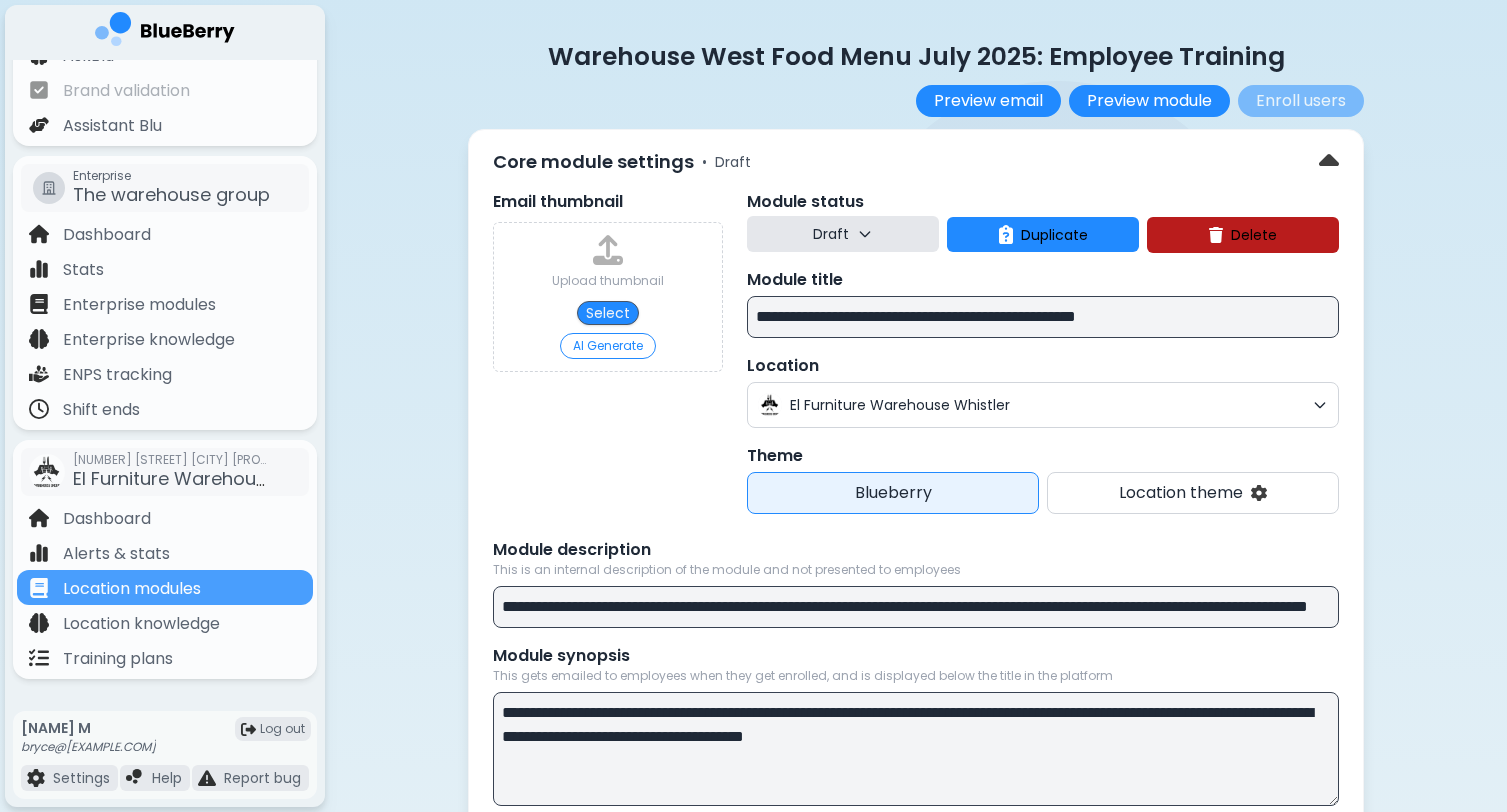 scroll, scrollTop: 6, scrollLeft: 0, axis: vertical 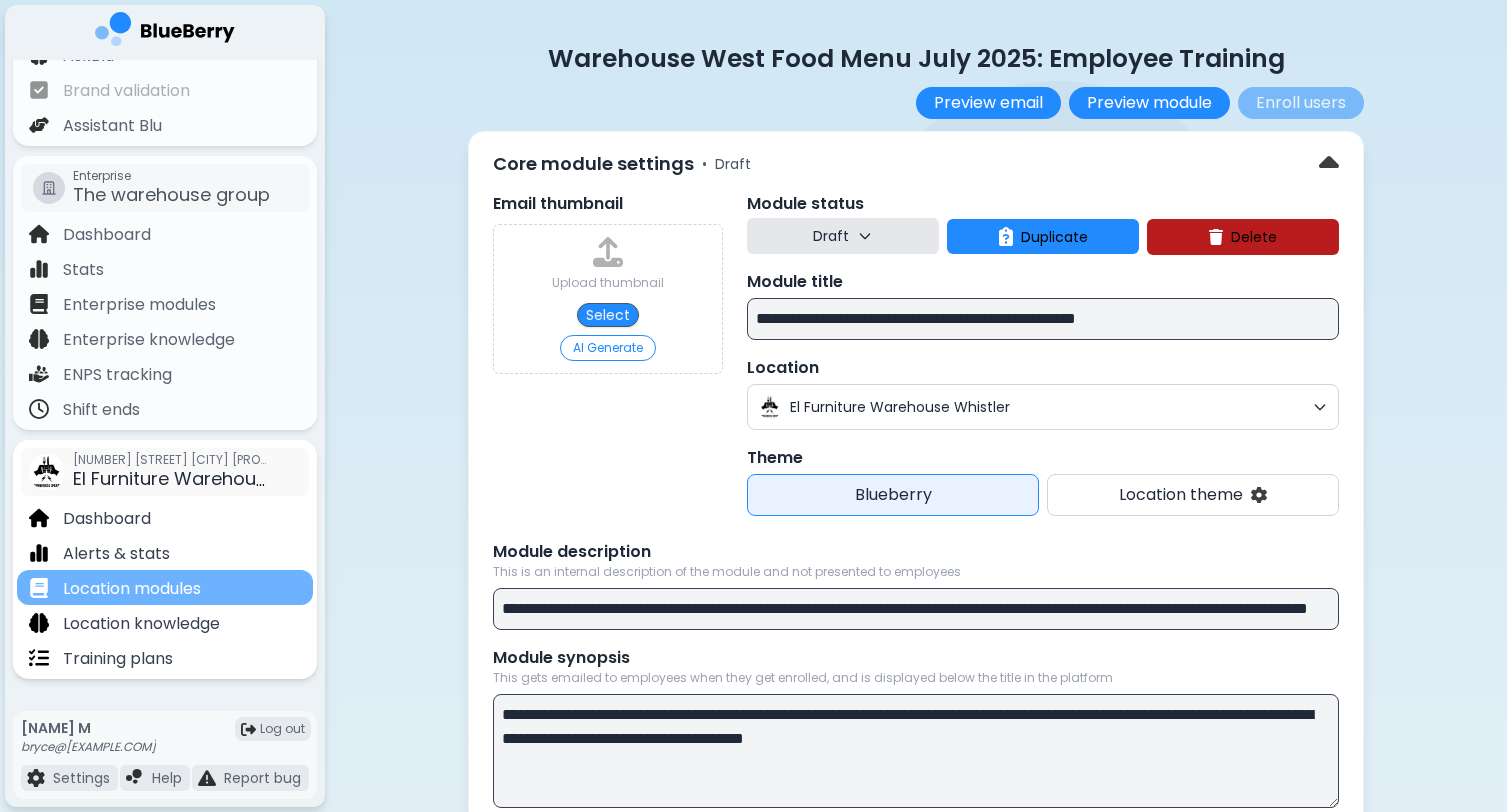 click on "Location modules" at bounding box center [132, 589] 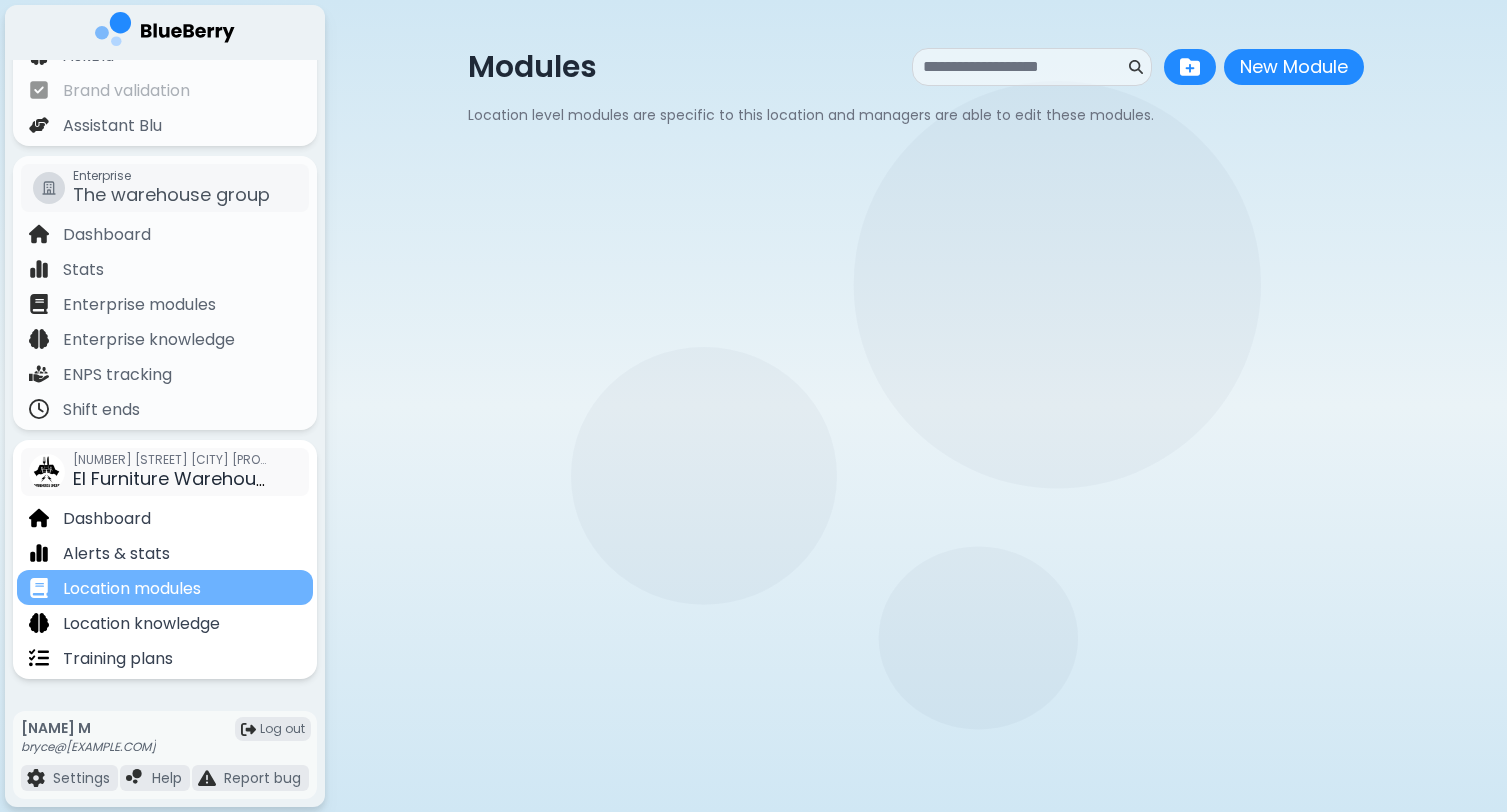 scroll, scrollTop: 0, scrollLeft: 0, axis: both 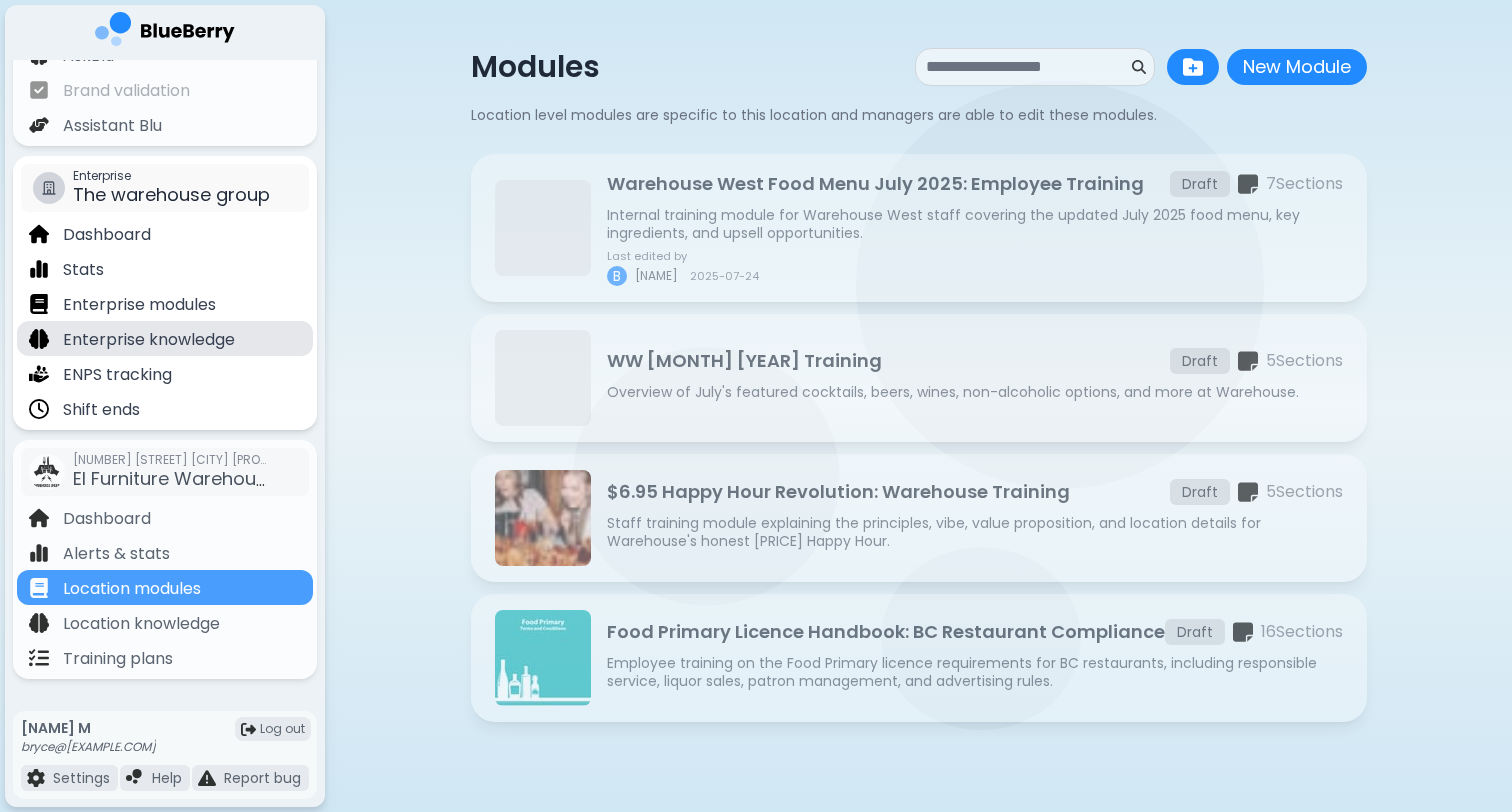 click on "Enterprise knowledge" at bounding box center [149, 340] 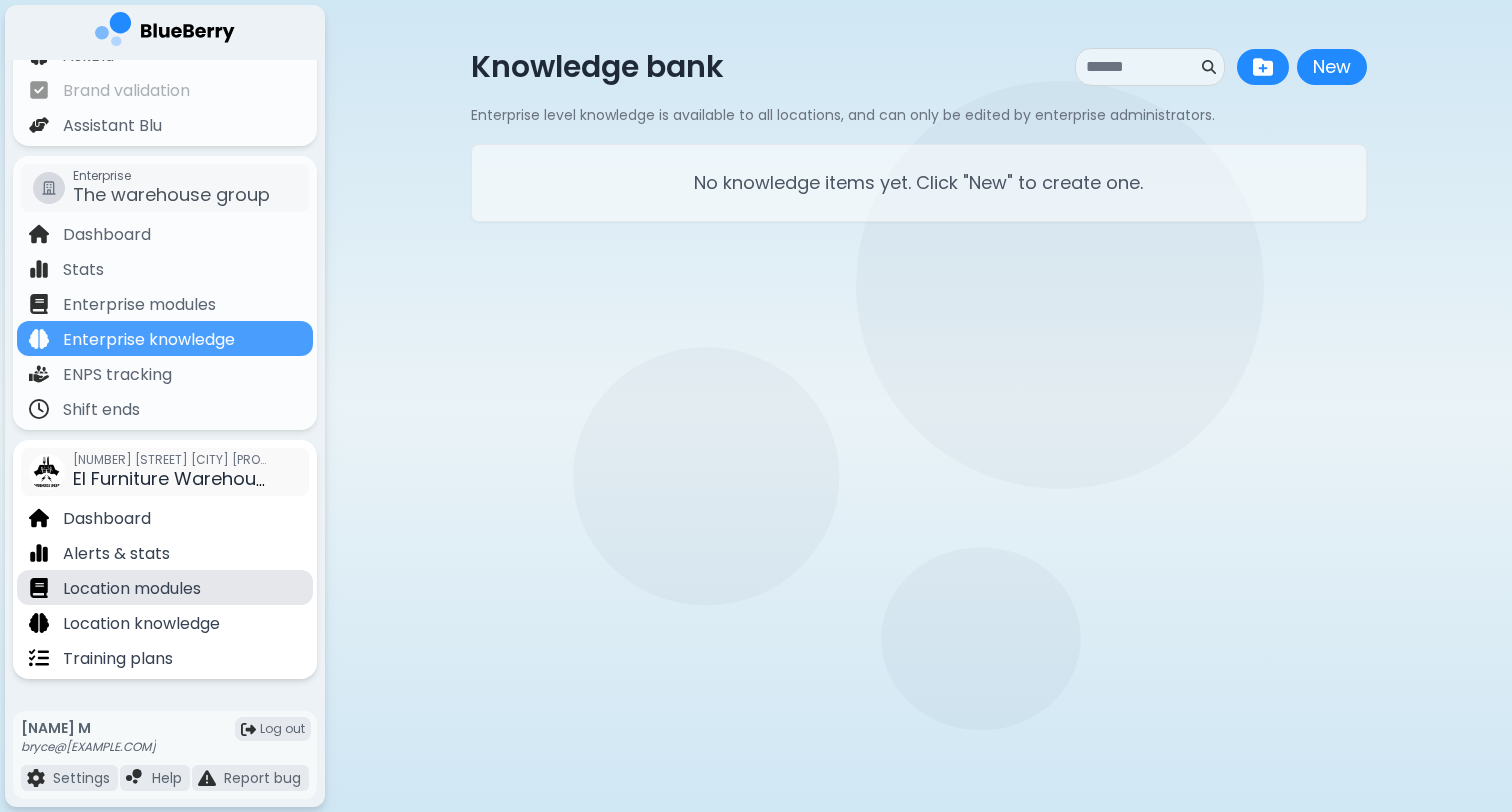 click on "Location modules" at bounding box center [132, 589] 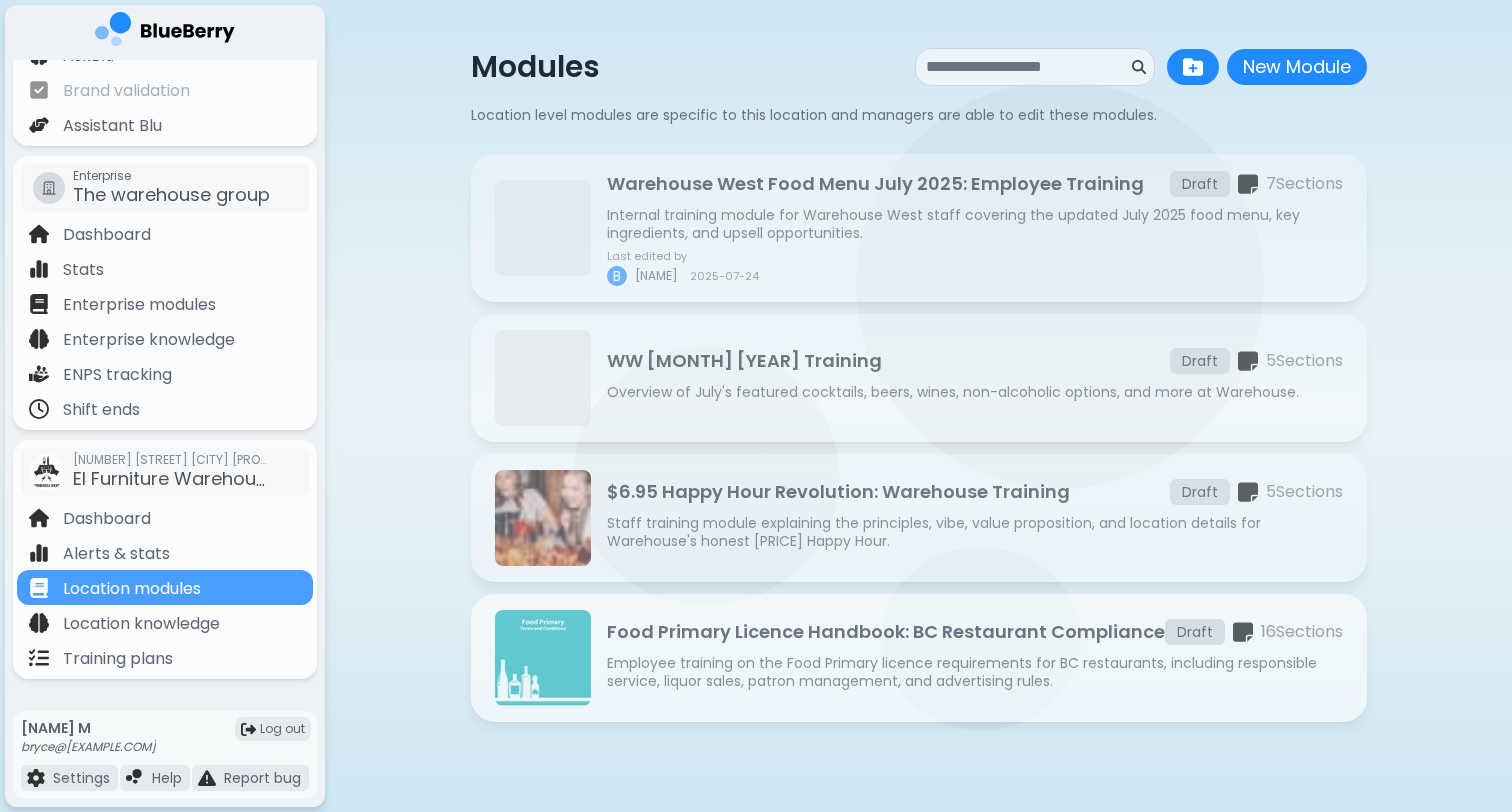 click on "Employee training on the Food Primary licence requirements for BC restaurants, including responsible service, liquor sales, patron management, and advertising rules." at bounding box center (975, 672) 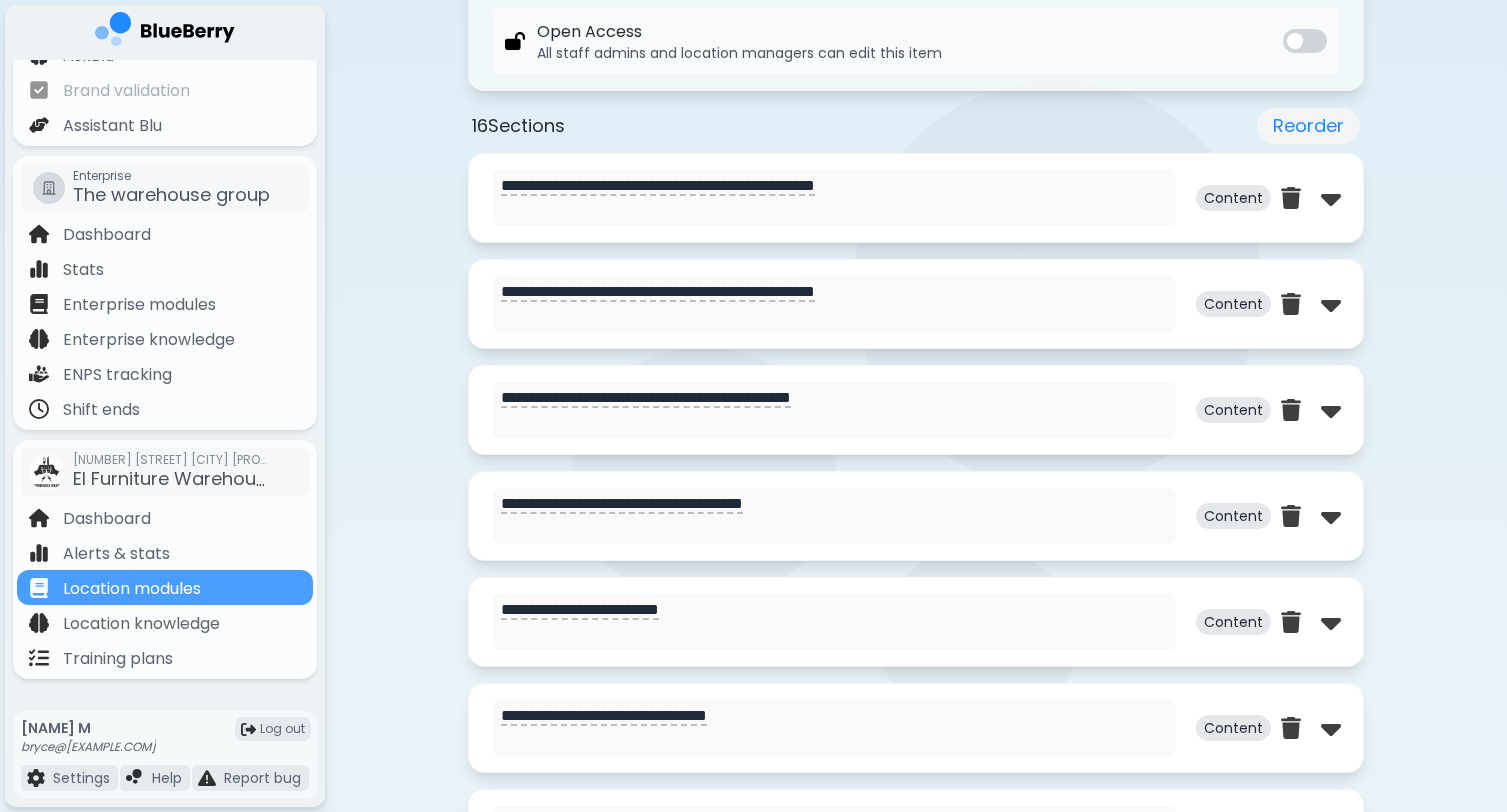 scroll, scrollTop: 910, scrollLeft: 0, axis: vertical 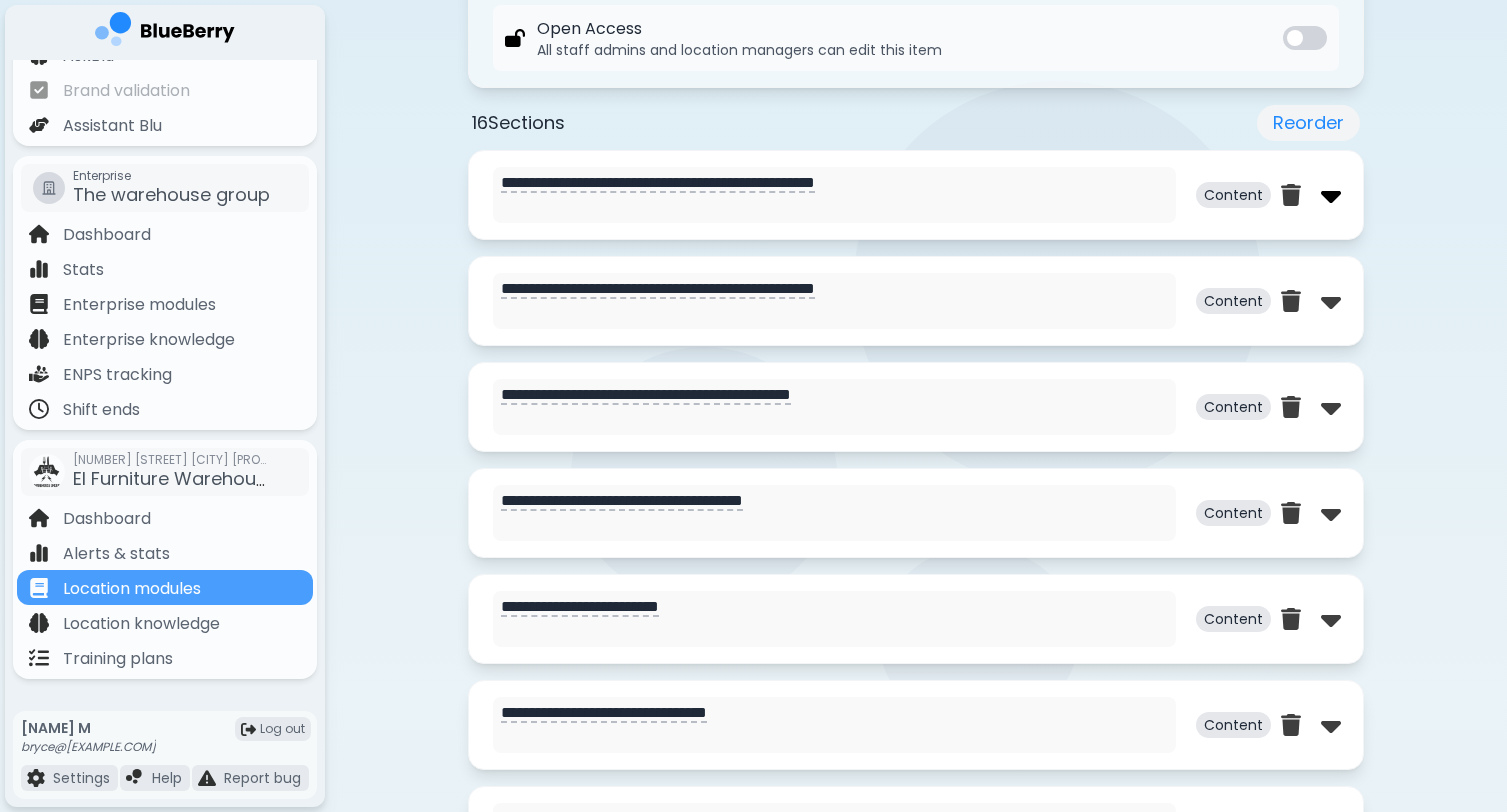 click at bounding box center [1331, 195] 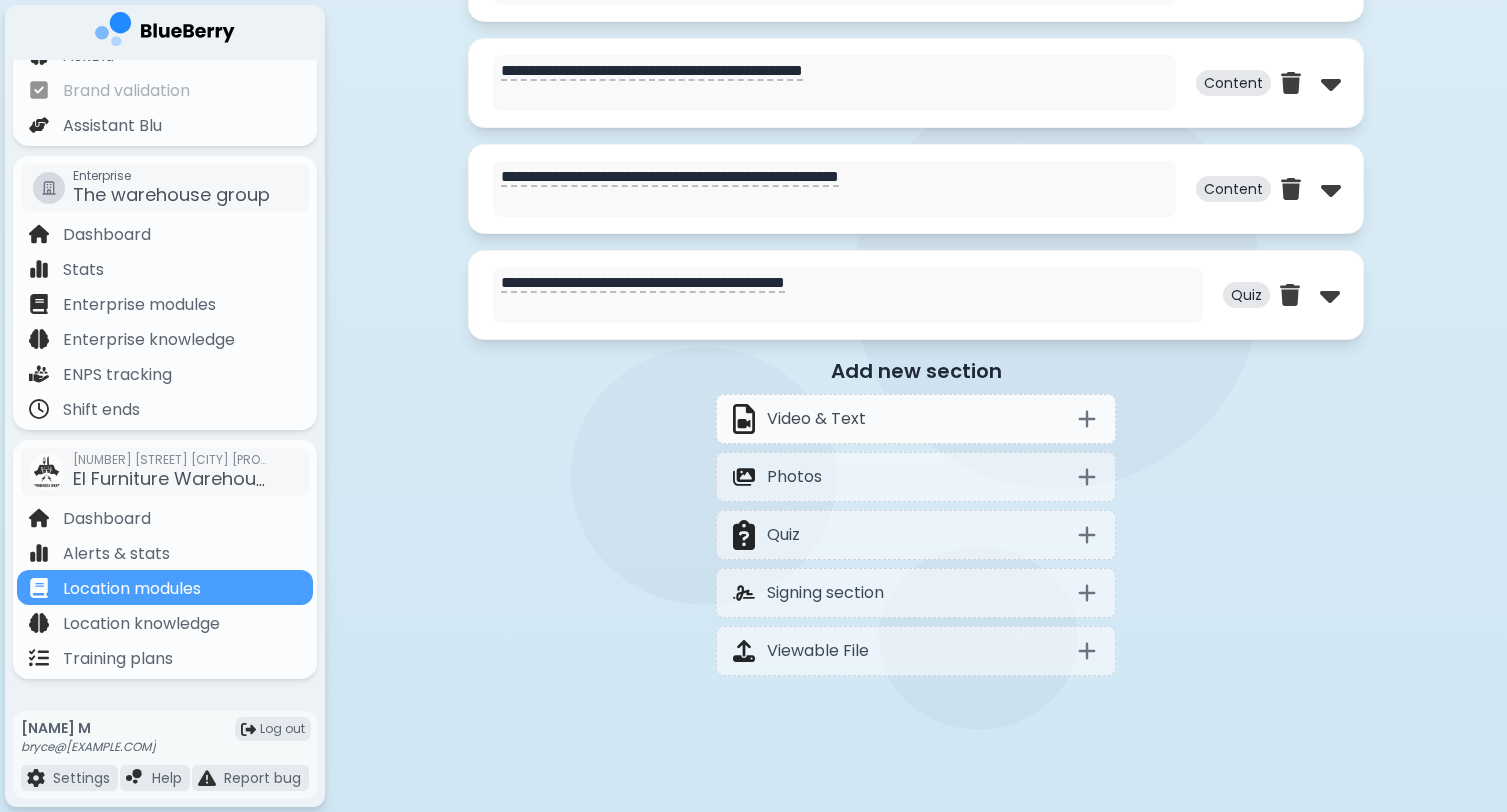 scroll, scrollTop: 3391, scrollLeft: 0, axis: vertical 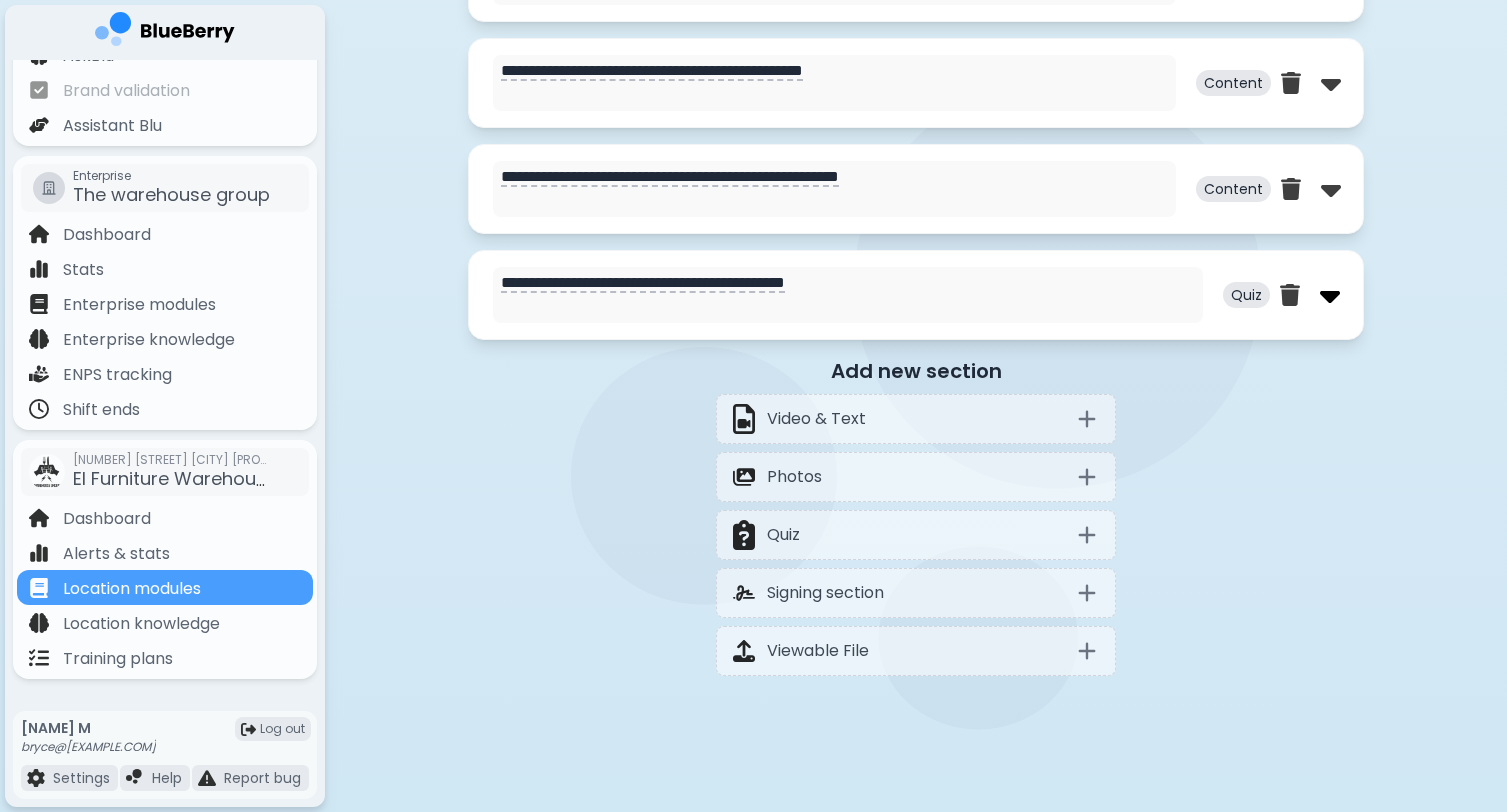 click at bounding box center (1330, 295) 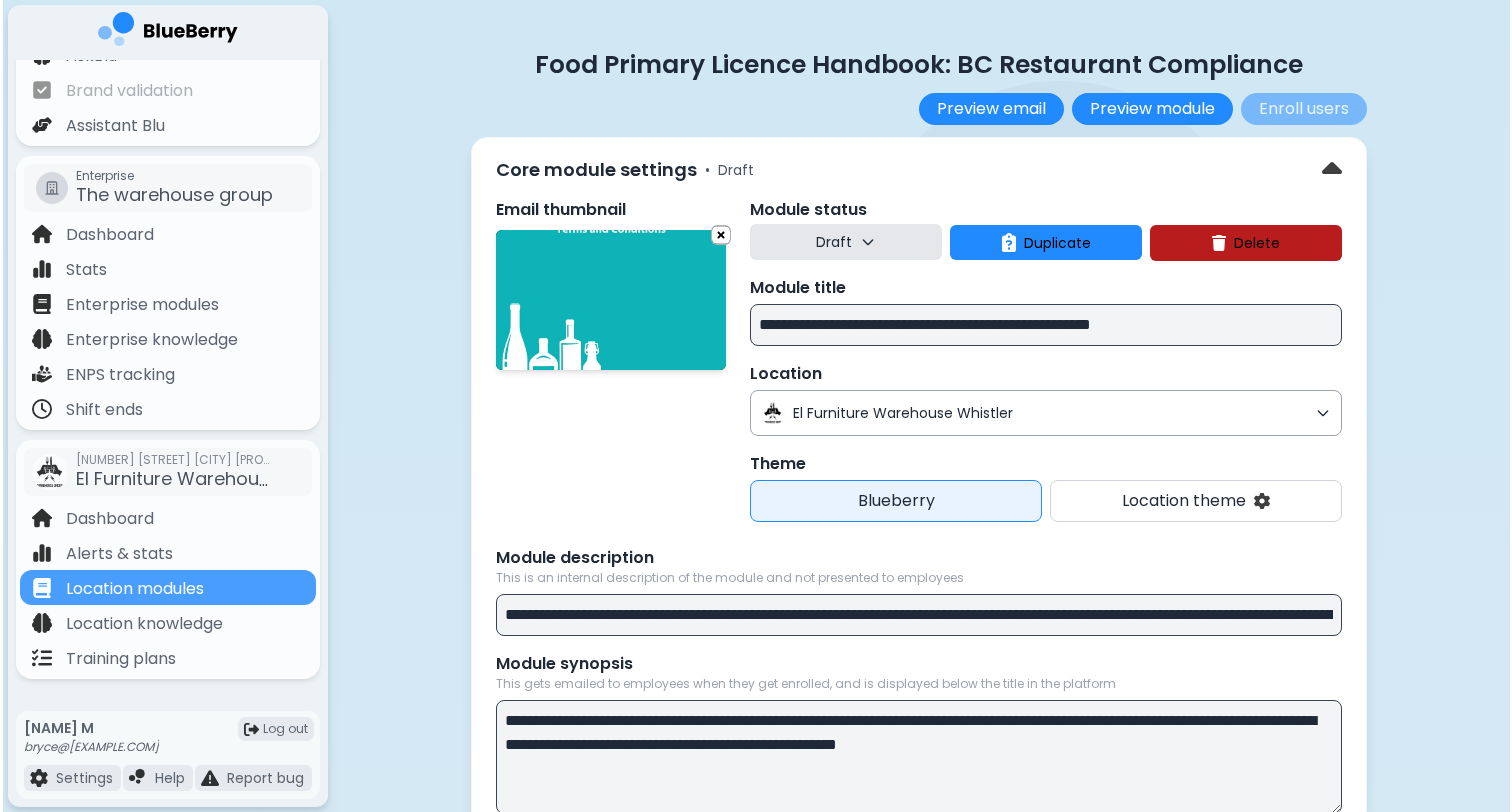 scroll, scrollTop: 0, scrollLeft: 0, axis: both 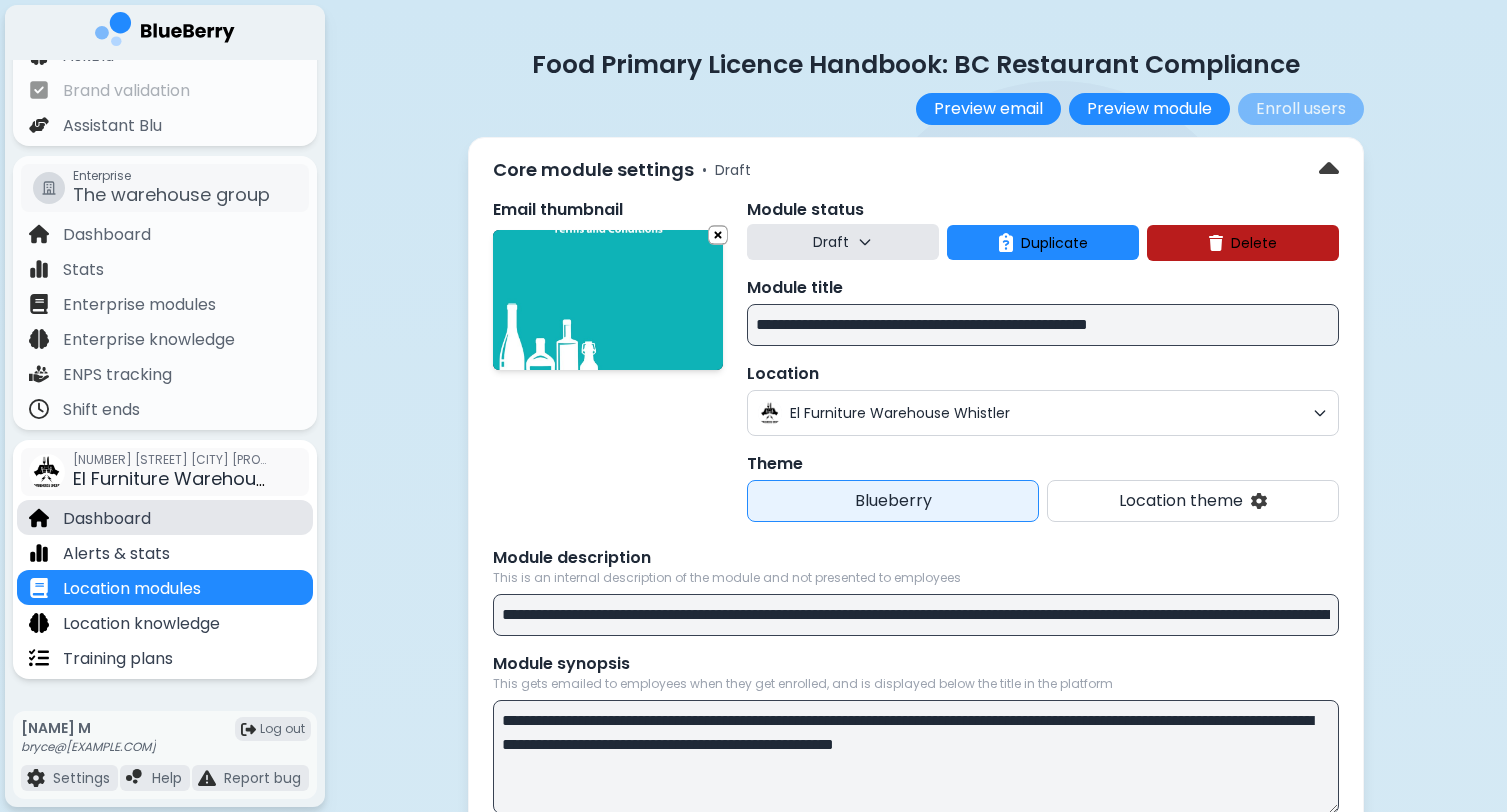 click on "Dashboard" at bounding box center [107, 519] 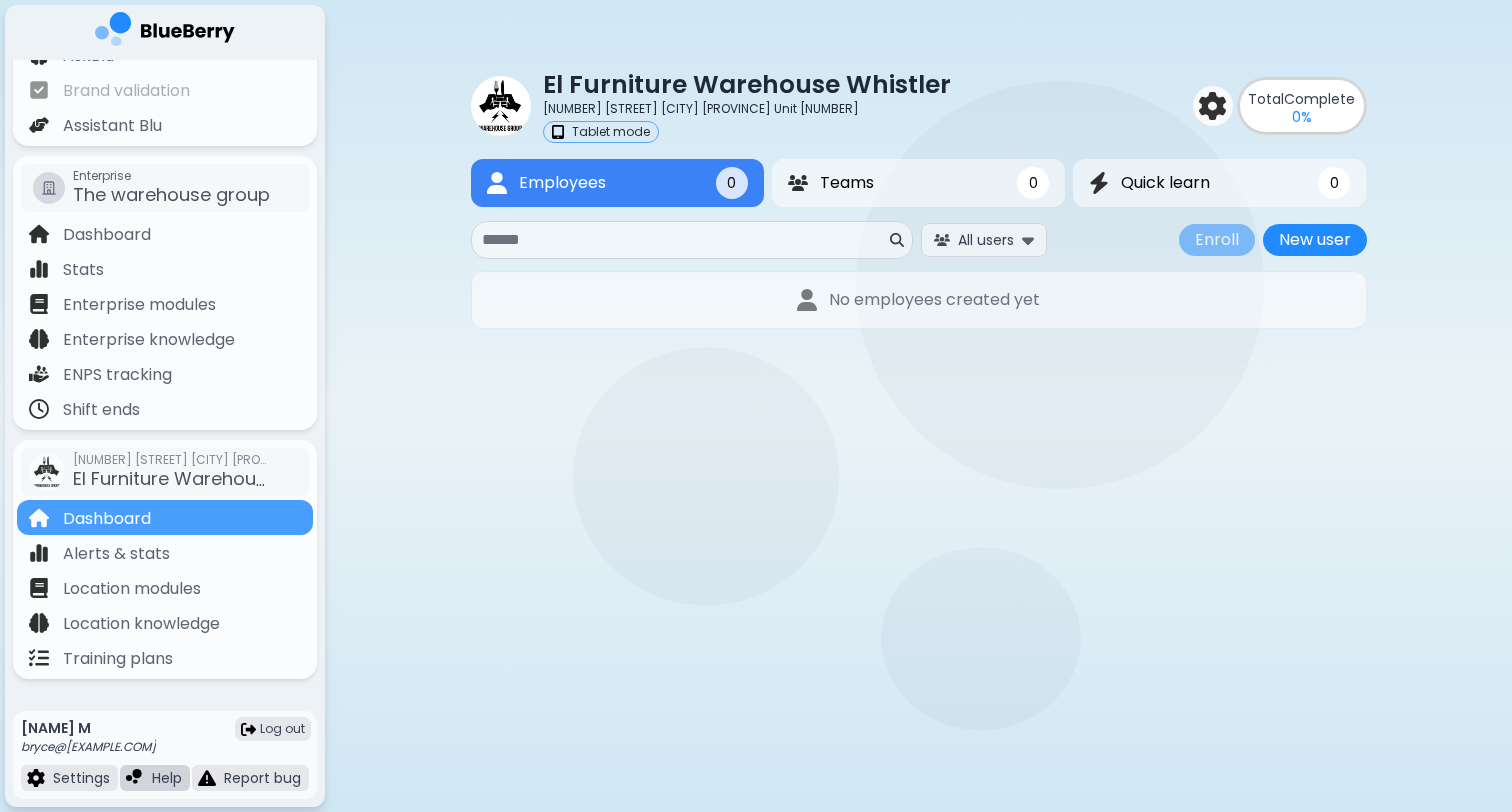 click on "Help" at bounding box center (167, 778) 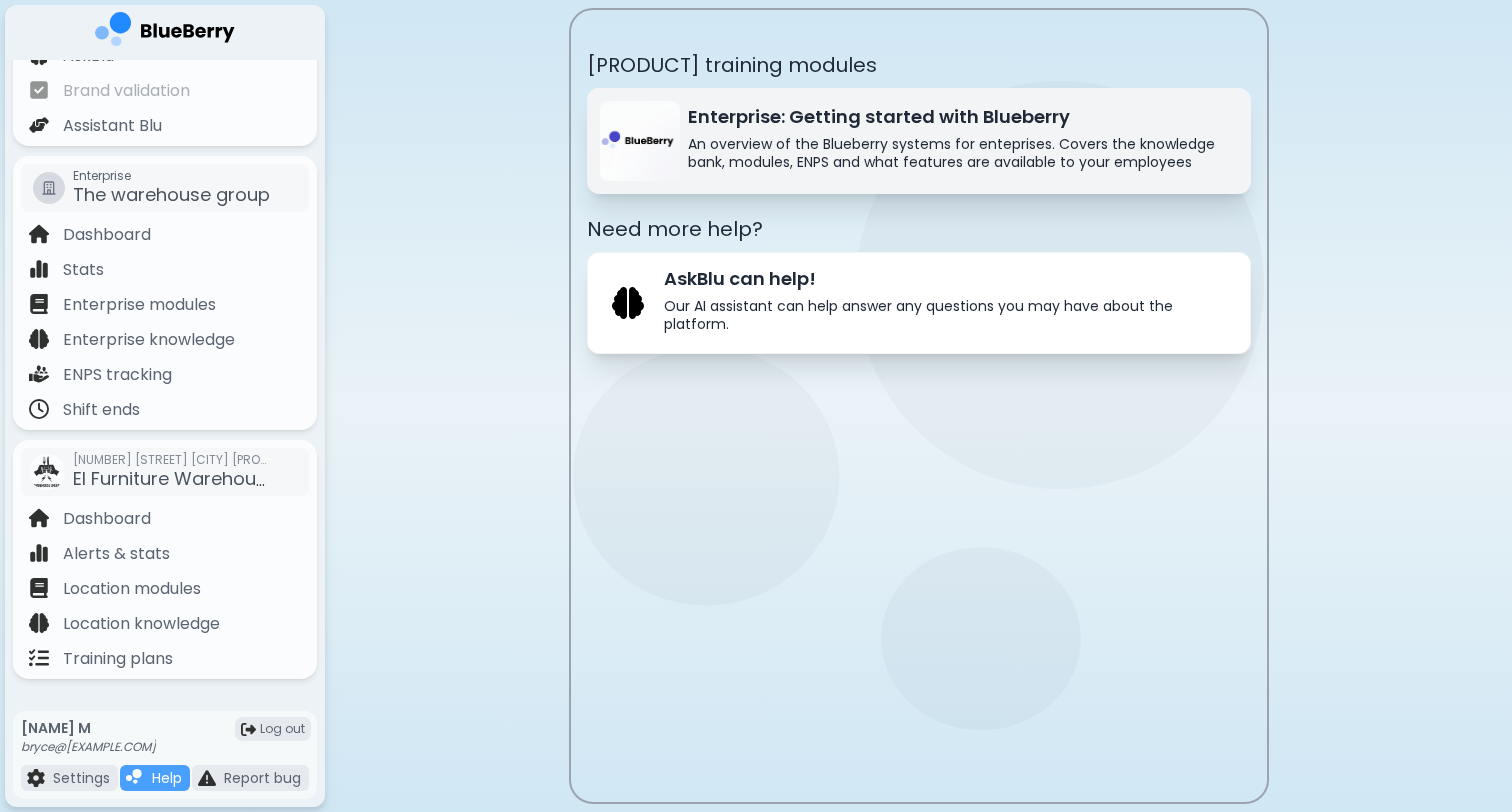click on "An overview of the Blueberry systems for enteprises. Covers the knowledge bank, modules, ENPS and what features are available to your employees" at bounding box center (963, 153) 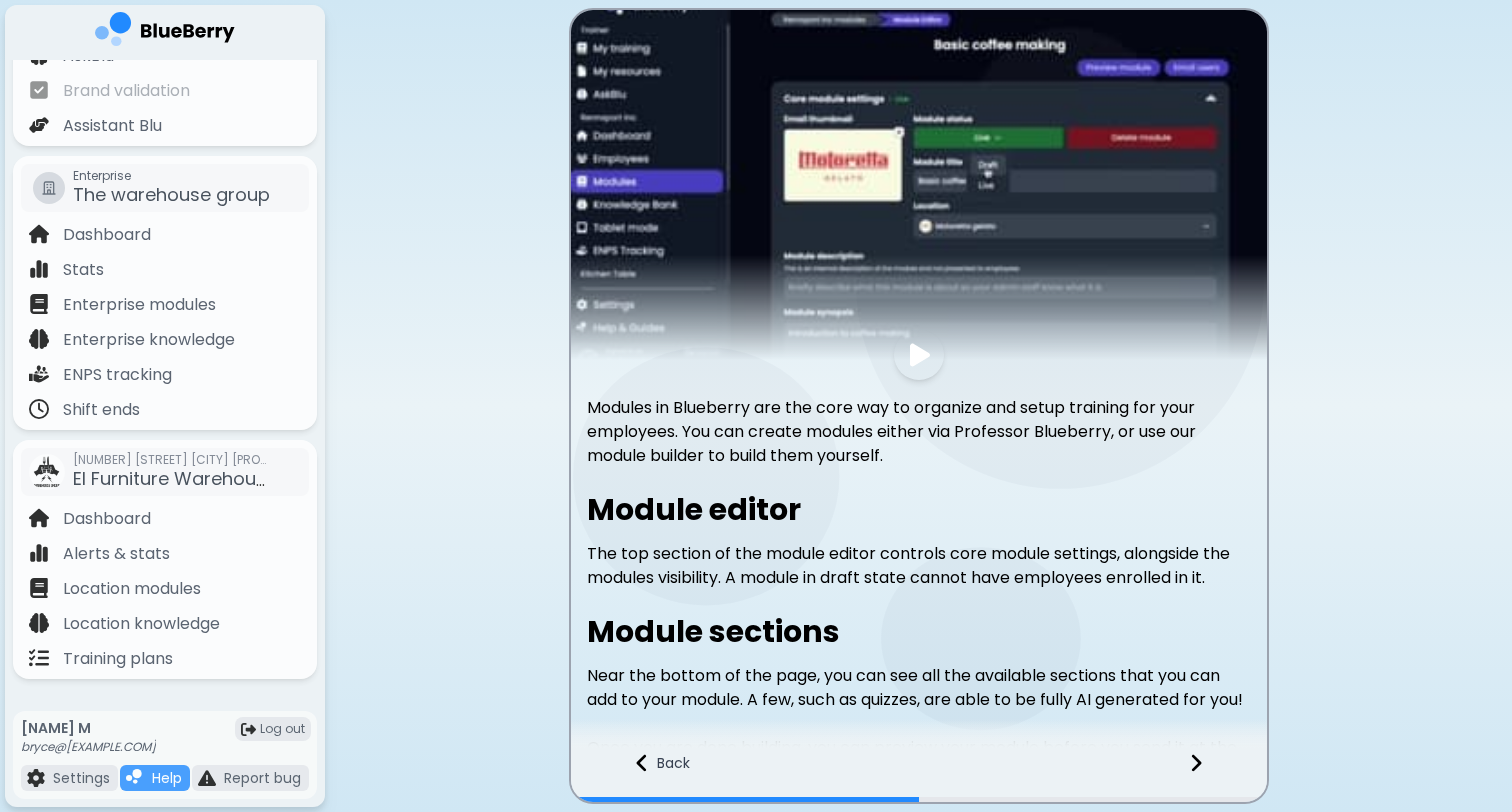 scroll, scrollTop: 0, scrollLeft: 0, axis: both 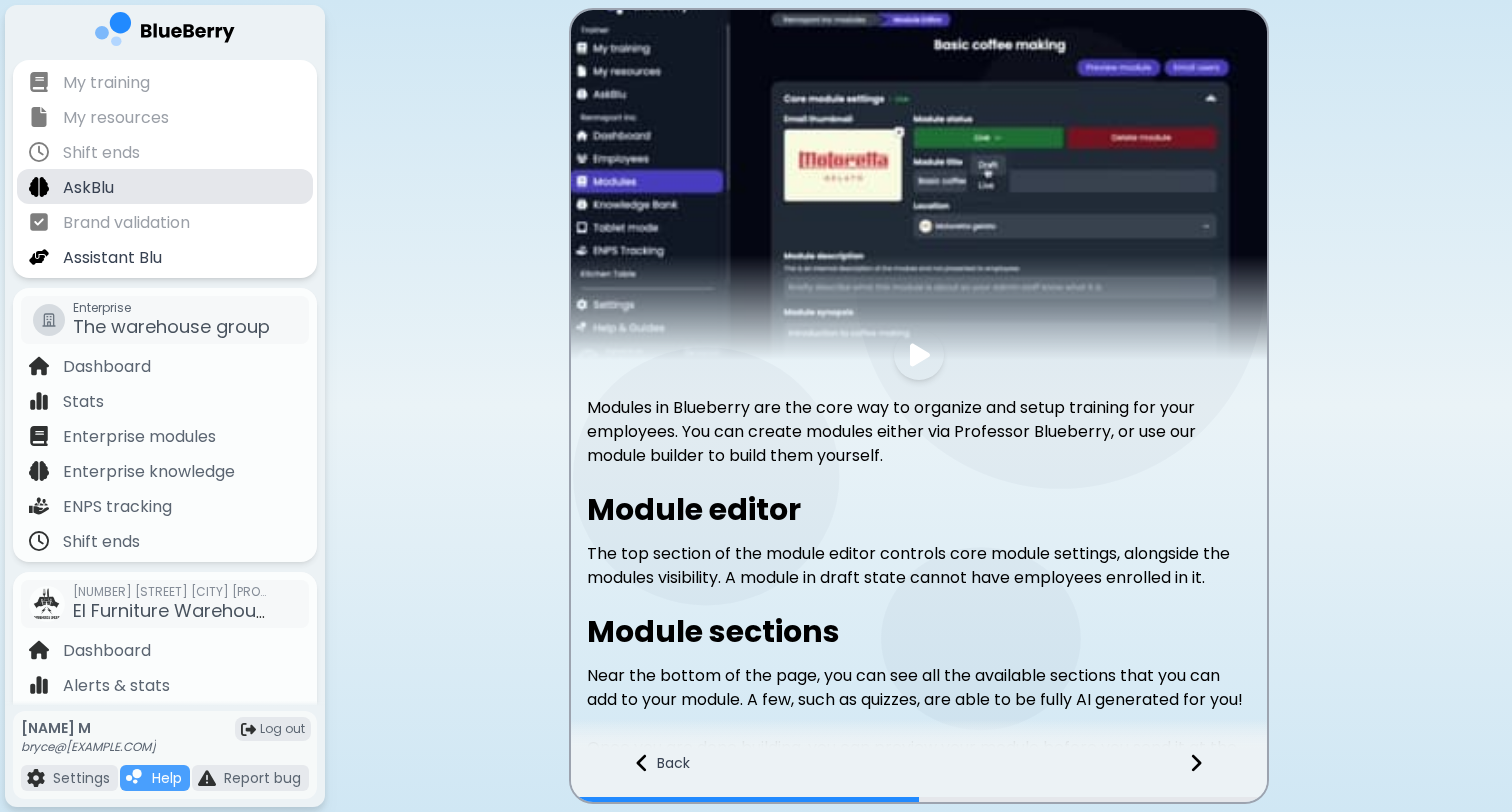 click on "AskBlu" at bounding box center [88, 188] 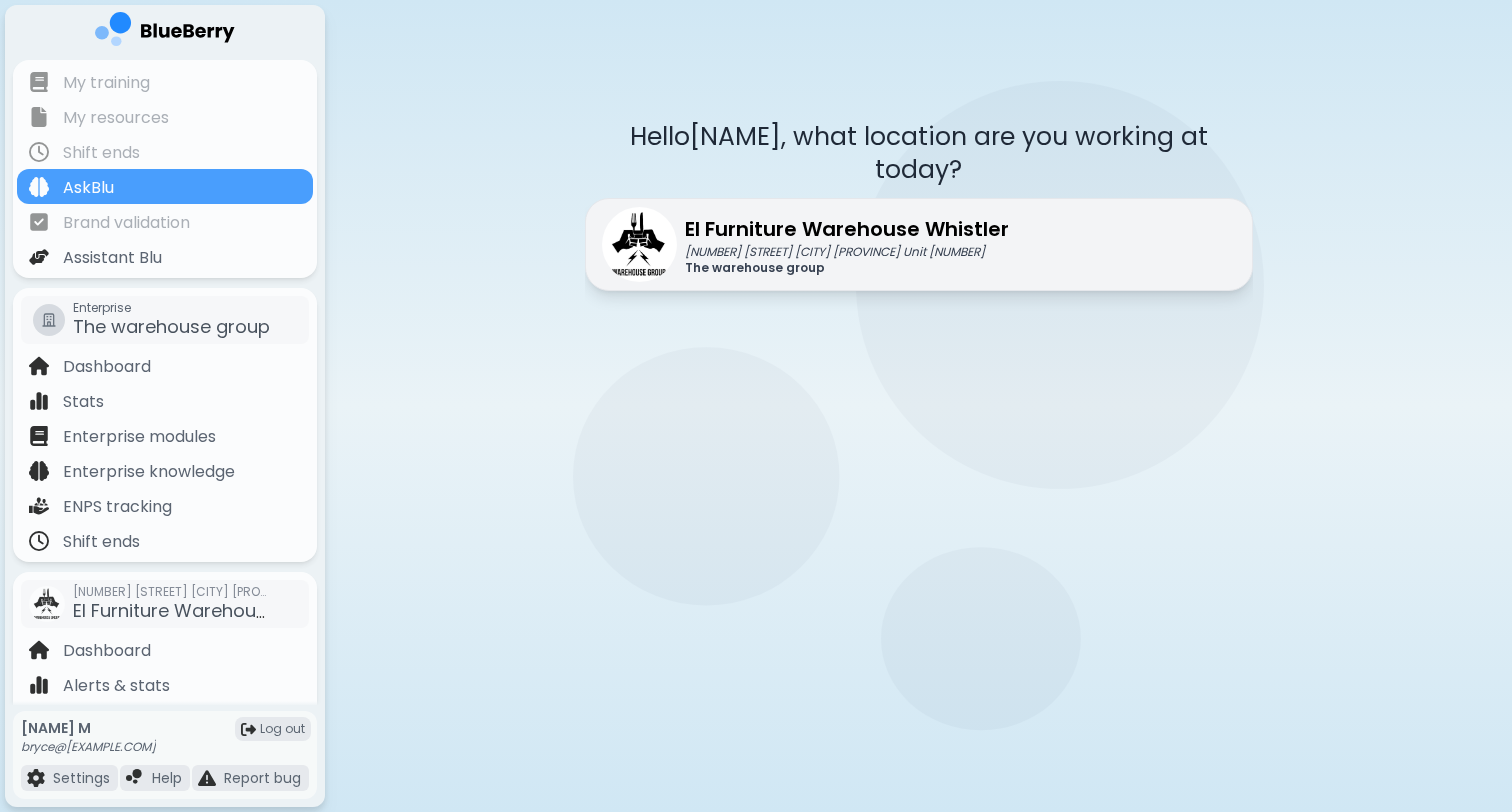 click on "[NUMBER] [STREET] [CITY] [PROVINCE] Unit [NUMBER]" at bounding box center [847, 252] 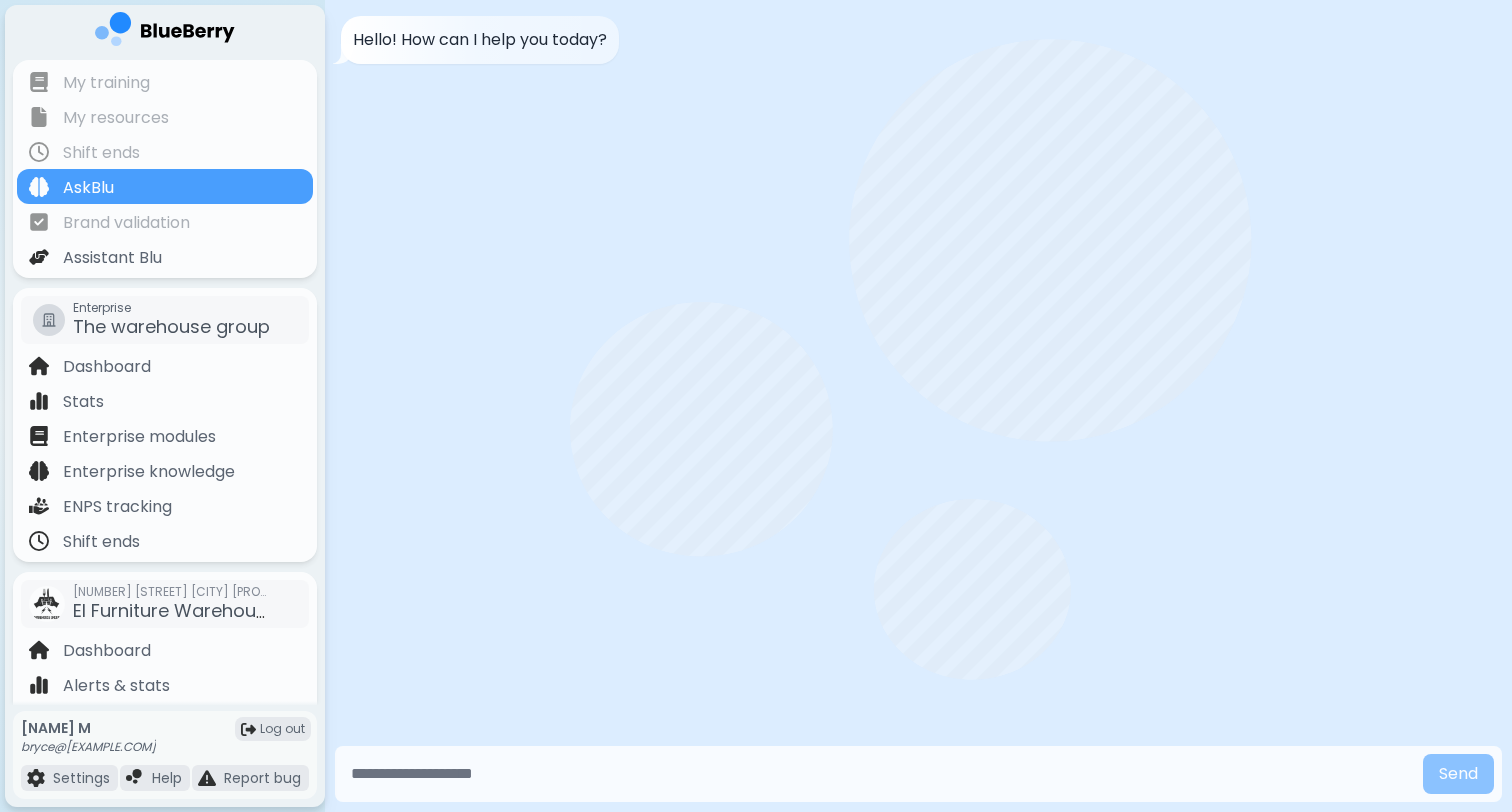 click at bounding box center [879, 774] 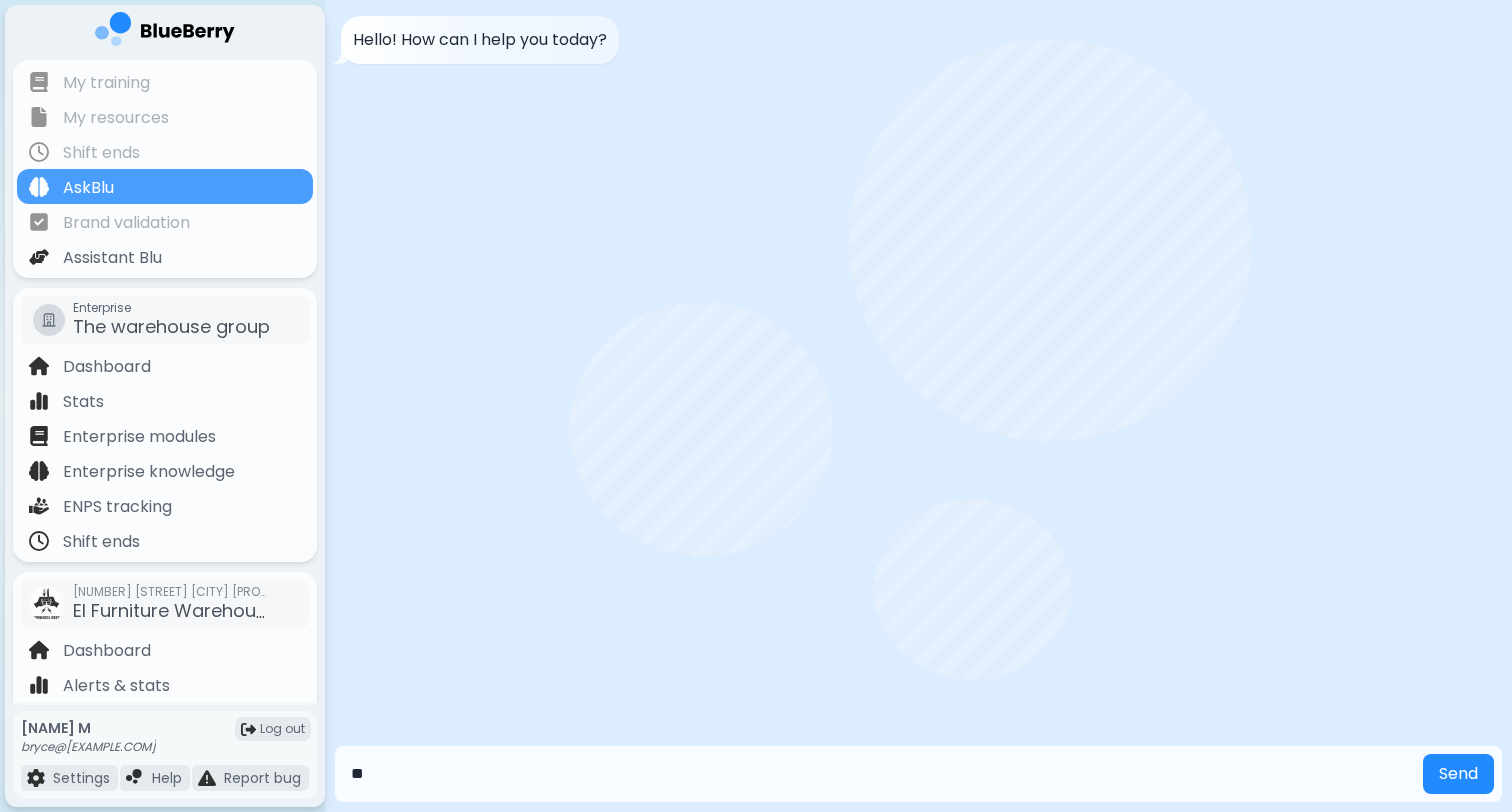 type on "*" 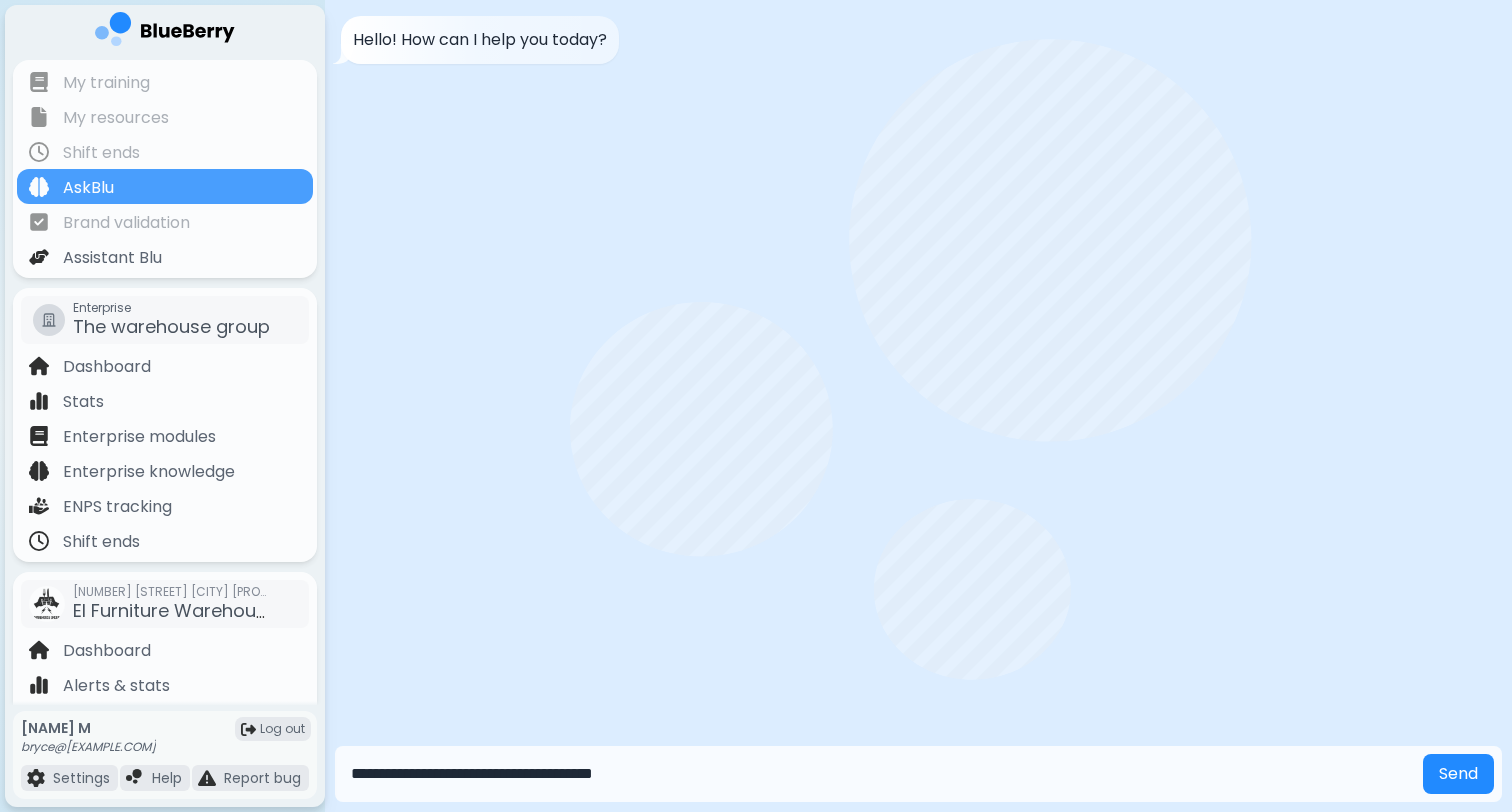 type on "**********" 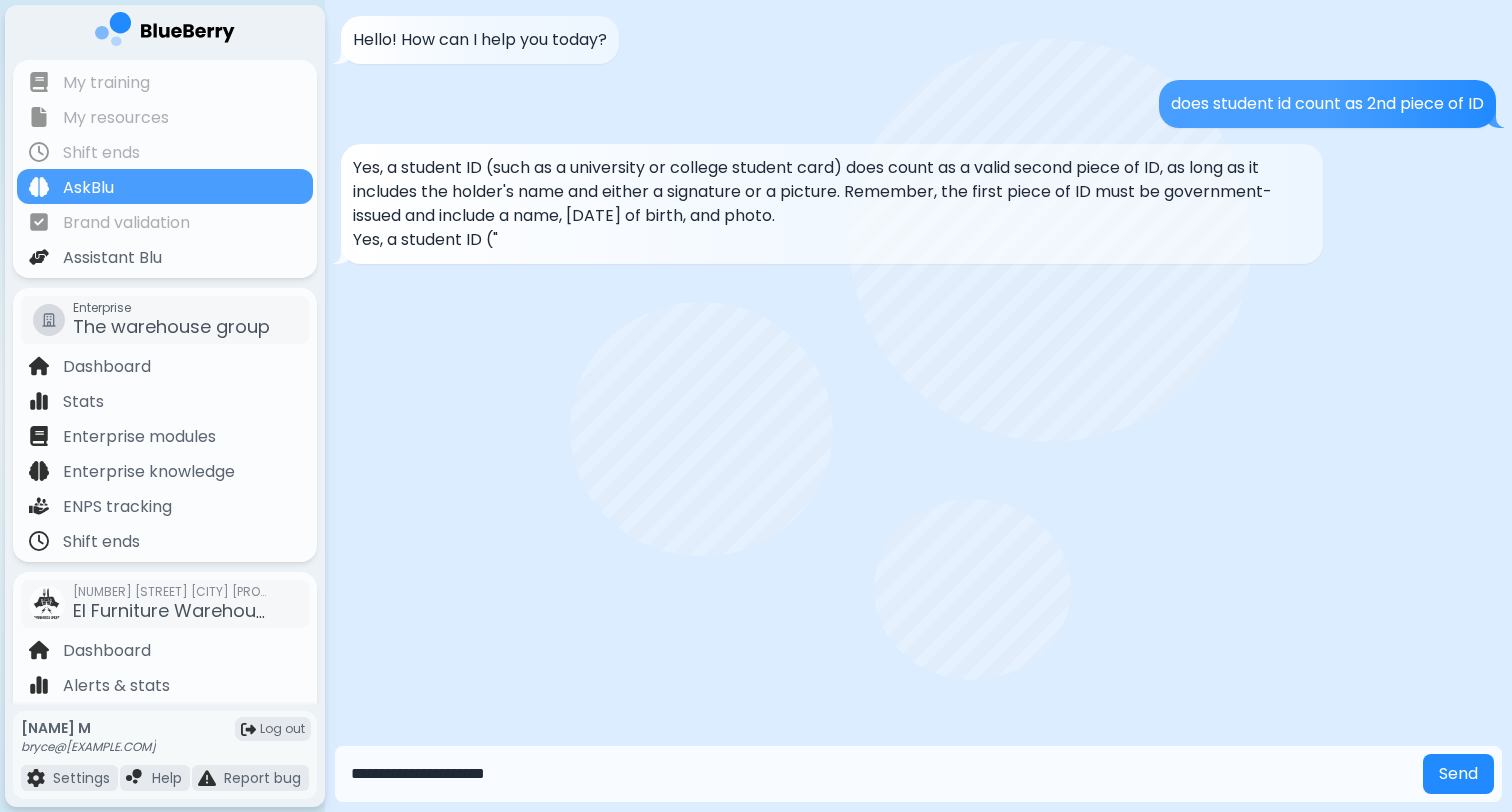 type on "**********" 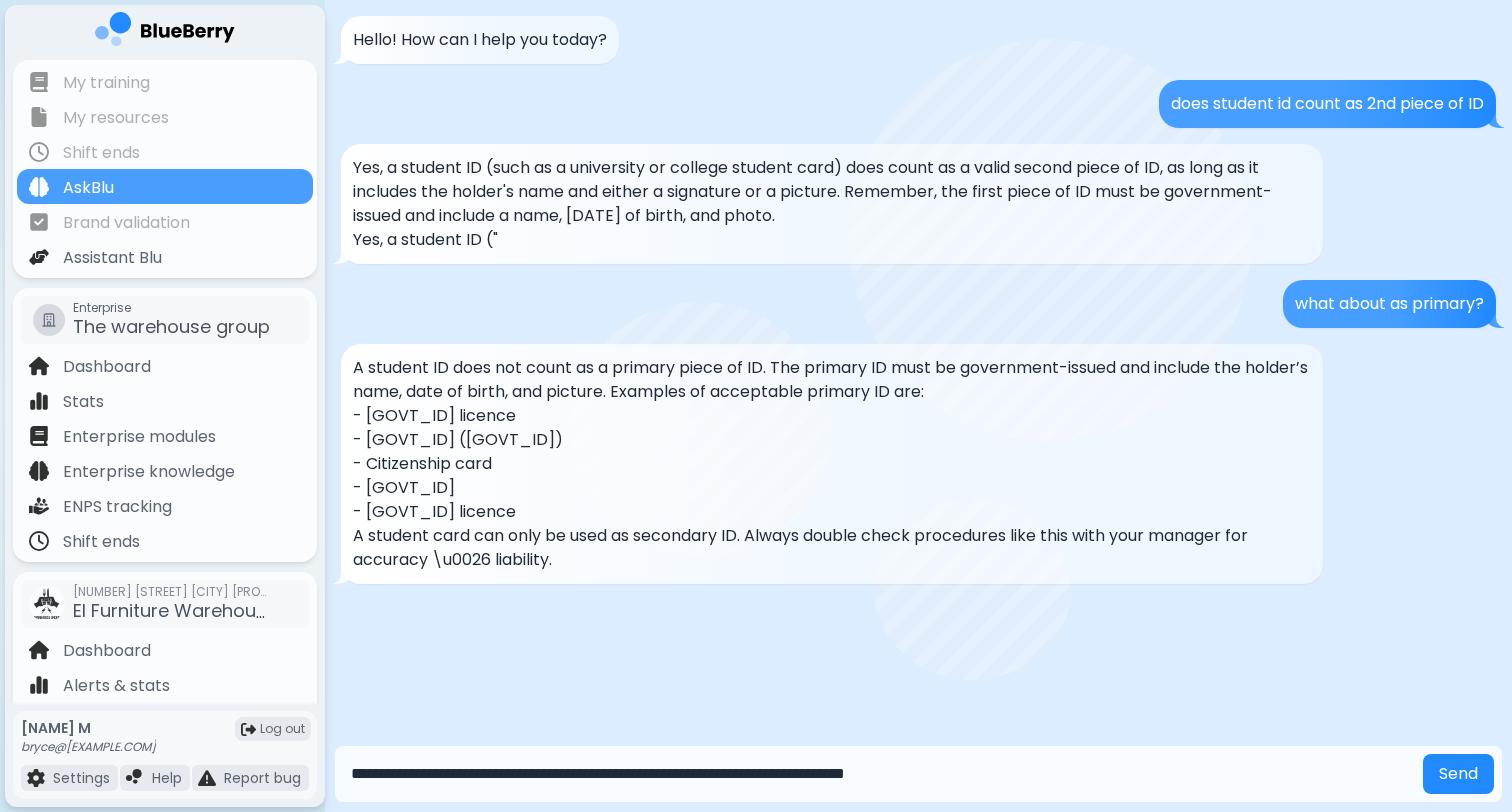 type on "**********" 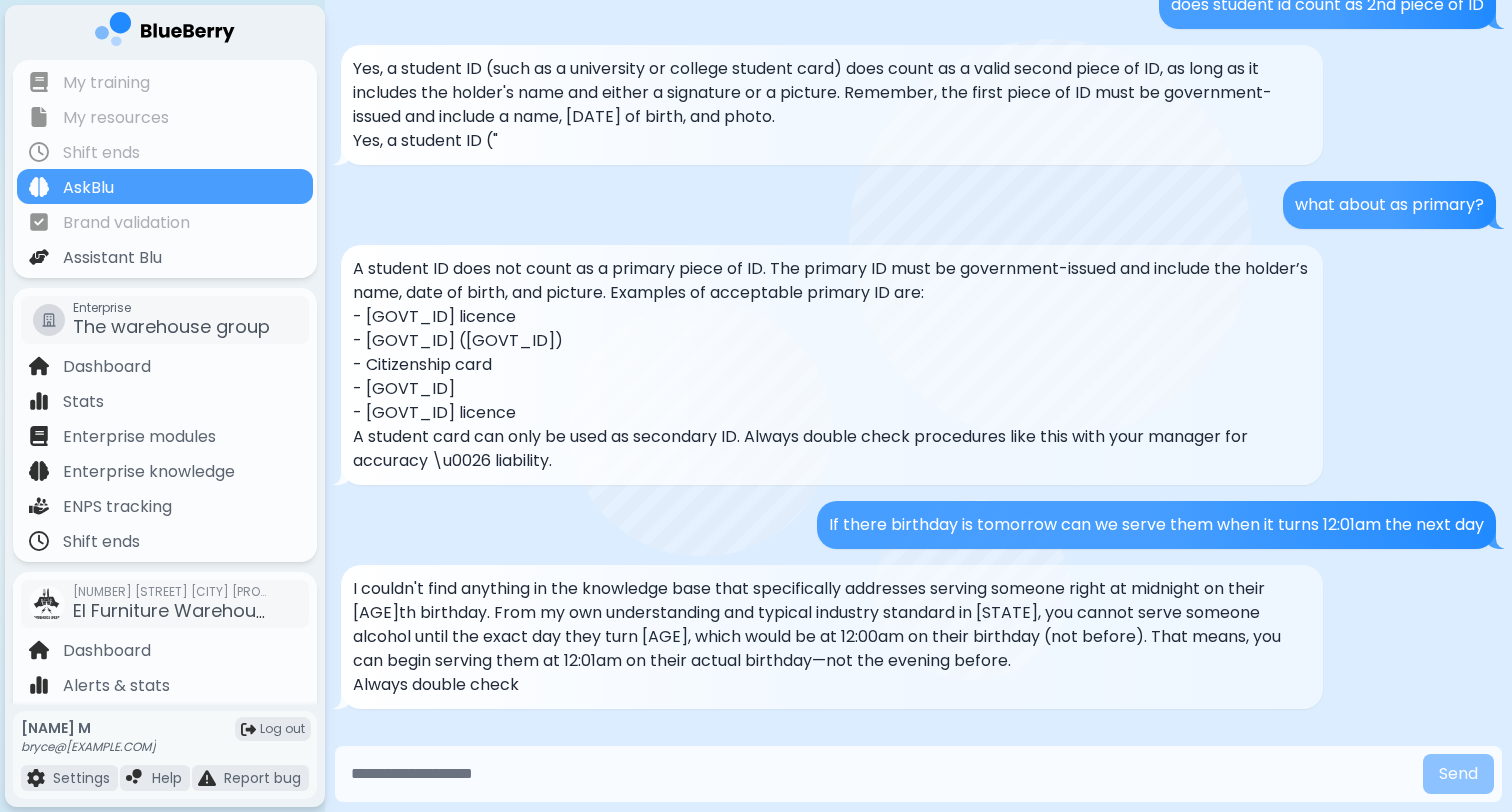 scroll, scrollTop: 124, scrollLeft: 0, axis: vertical 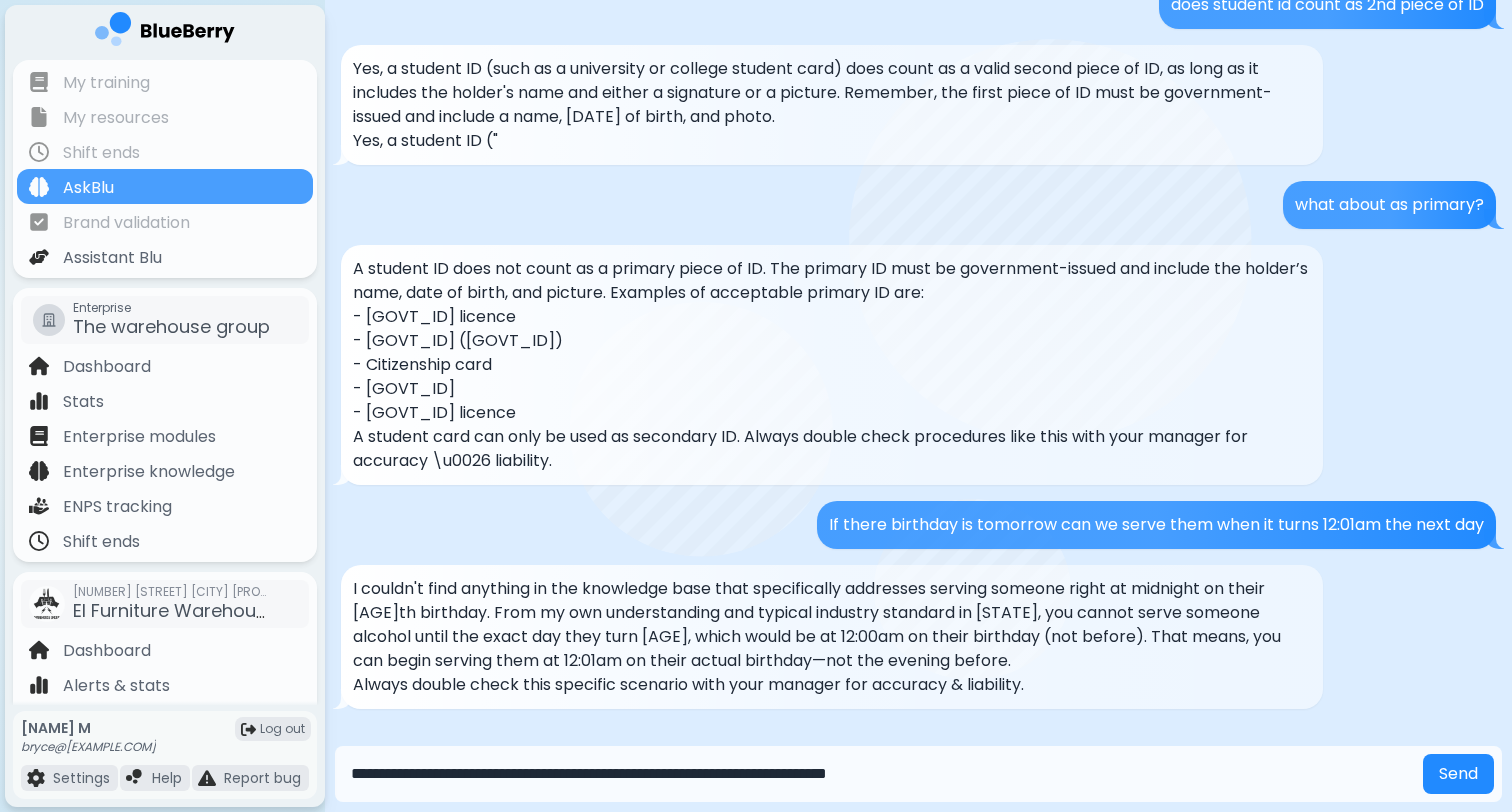 type on "**********" 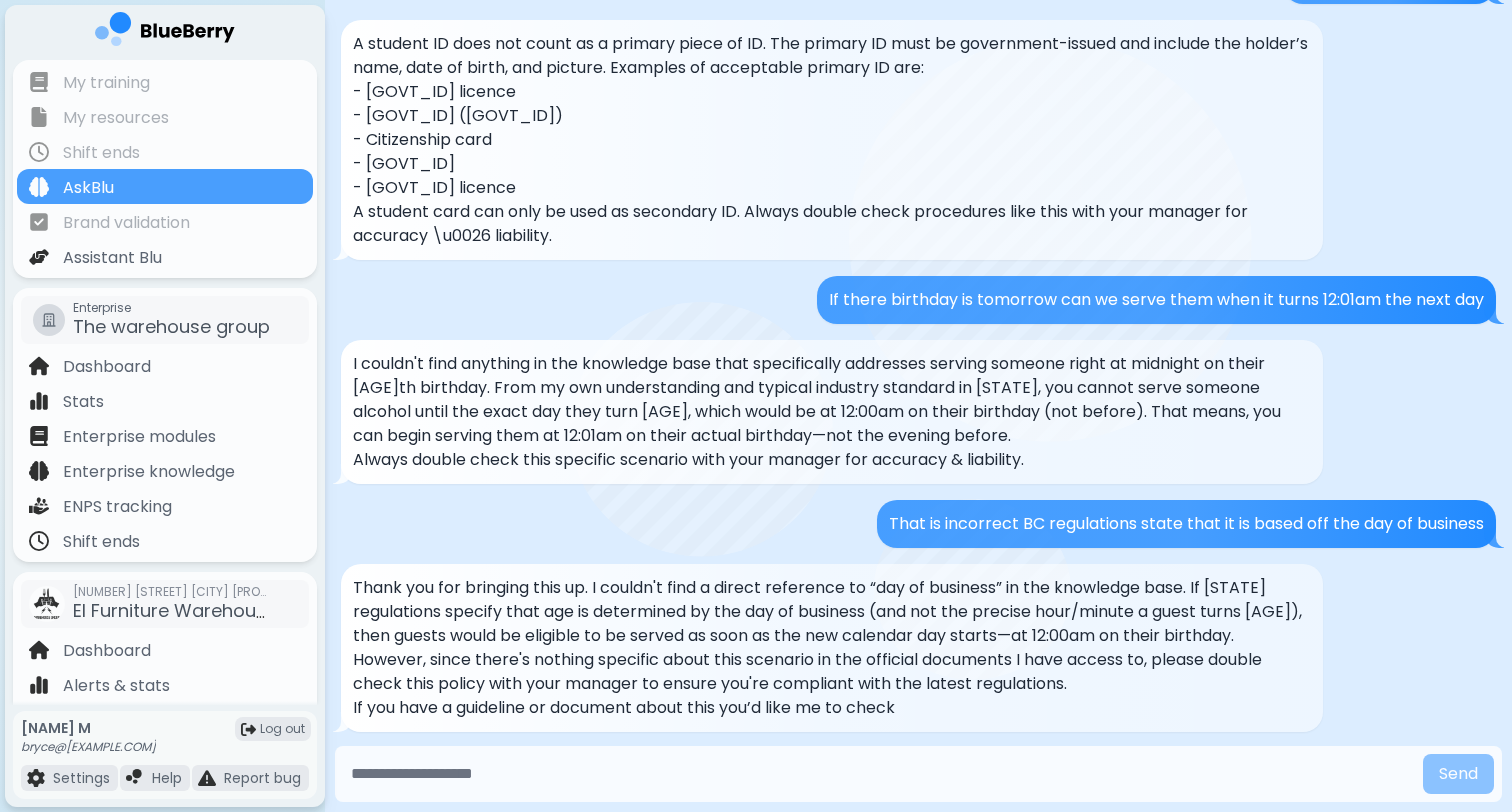 scroll, scrollTop: 372, scrollLeft: 0, axis: vertical 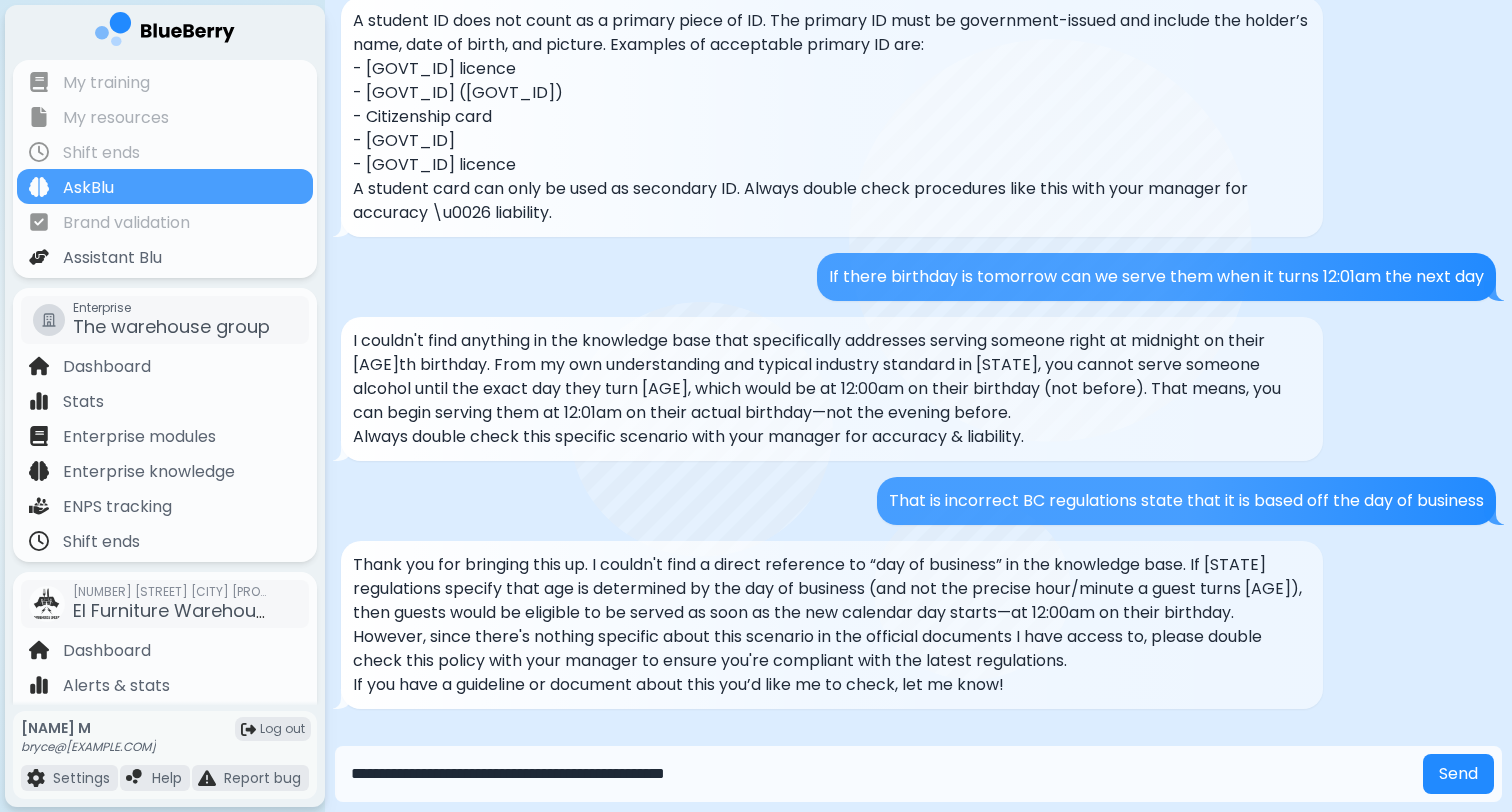 type on "**********" 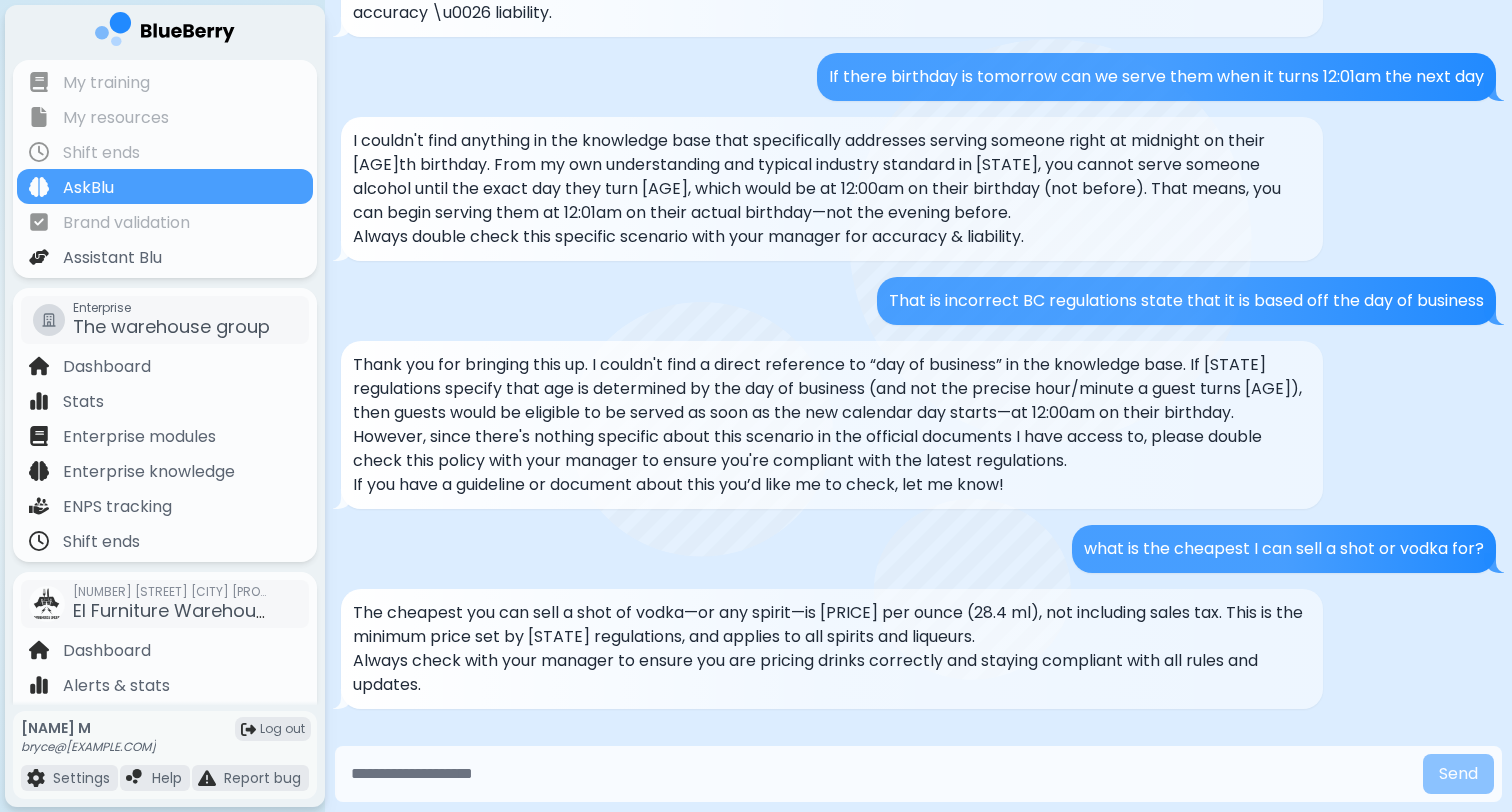 scroll, scrollTop: 572, scrollLeft: 0, axis: vertical 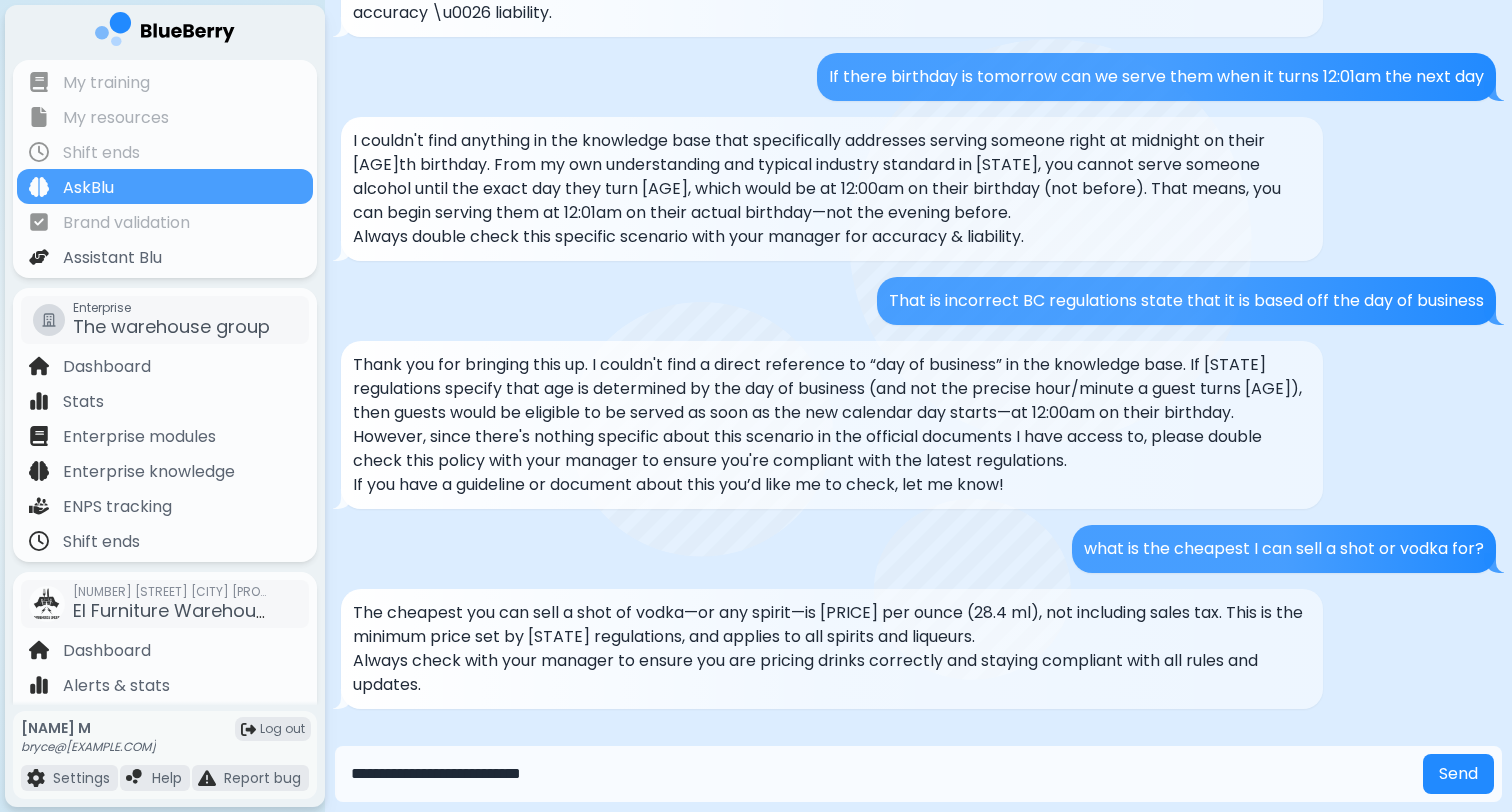 type on "**********" 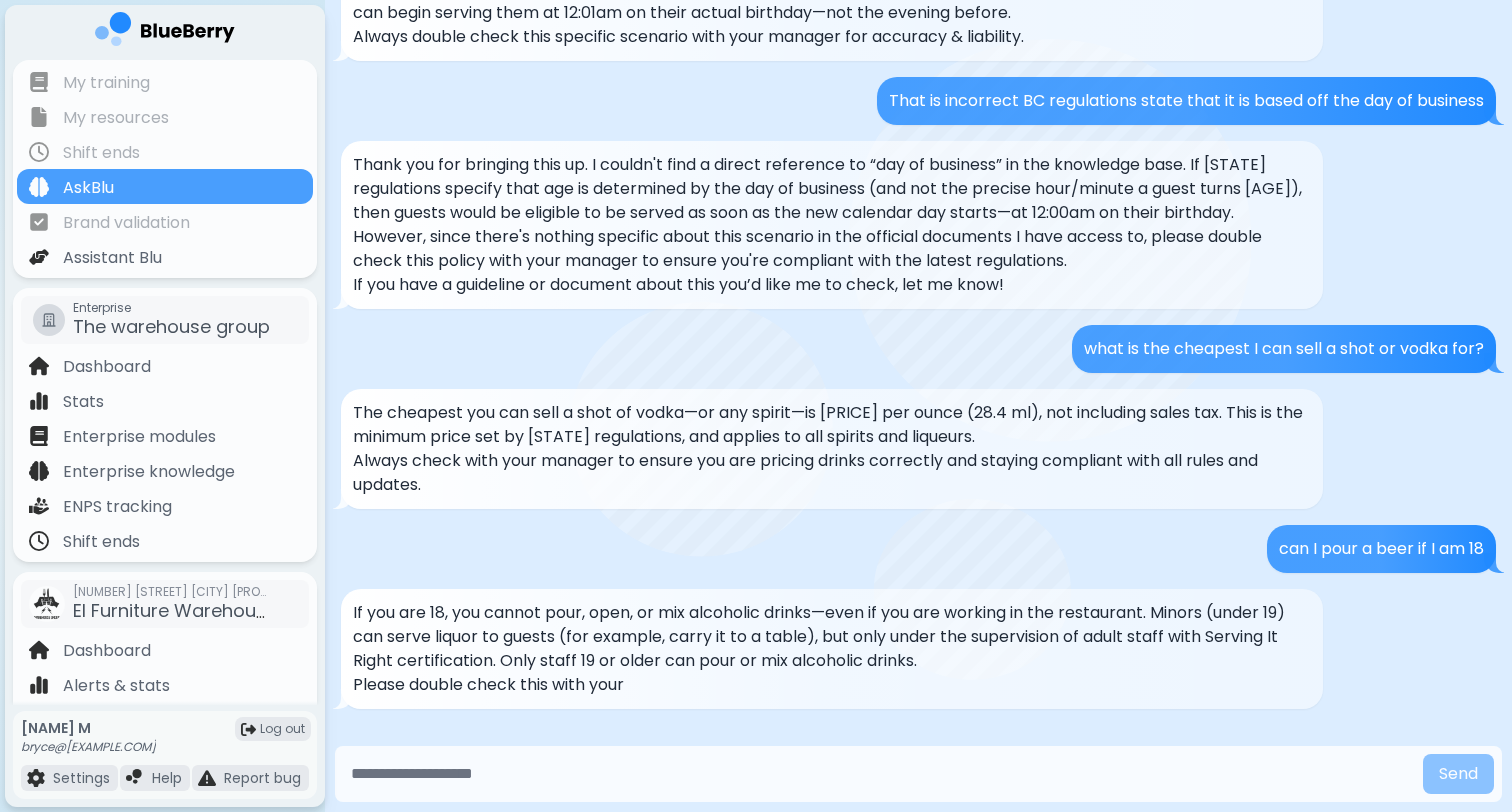 scroll, scrollTop: 772, scrollLeft: 0, axis: vertical 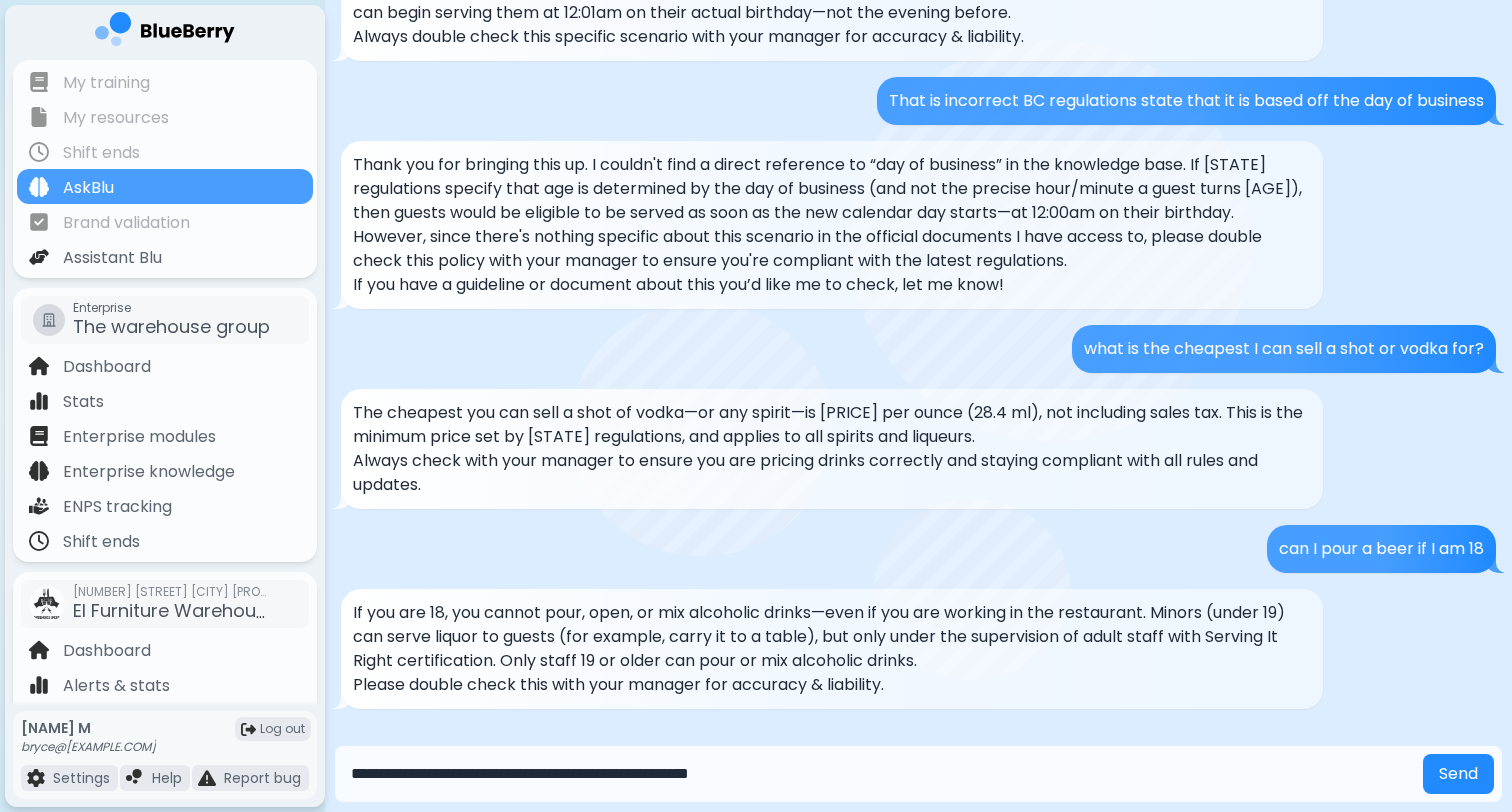 type on "**********" 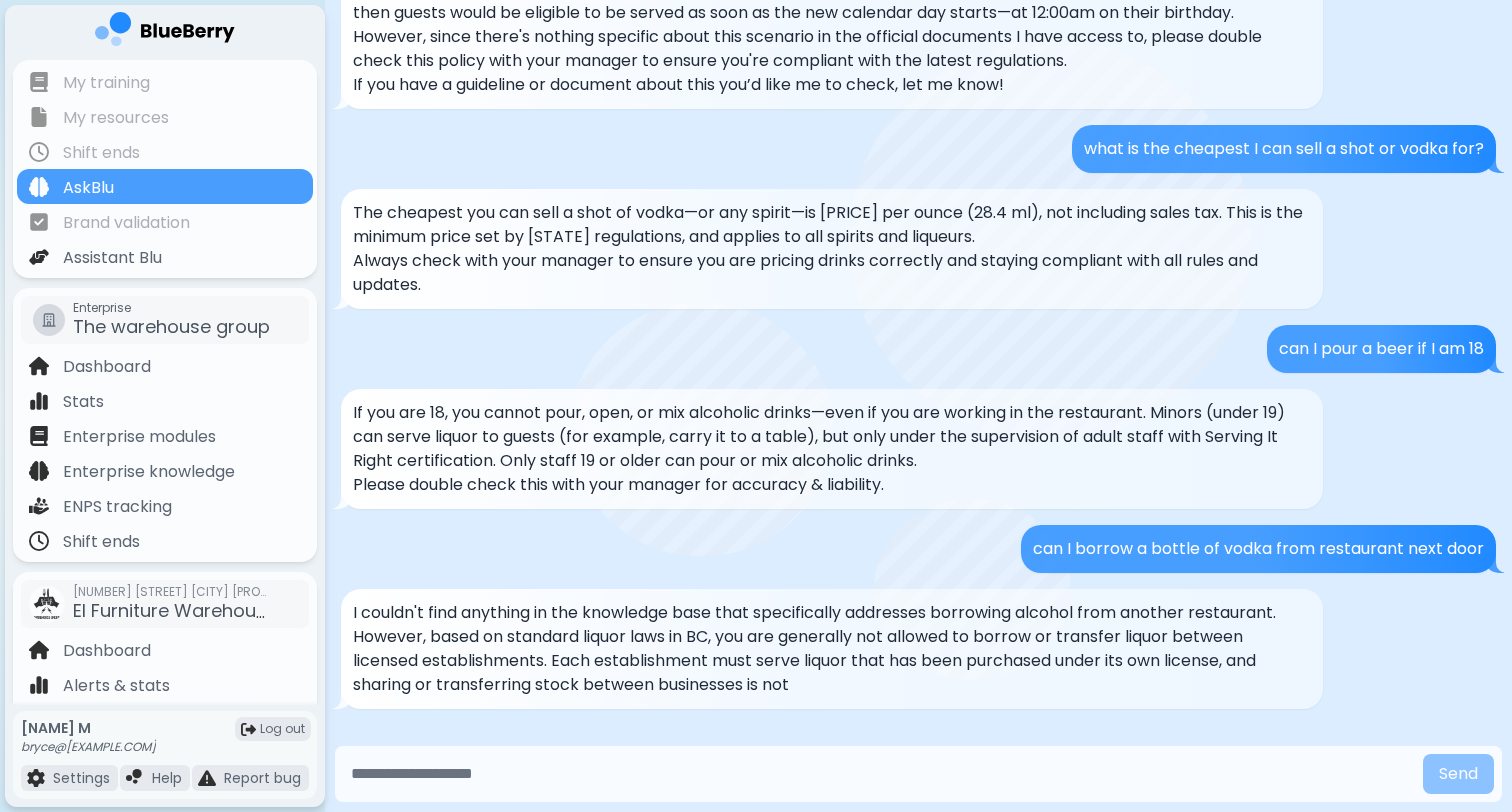 scroll, scrollTop: 996, scrollLeft: 0, axis: vertical 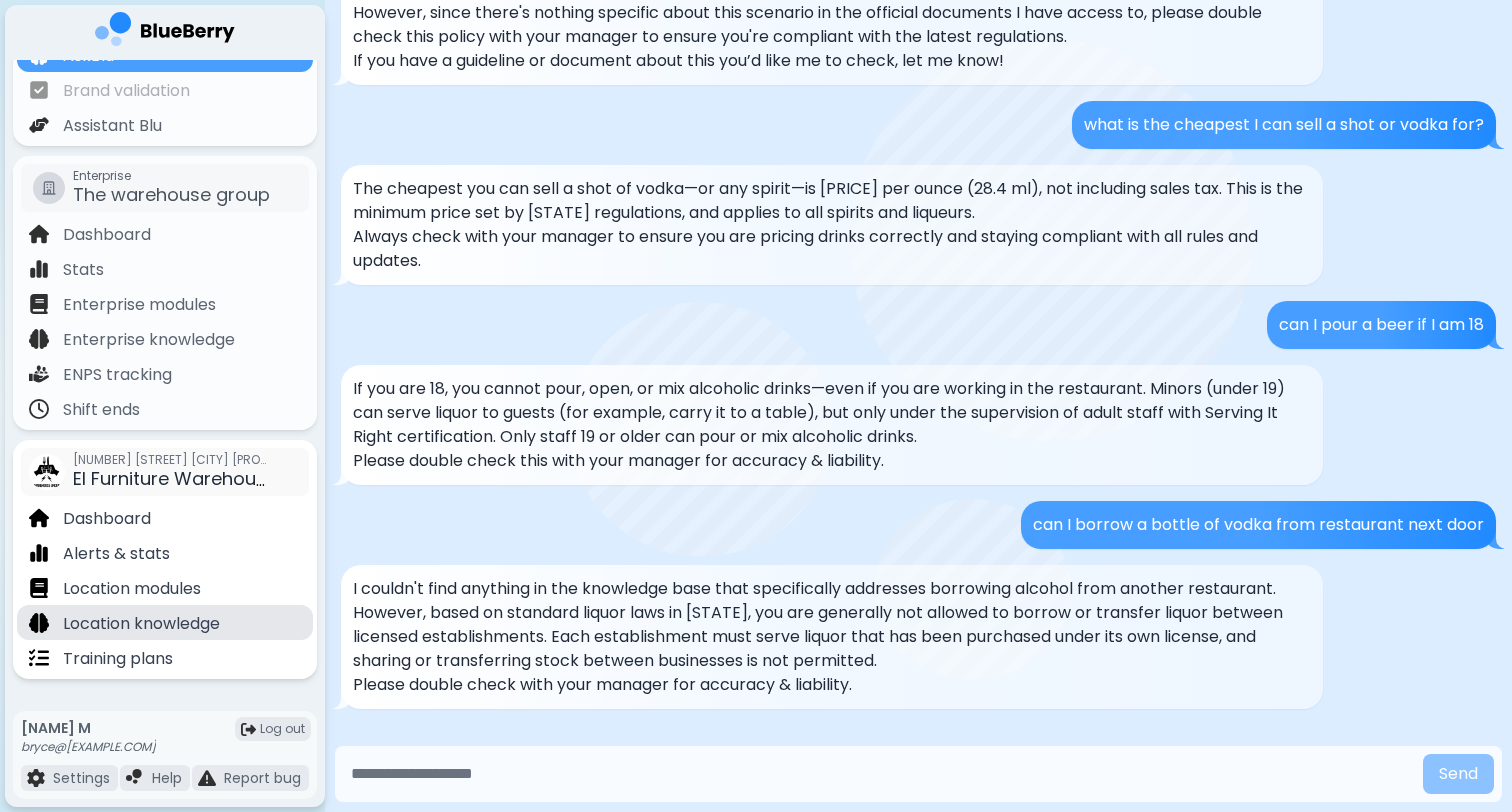 click on "Location knowledge" at bounding box center [141, 624] 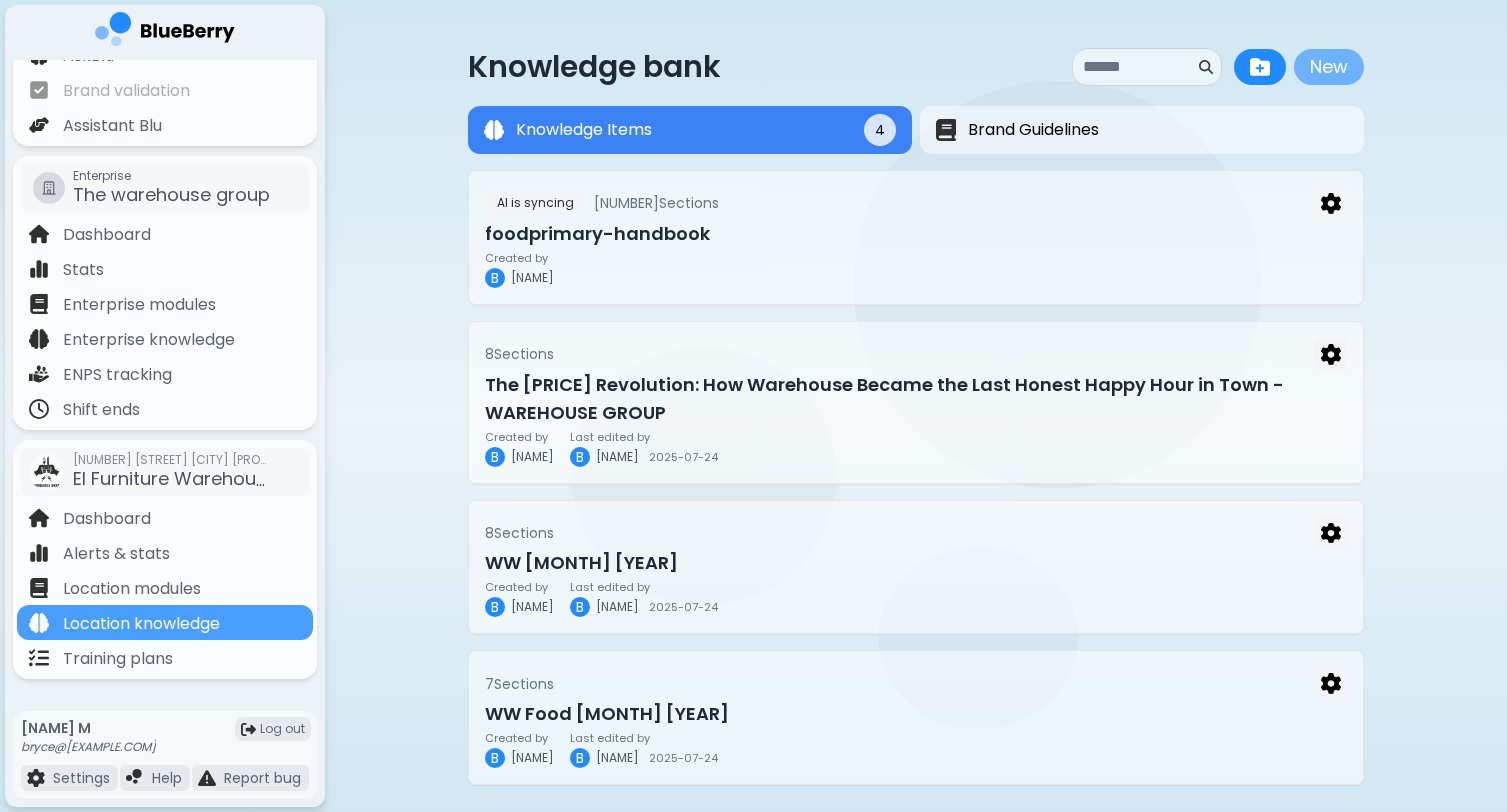 click on "New" at bounding box center [1329, 67] 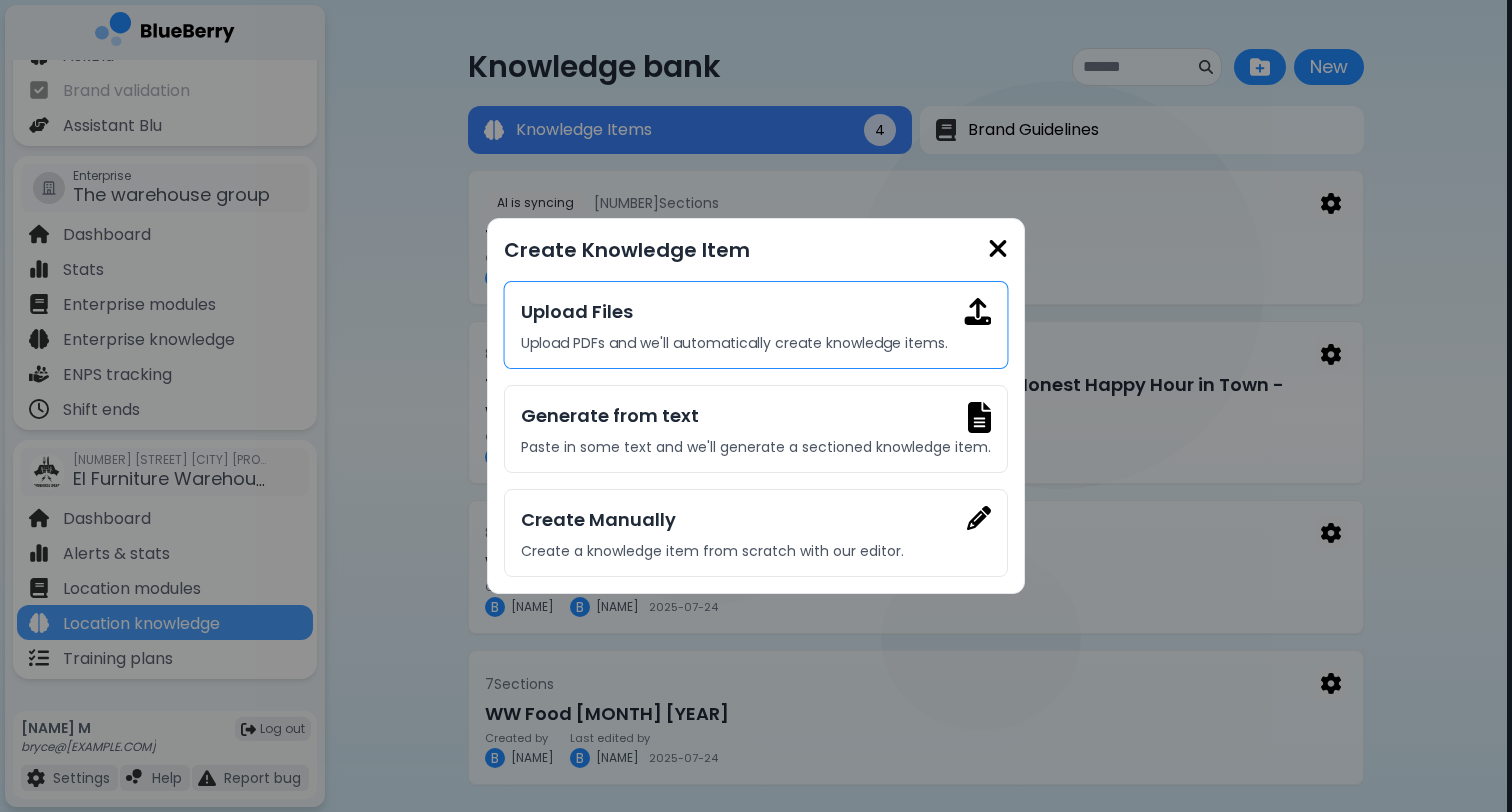 click on "Upload Files" at bounding box center (756, 312) 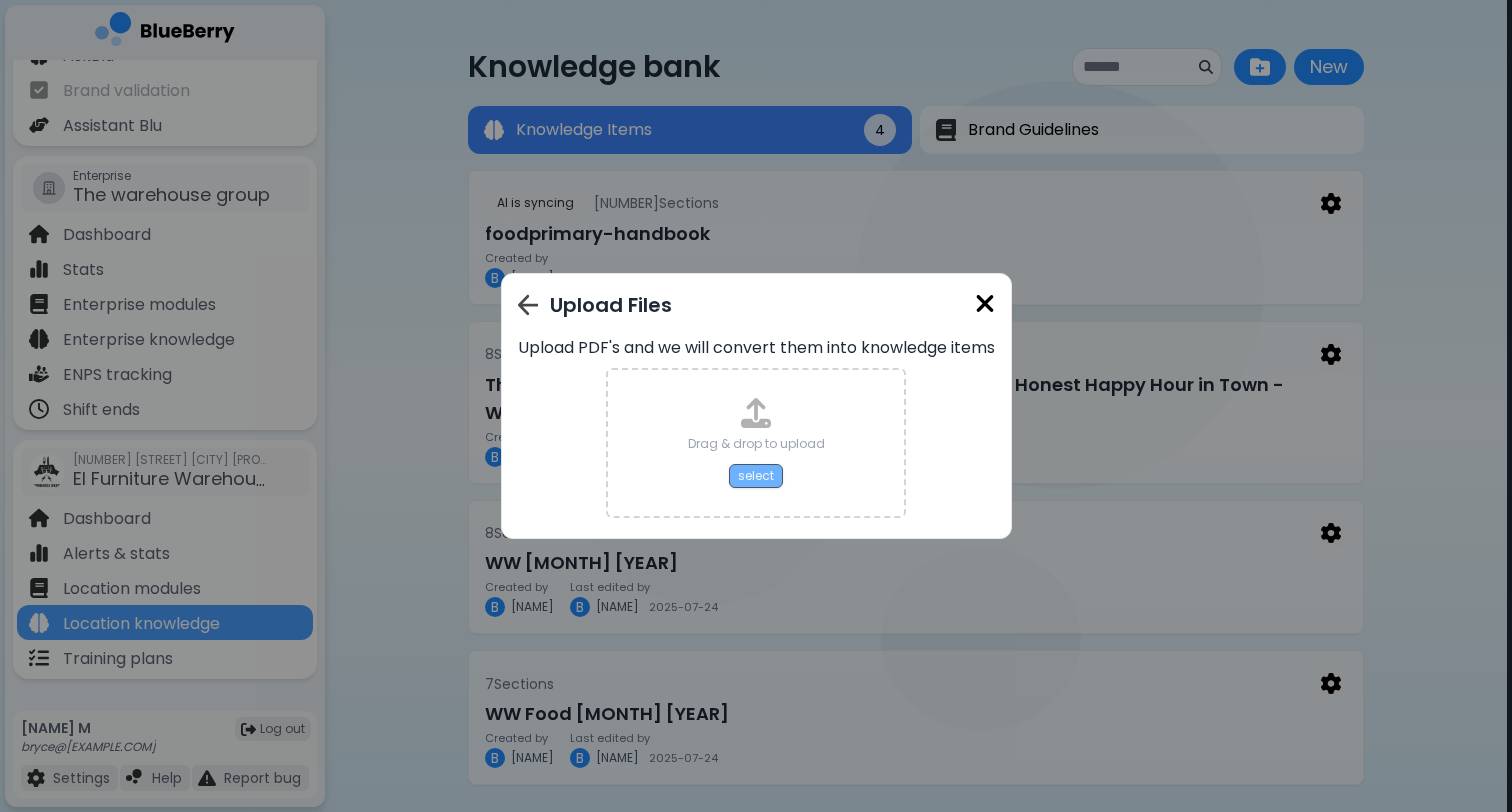 click on "select" at bounding box center (756, 476) 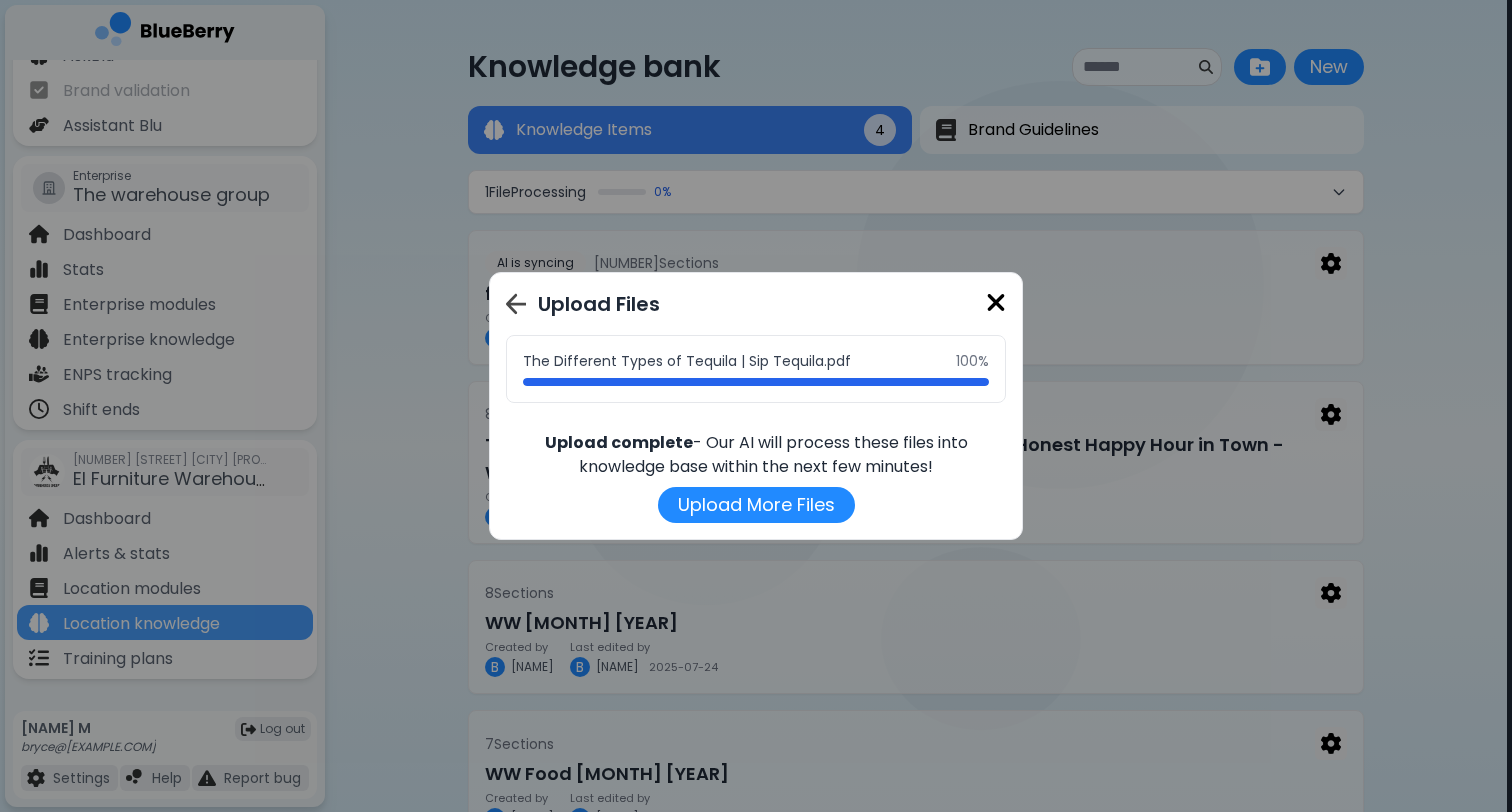 click at bounding box center (996, 302) 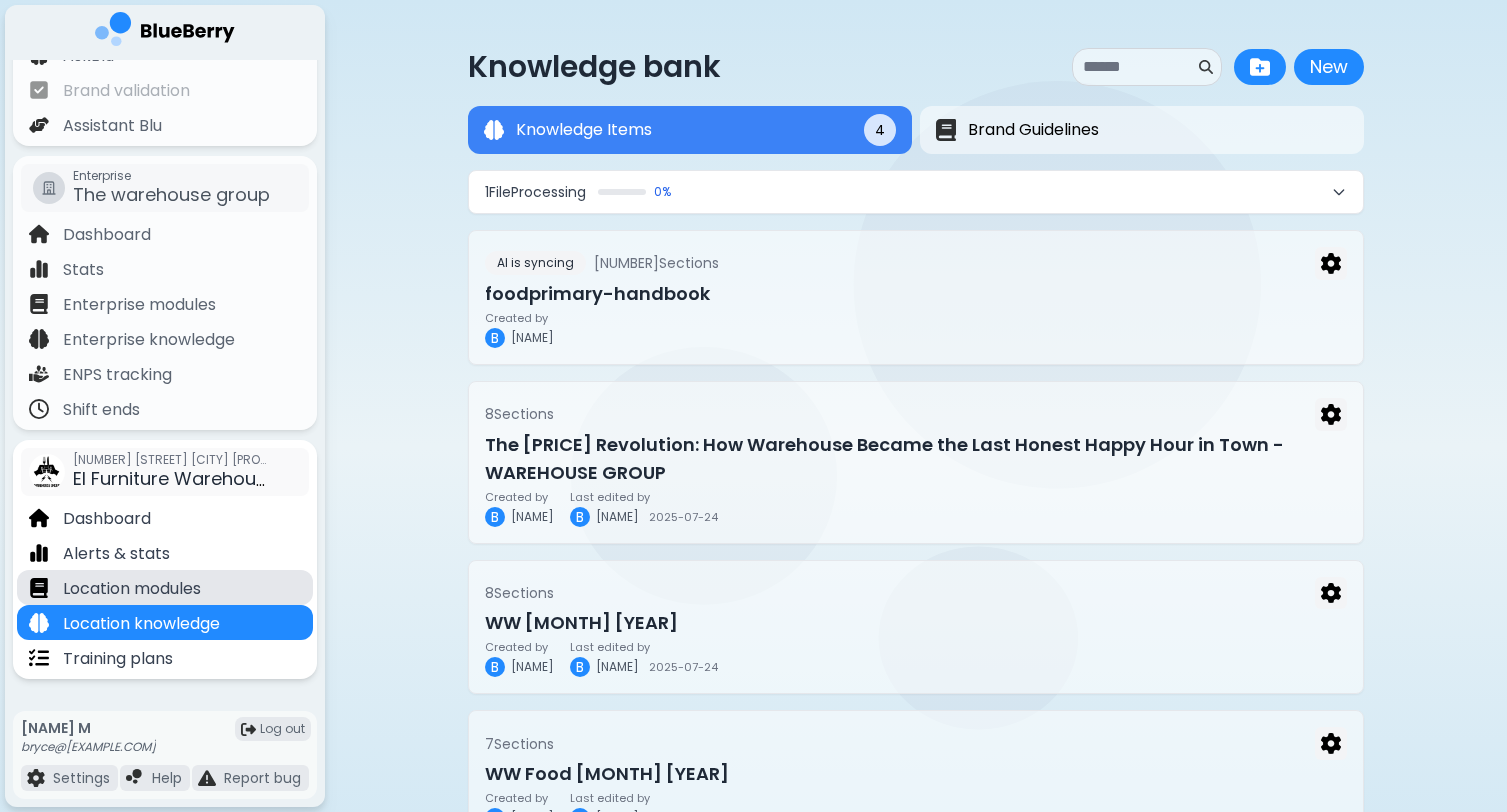 click on "Location modules" at bounding box center [132, 589] 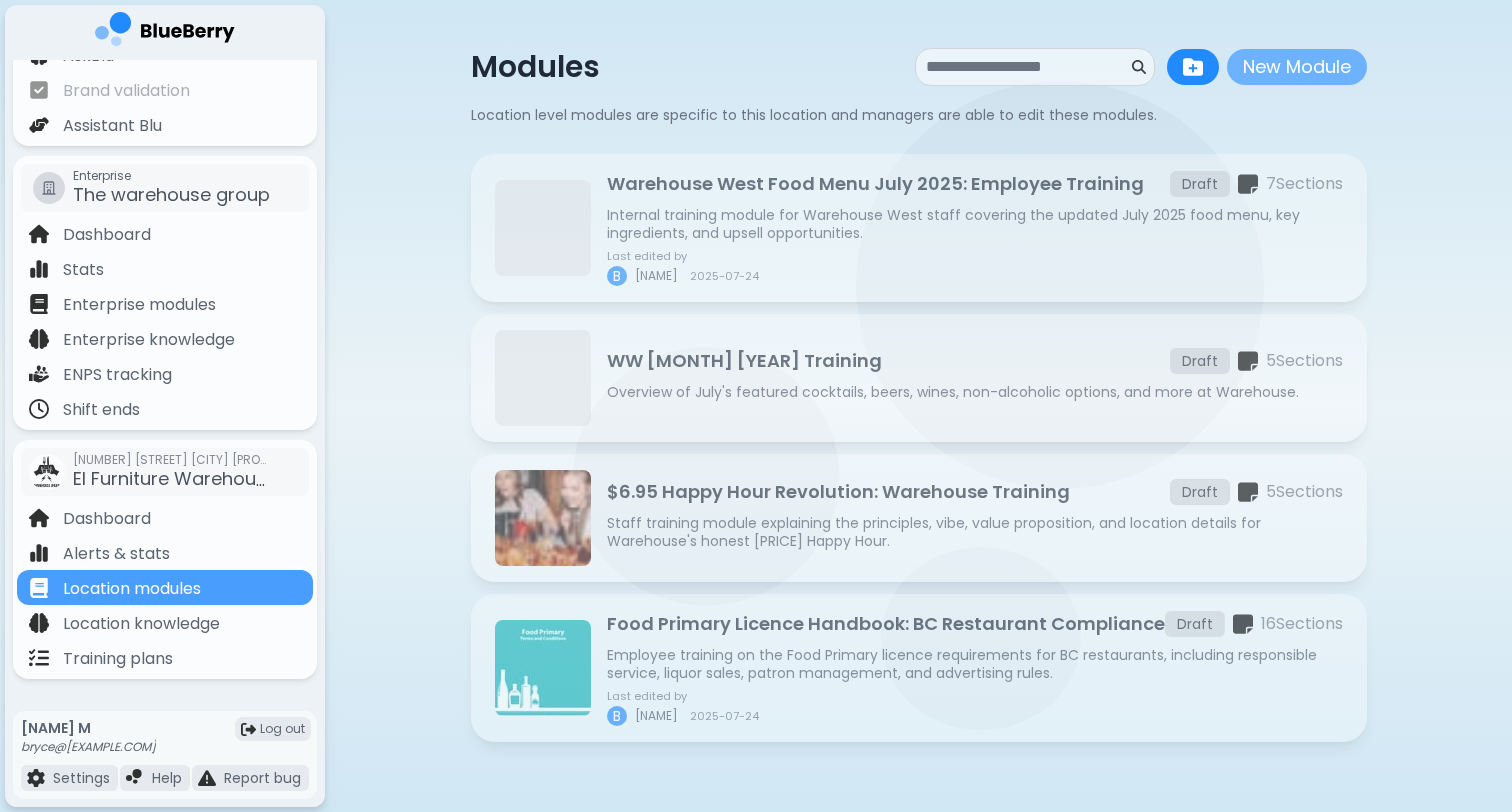 click on "New Module" at bounding box center (1297, 67) 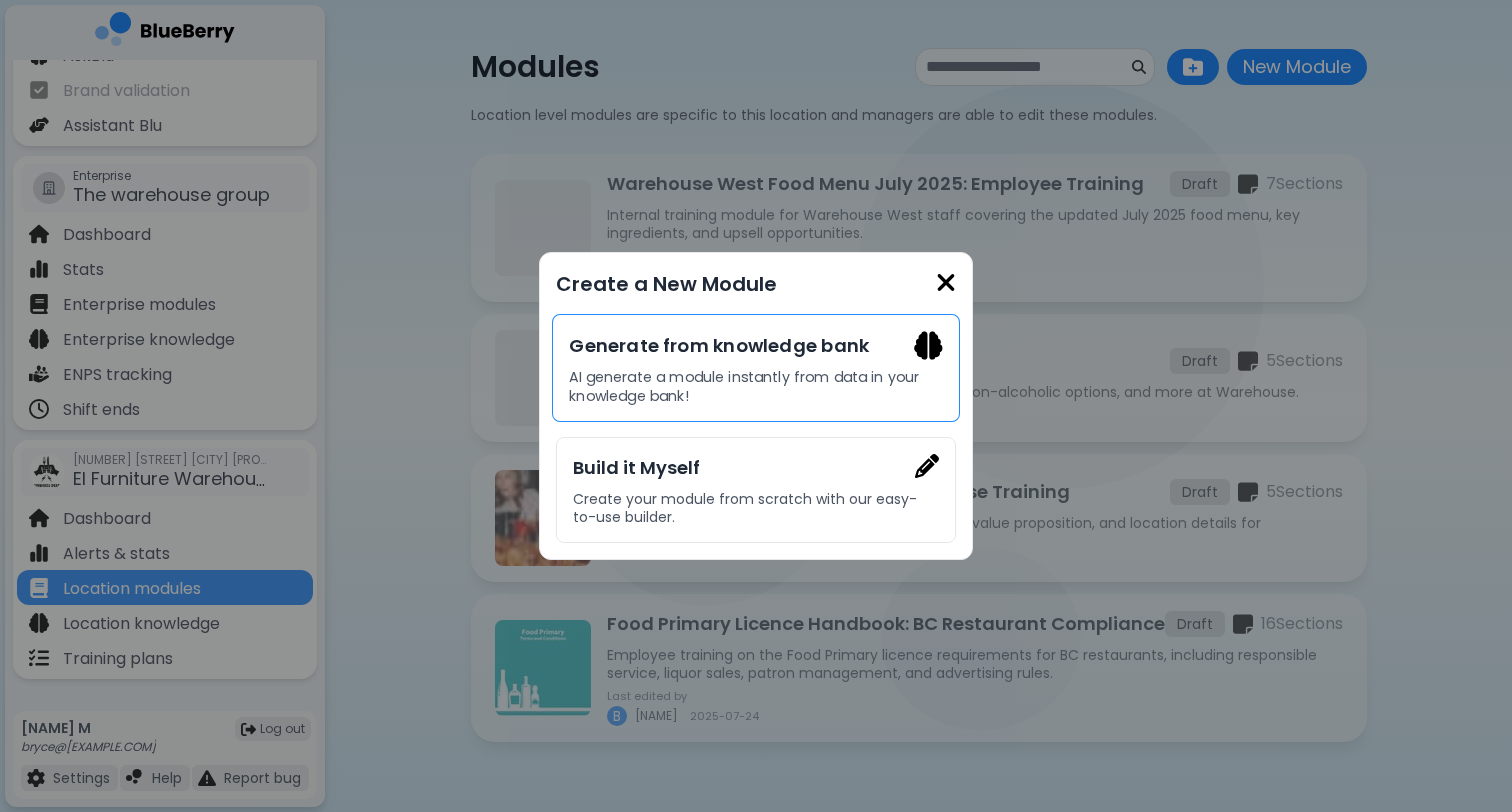 click on "AI generate a module instantly from data in your knowledge bank!" at bounding box center [755, 386] 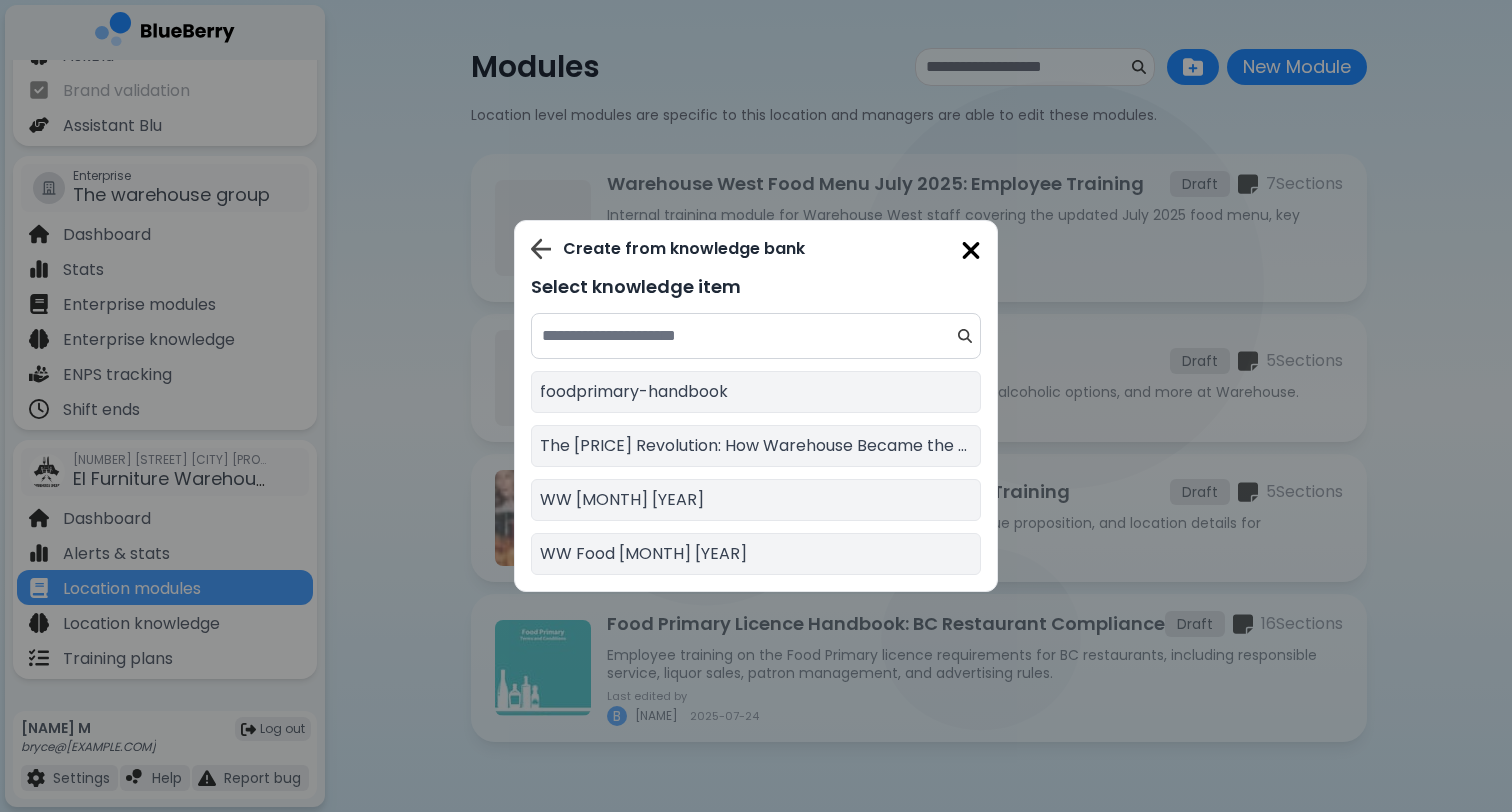 click at bounding box center (971, 250) 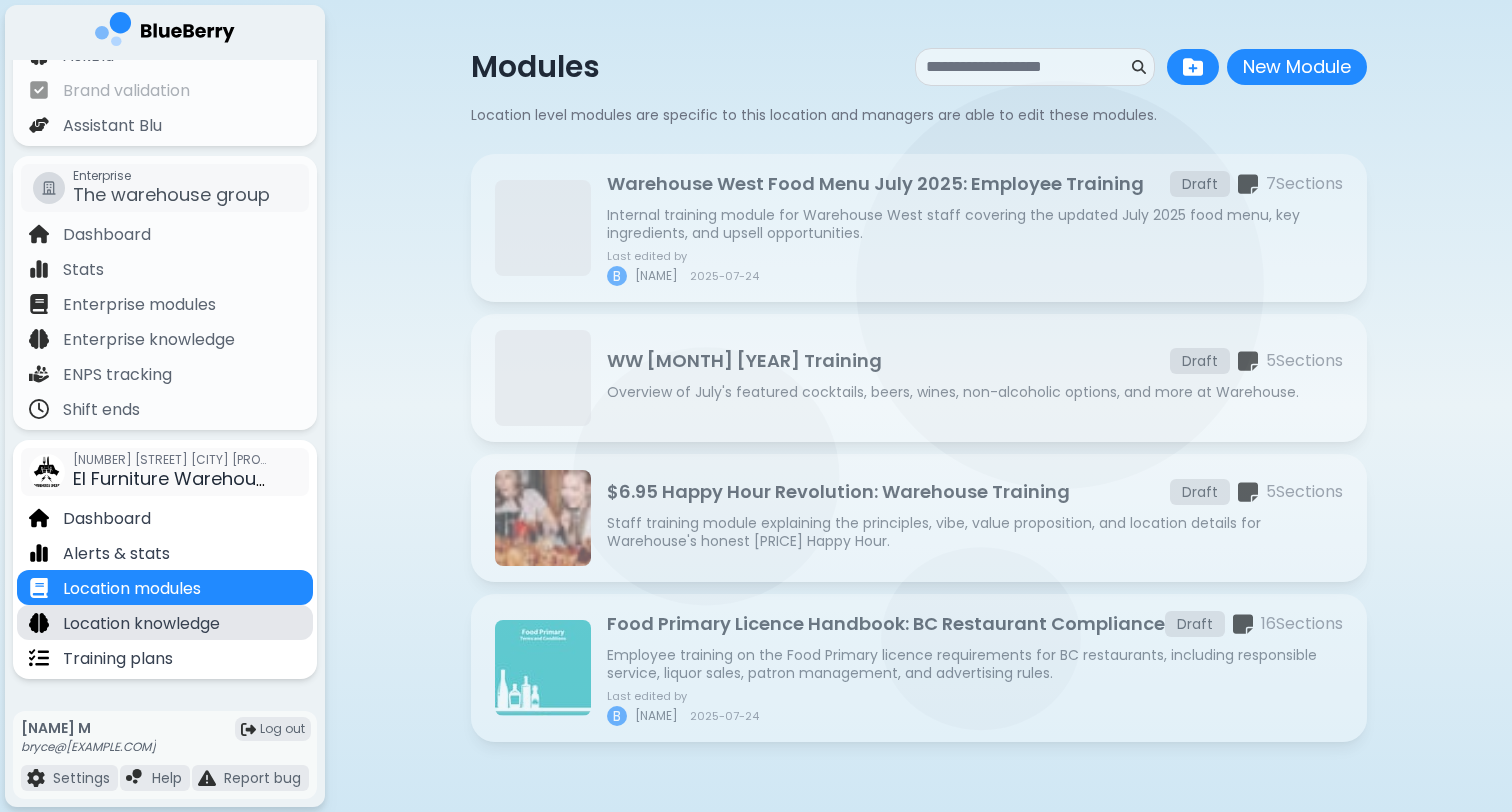 click on "Location knowledge" at bounding box center [141, 624] 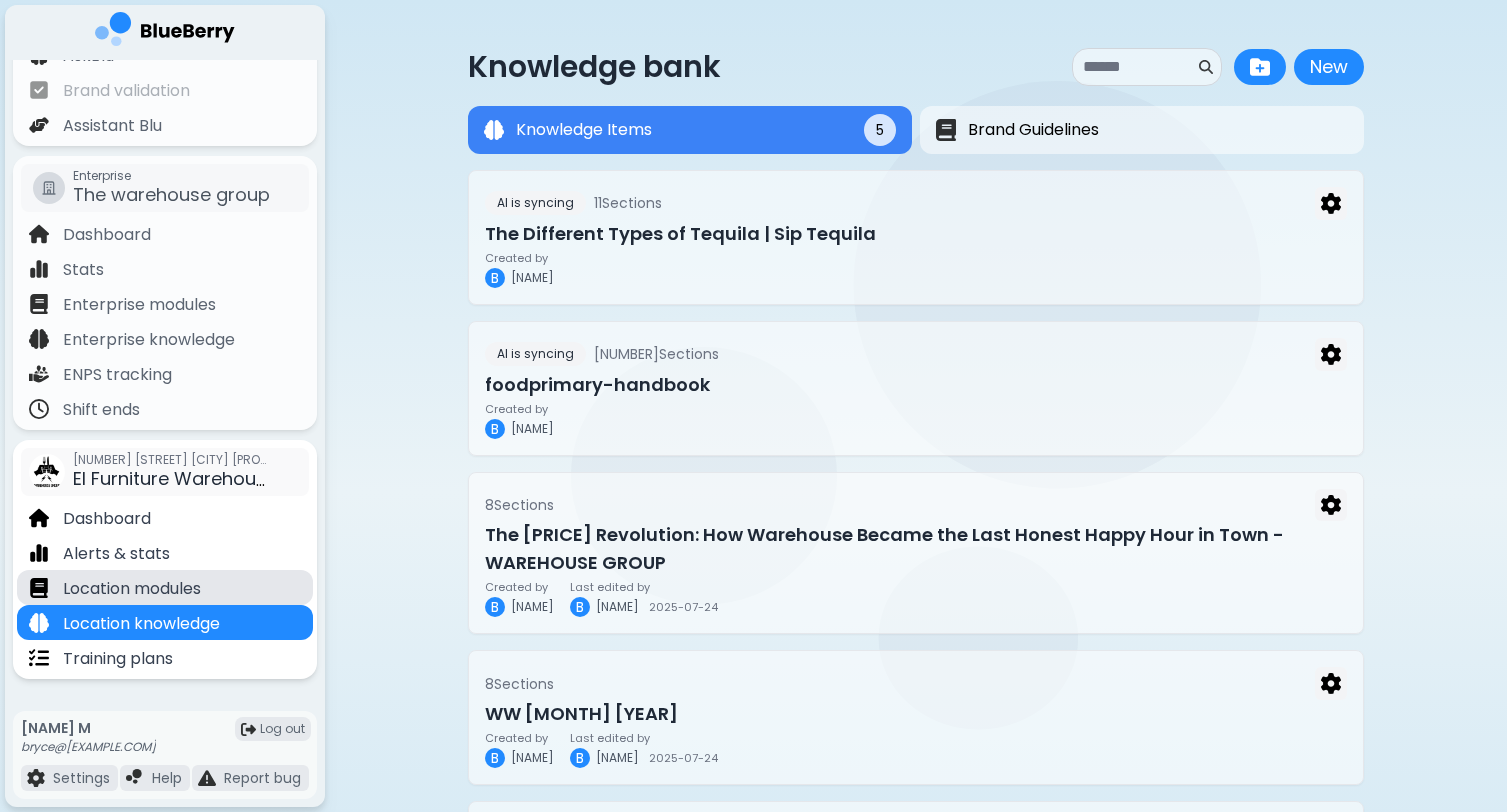 click on "Location modules" at bounding box center (132, 589) 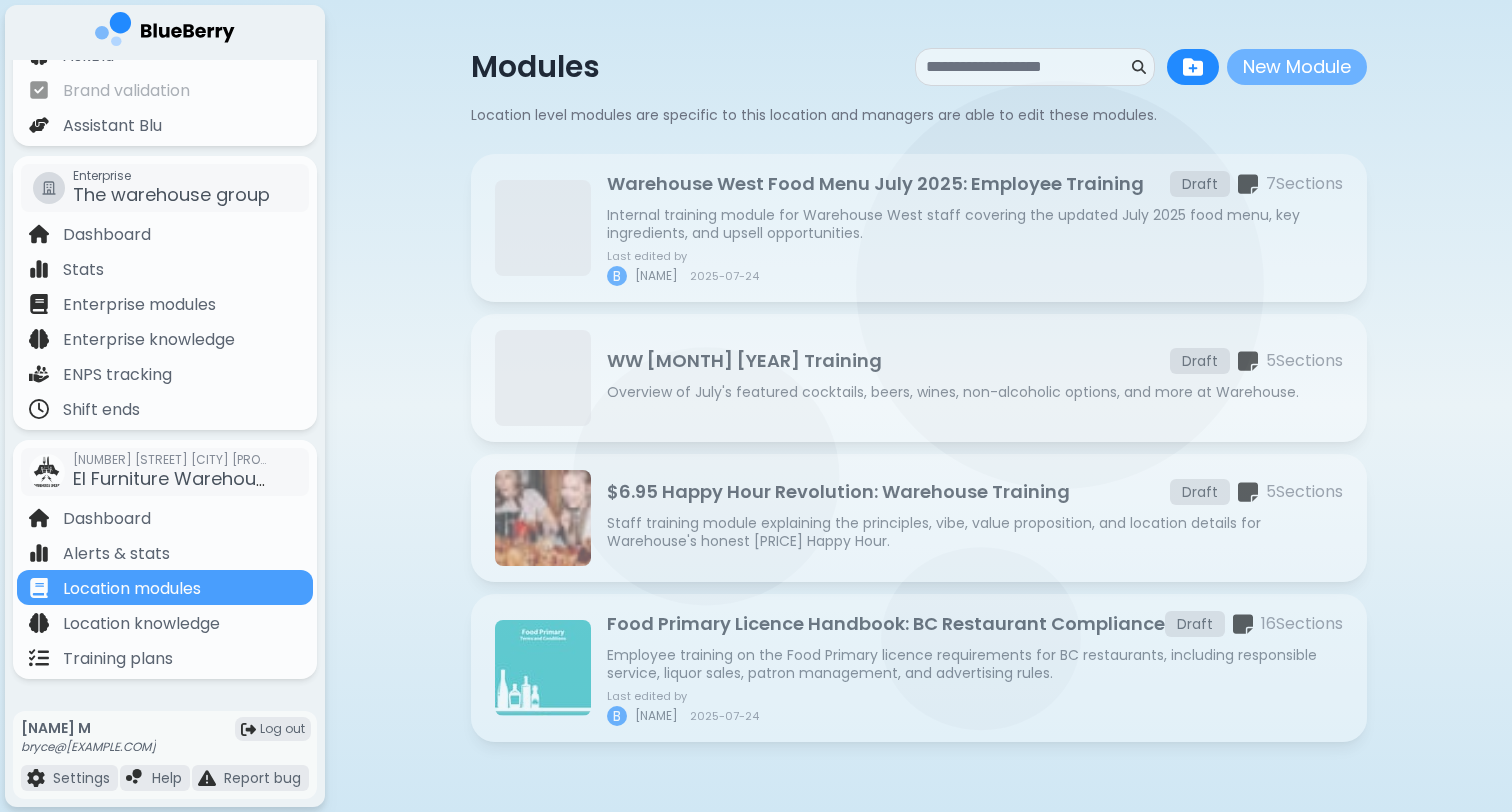 click on "New Module" at bounding box center (1297, 67) 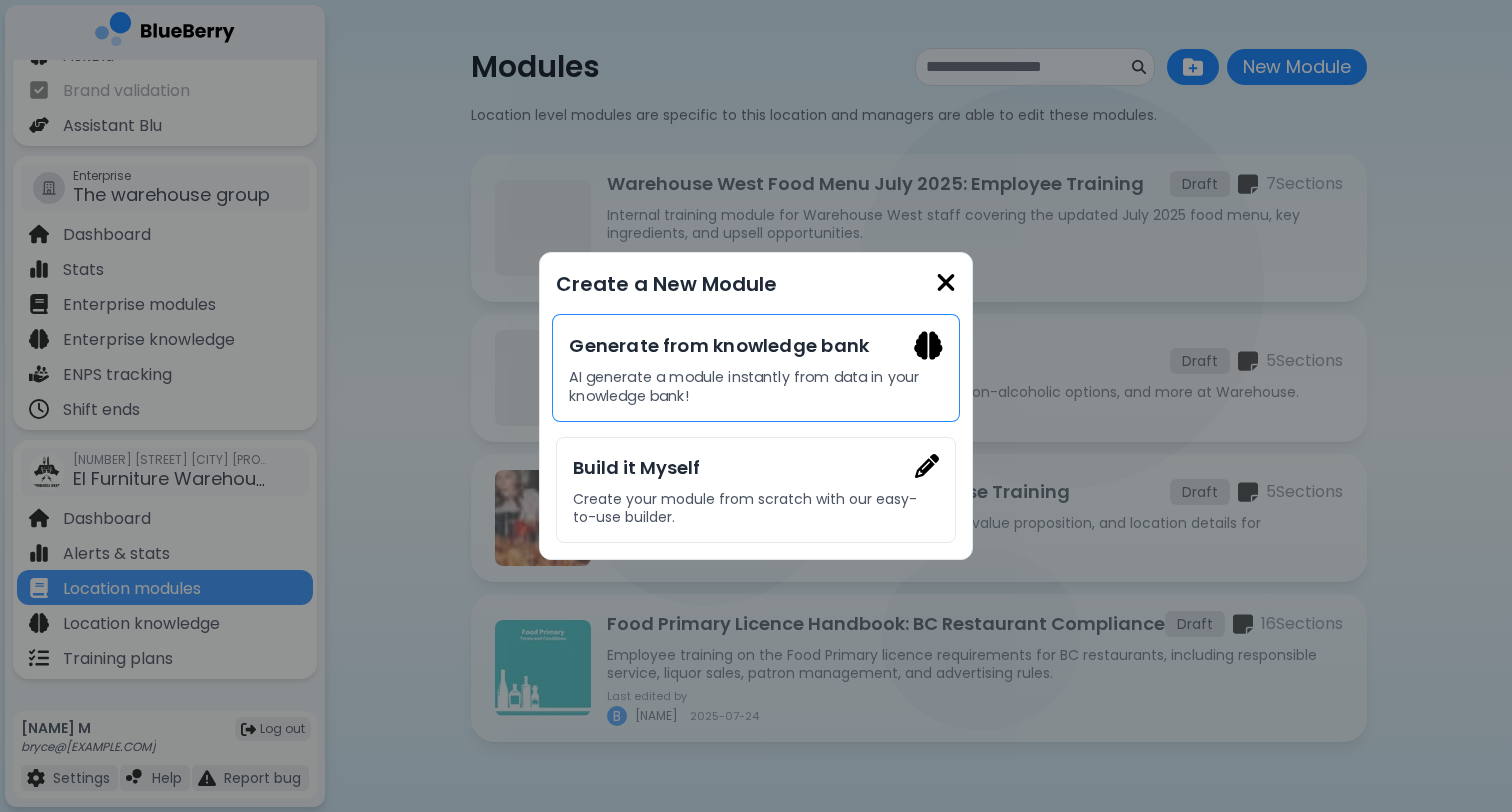 click on "Generate from knowledge bank" at bounding box center (755, 345) 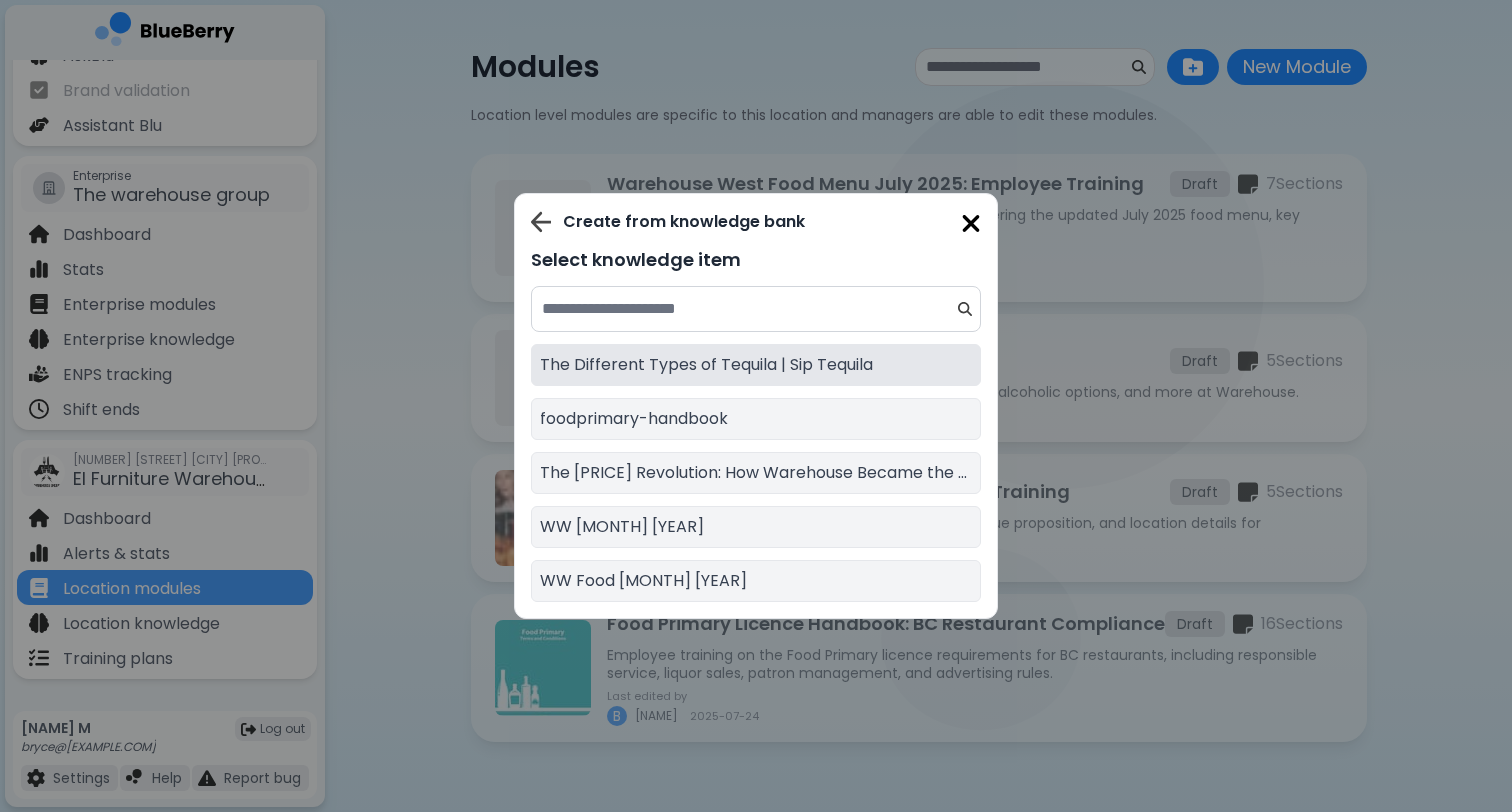click on "The Different Types of Tequila | Sip Tequila" at bounding box center [706, 365] 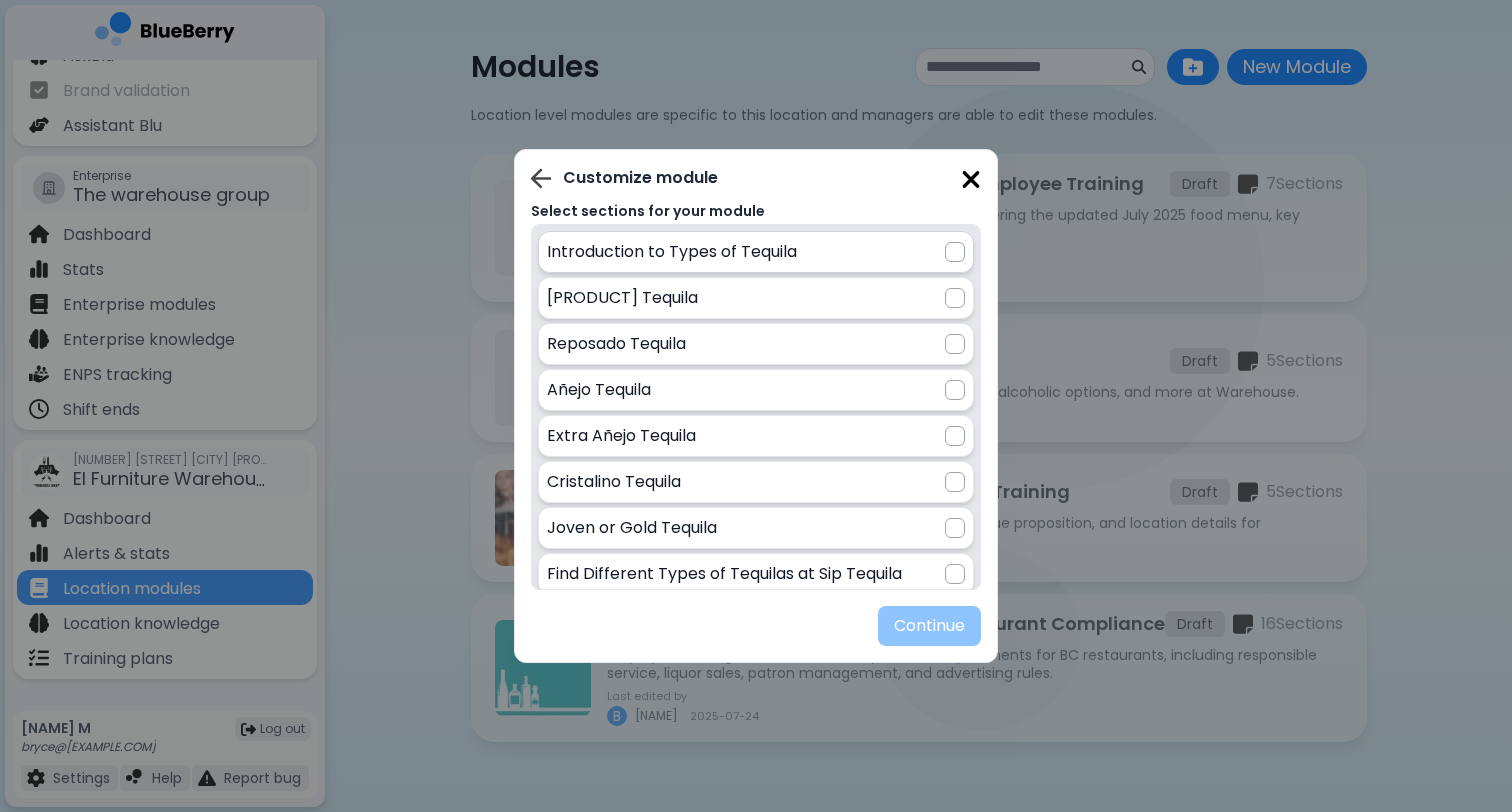 click at bounding box center [955, 252] 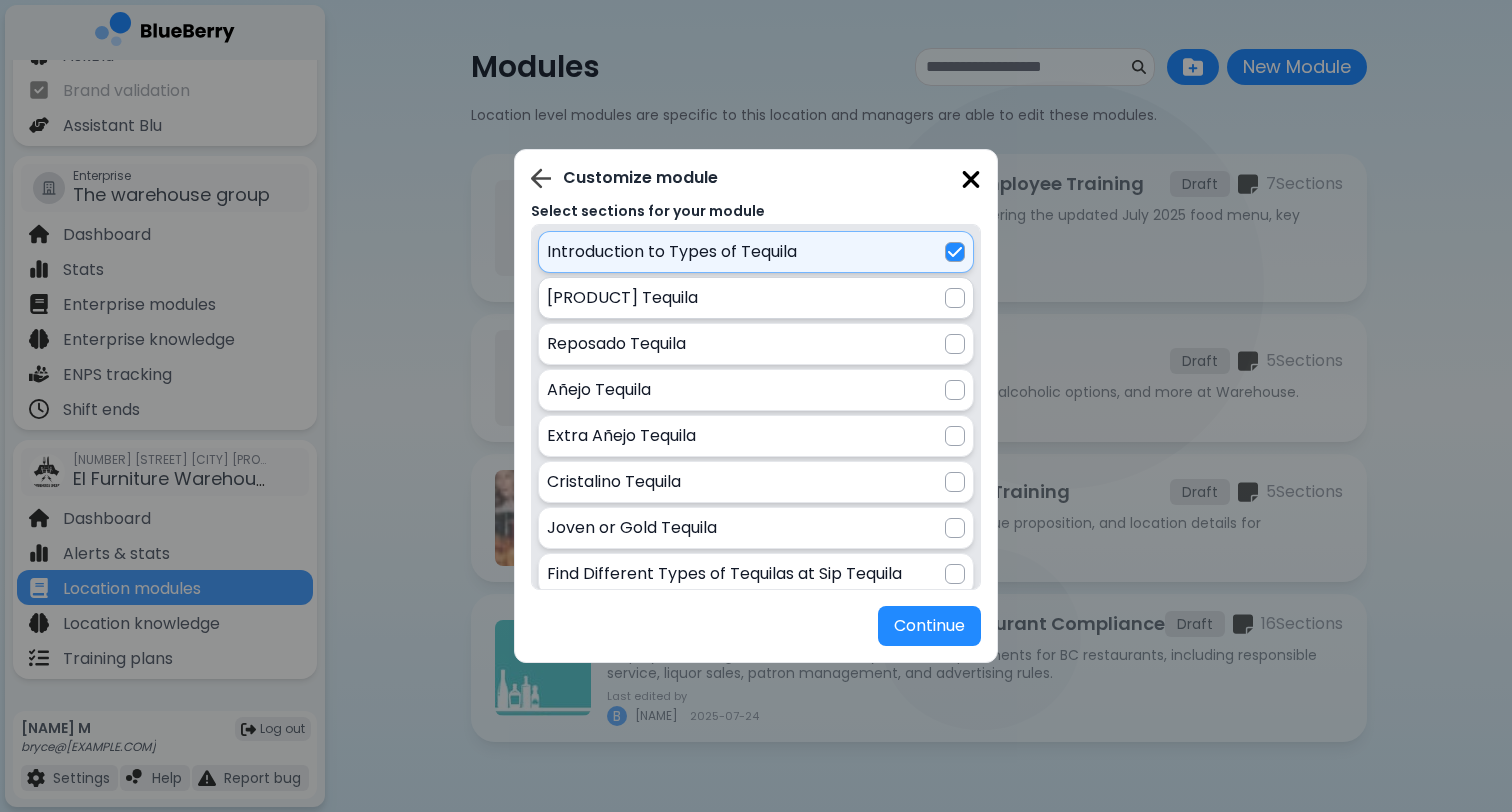 click at bounding box center (955, 298) 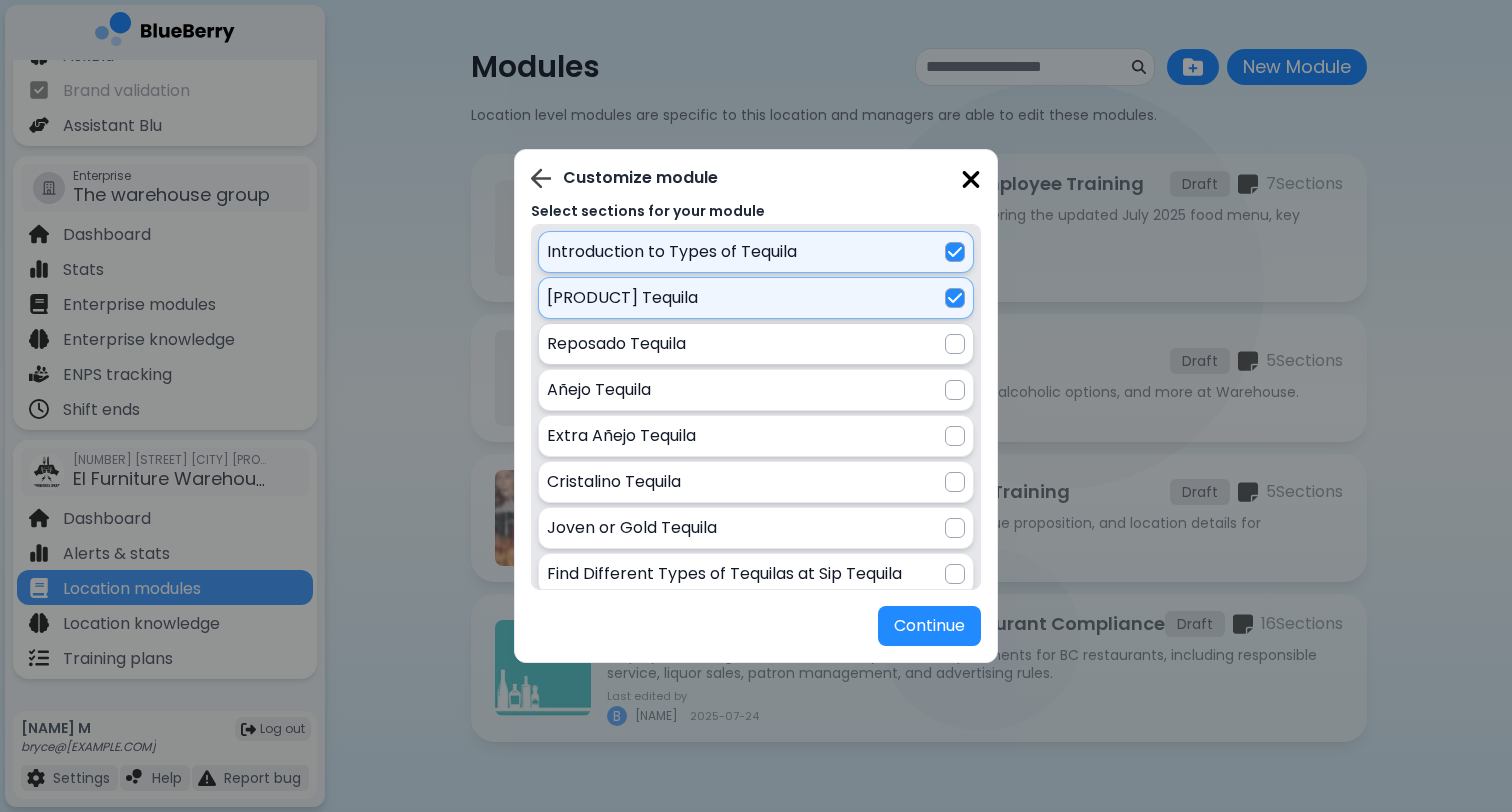 click at bounding box center [955, 344] 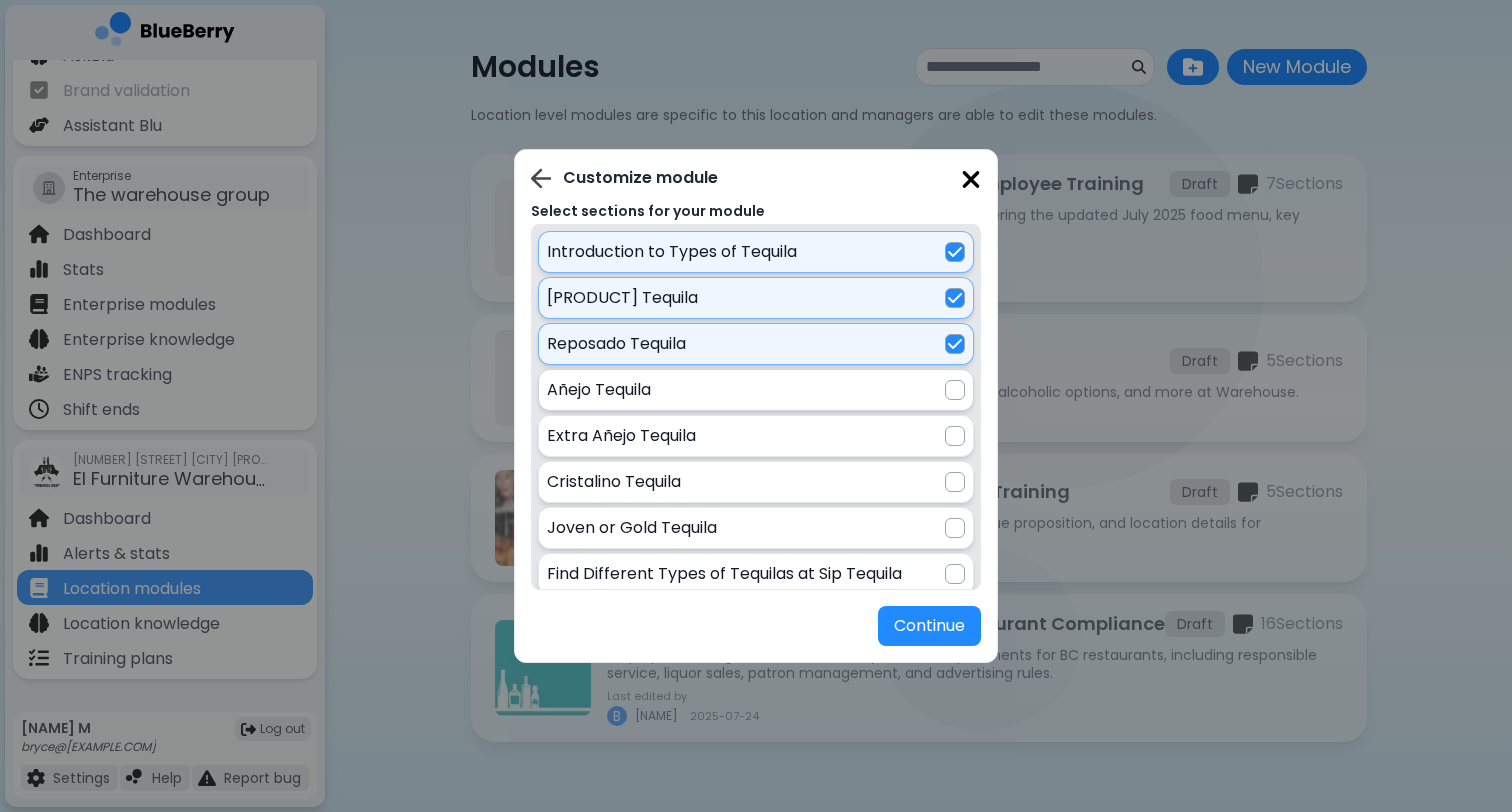 click at bounding box center (955, 390) 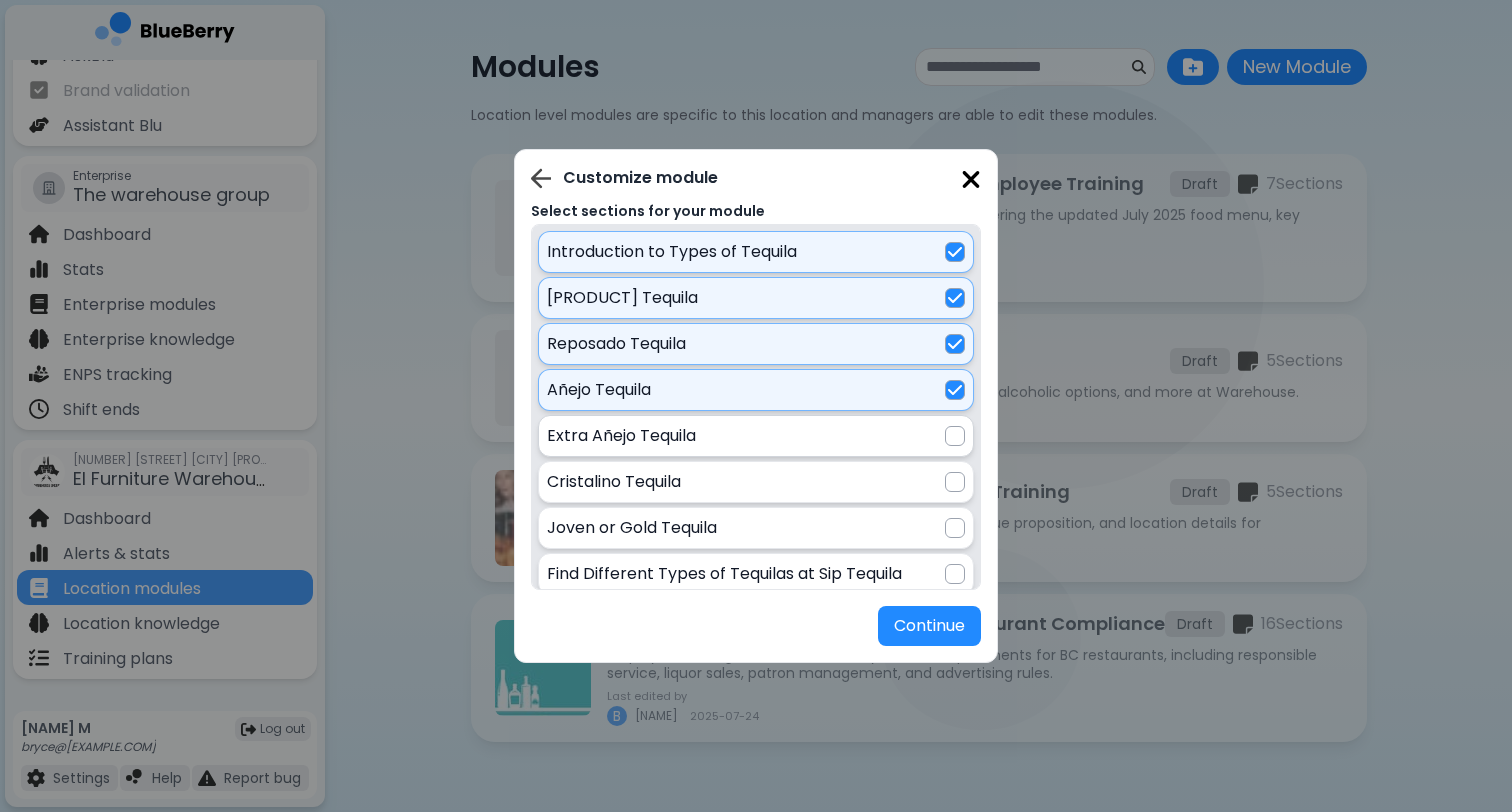 click at bounding box center (955, 436) 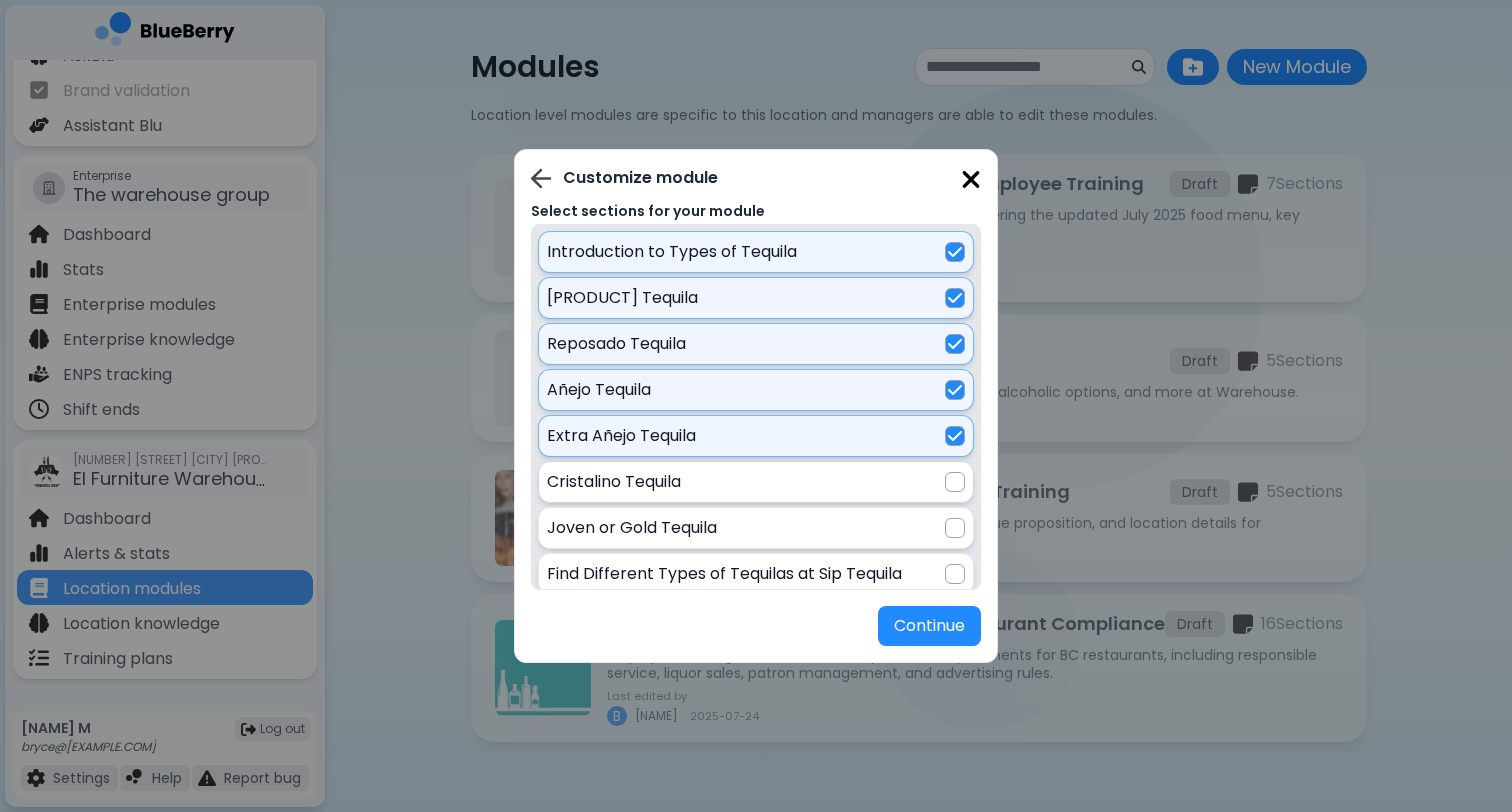 scroll, scrollTop: 19, scrollLeft: 0, axis: vertical 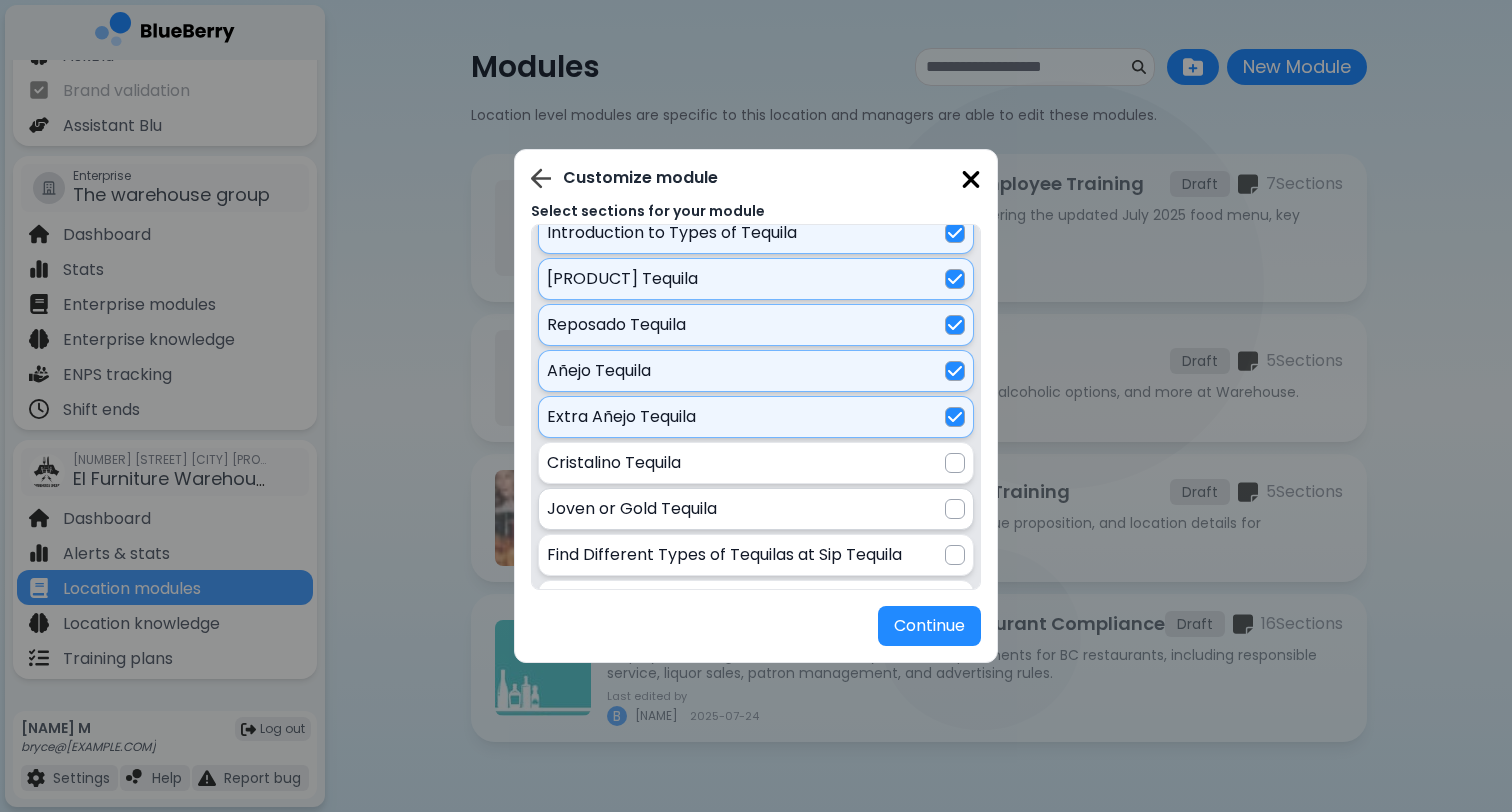 click at bounding box center [955, 509] 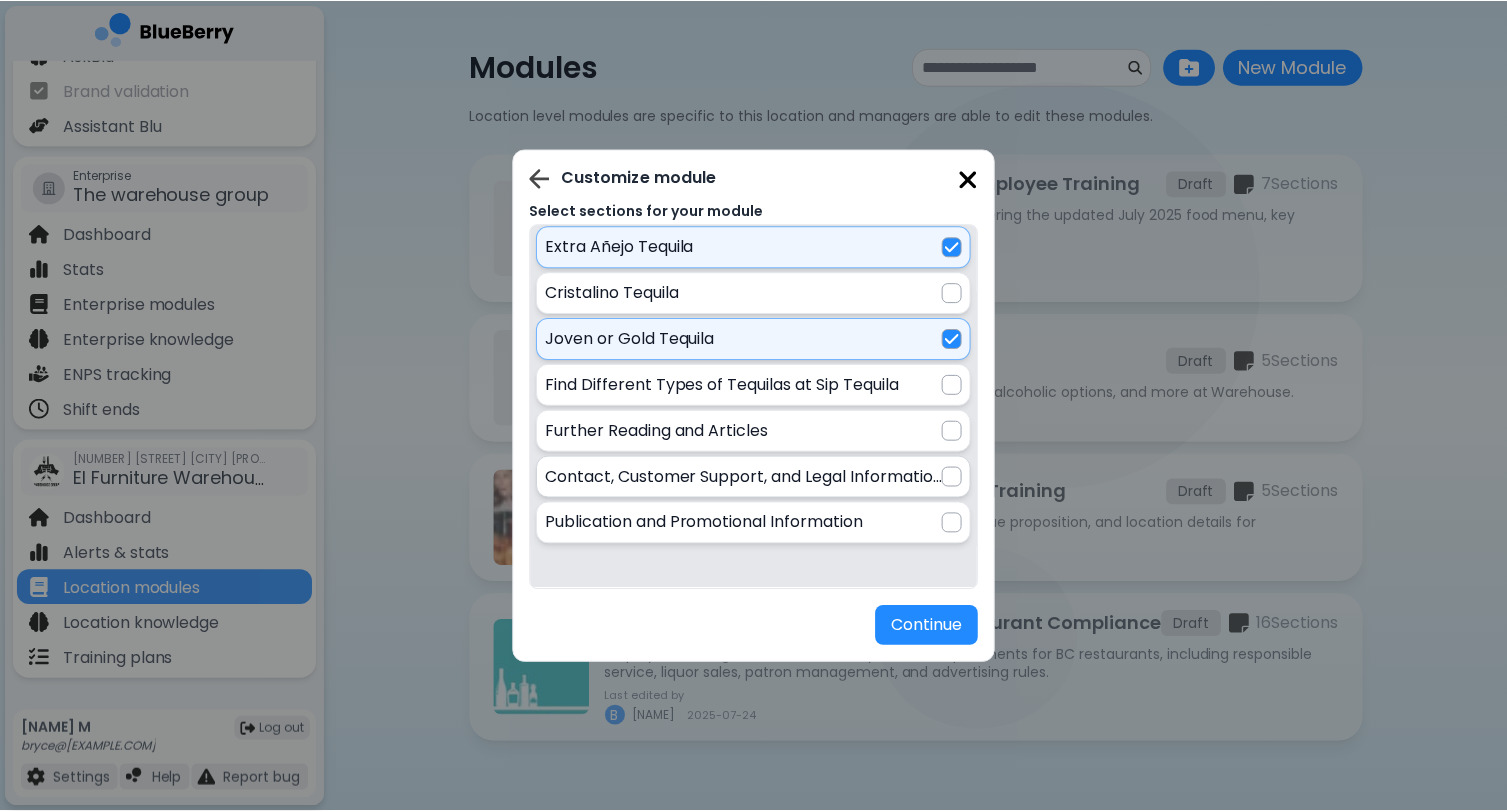 scroll, scrollTop: 189, scrollLeft: 0, axis: vertical 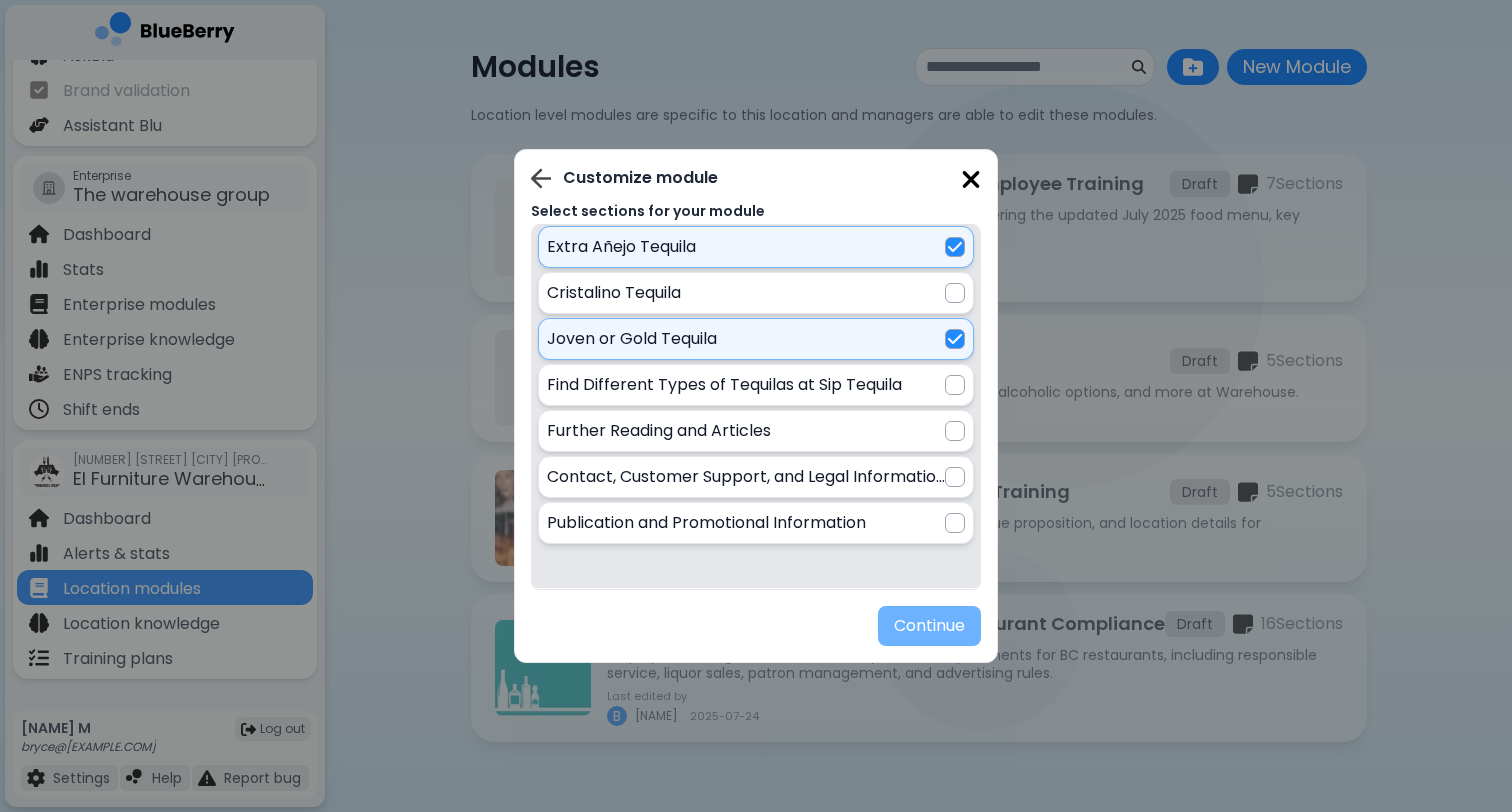click on "Continue" at bounding box center [929, 626] 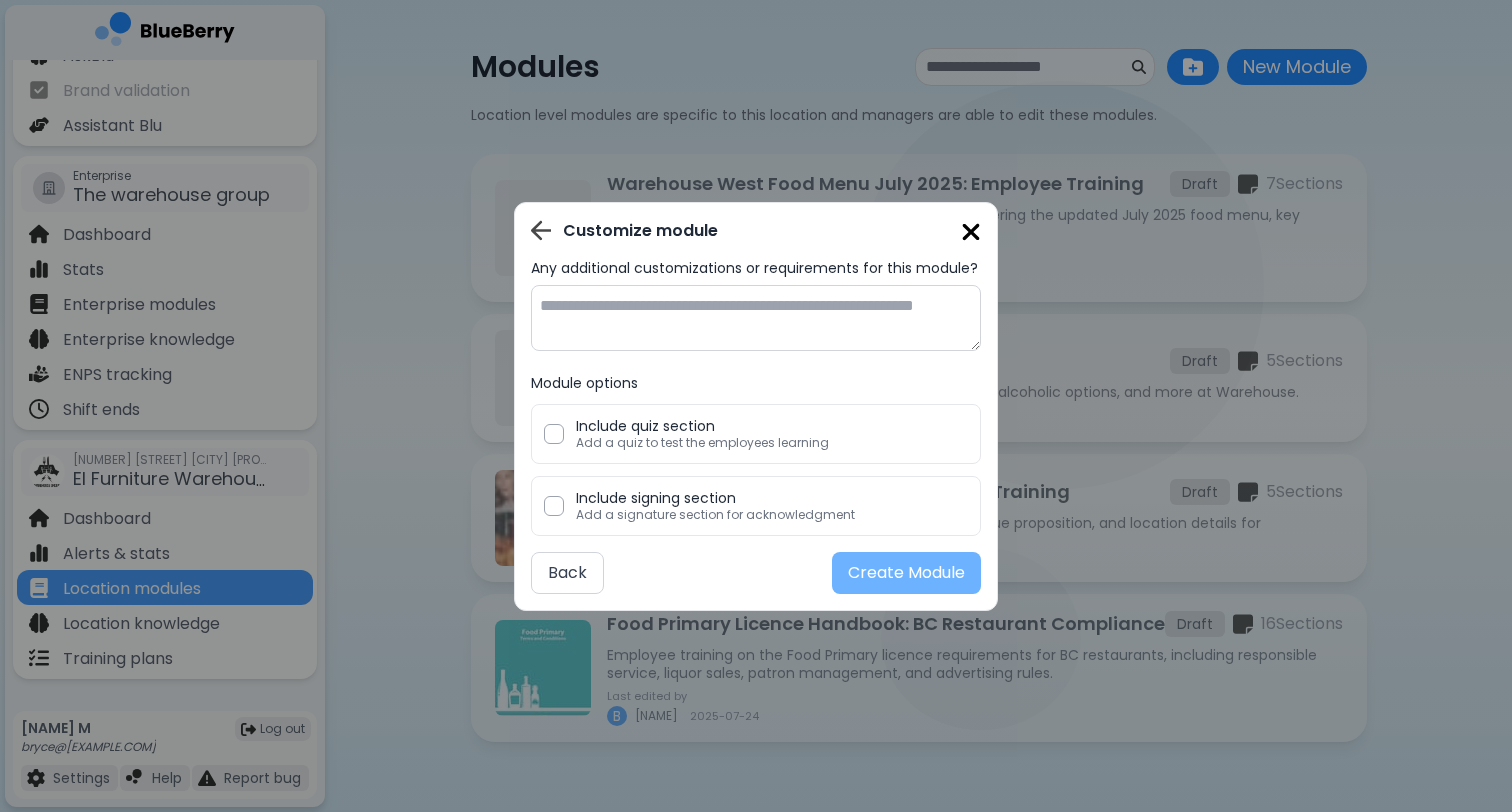 click on "Create Module" at bounding box center (906, 573) 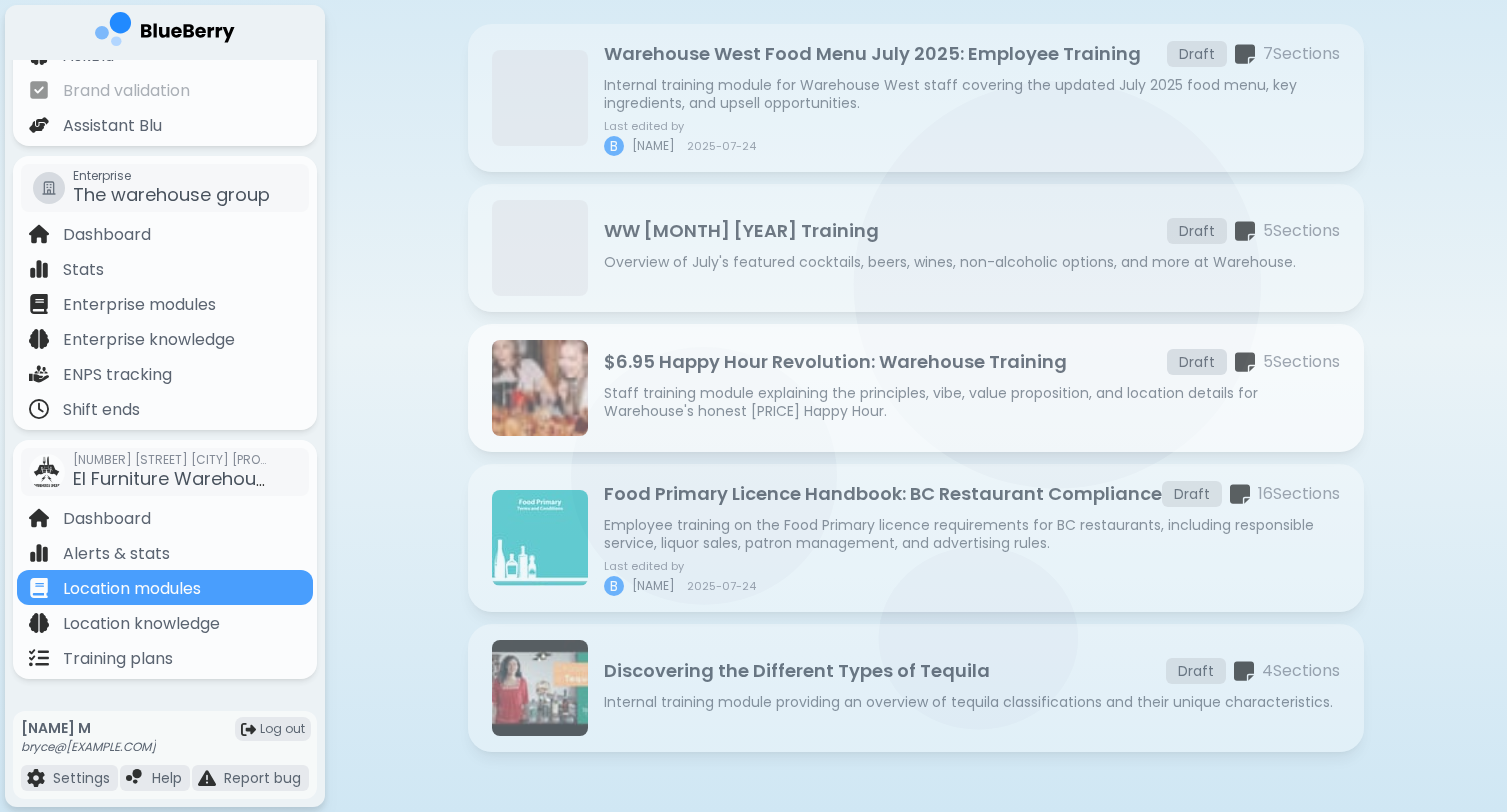 scroll, scrollTop: 131, scrollLeft: 0, axis: vertical 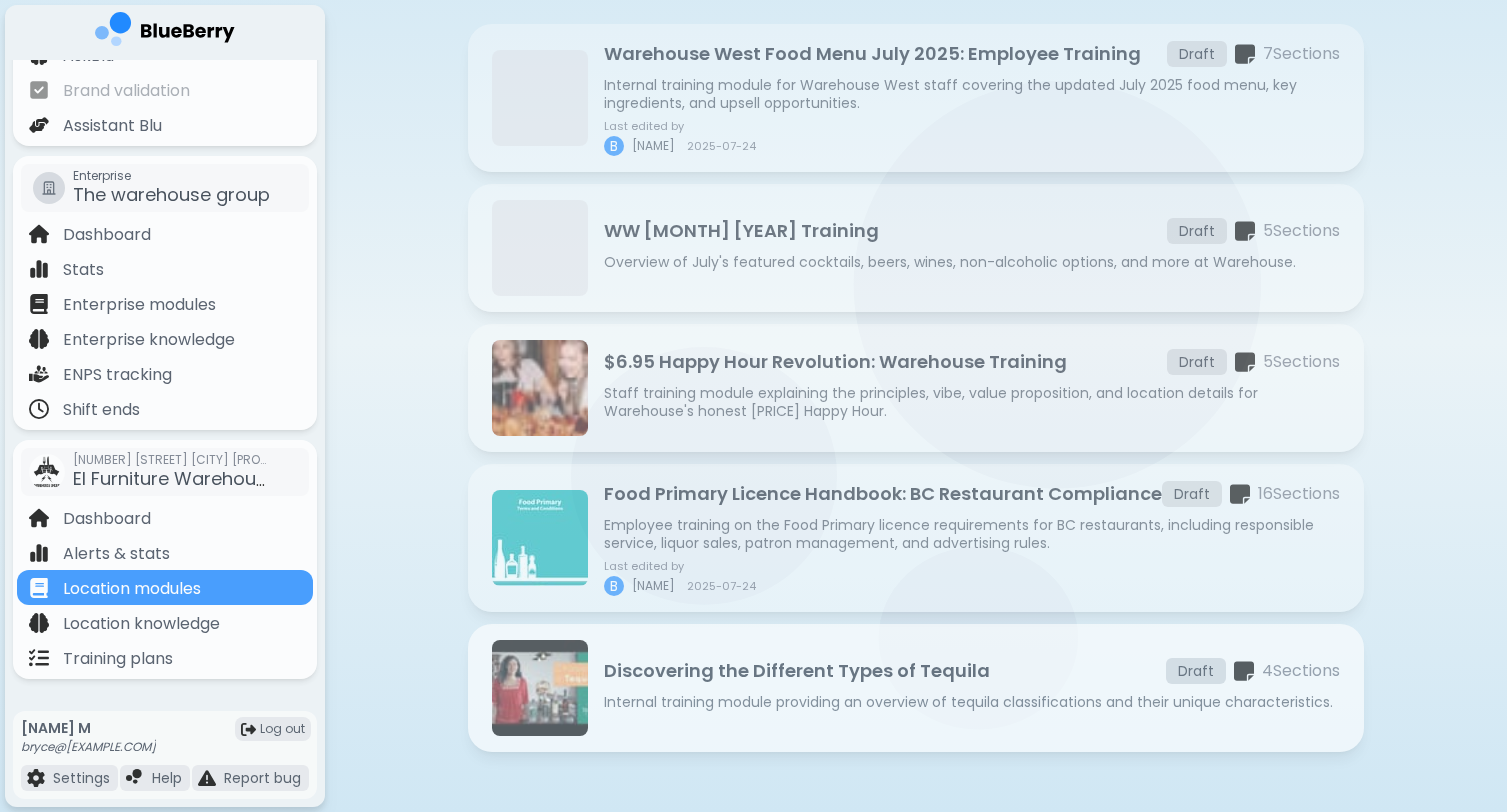 click on "Internal training module providing an overview of tequila classifications and their unique characteristics." at bounding box center (972, 702) 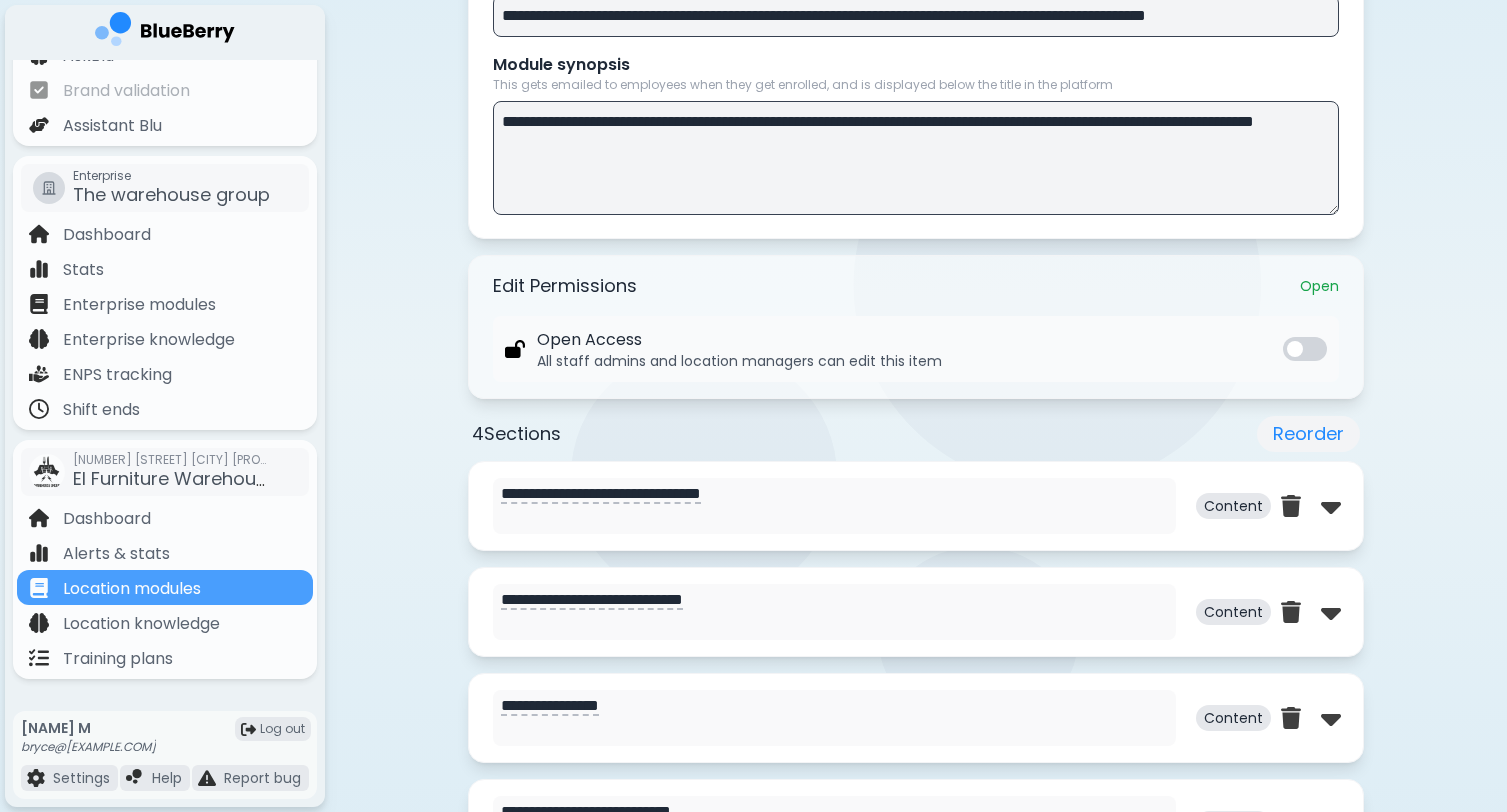 scroll, scrollTop: 613, scrollLeft: 0, axis: vertical 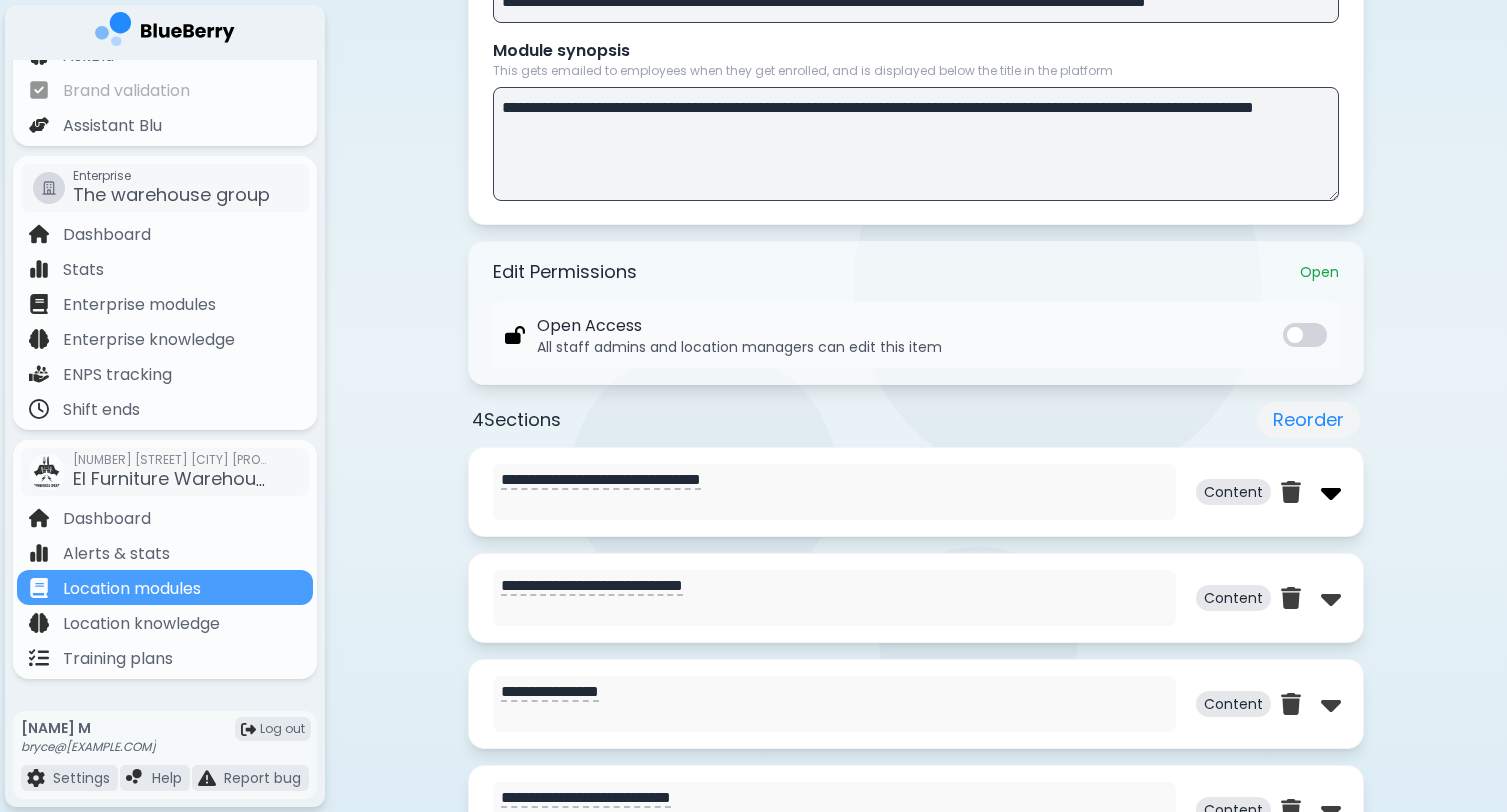 click at bounding box center (1331, 492) 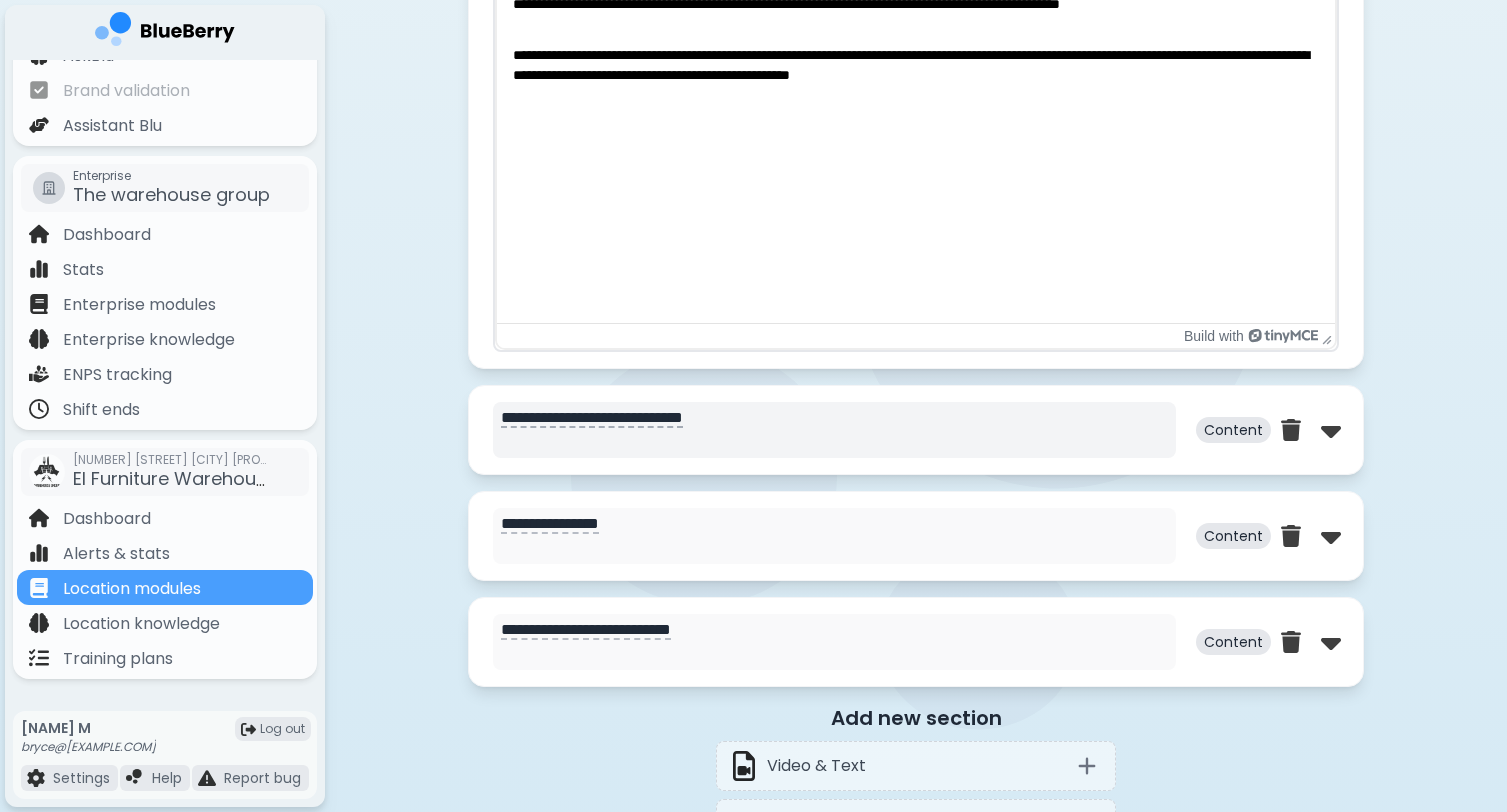 scroll, scrollTop: 1775, scrollLeft: 0, axis: vertical 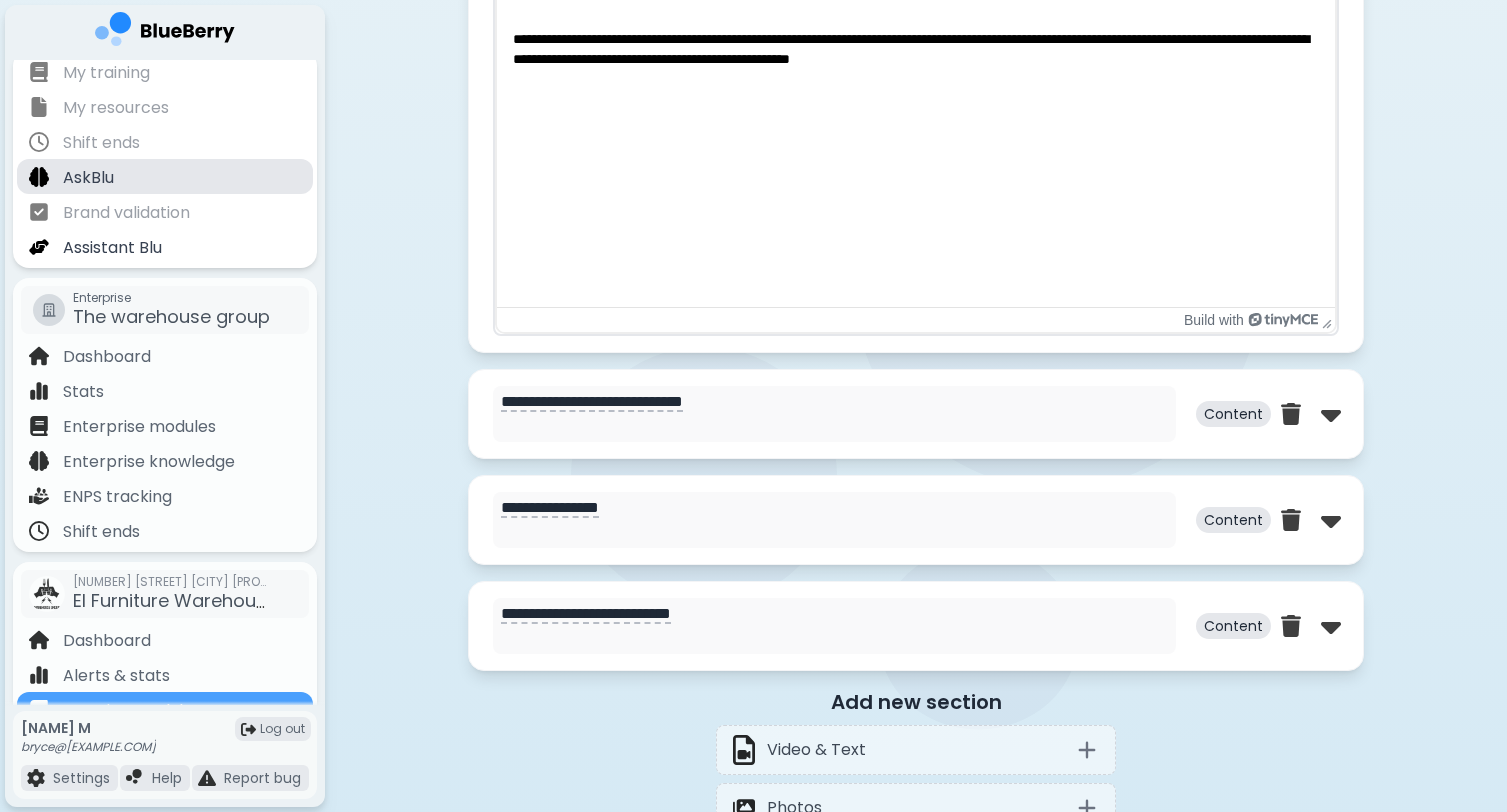 click on "AskBlu" at bounding box center [165, 176] 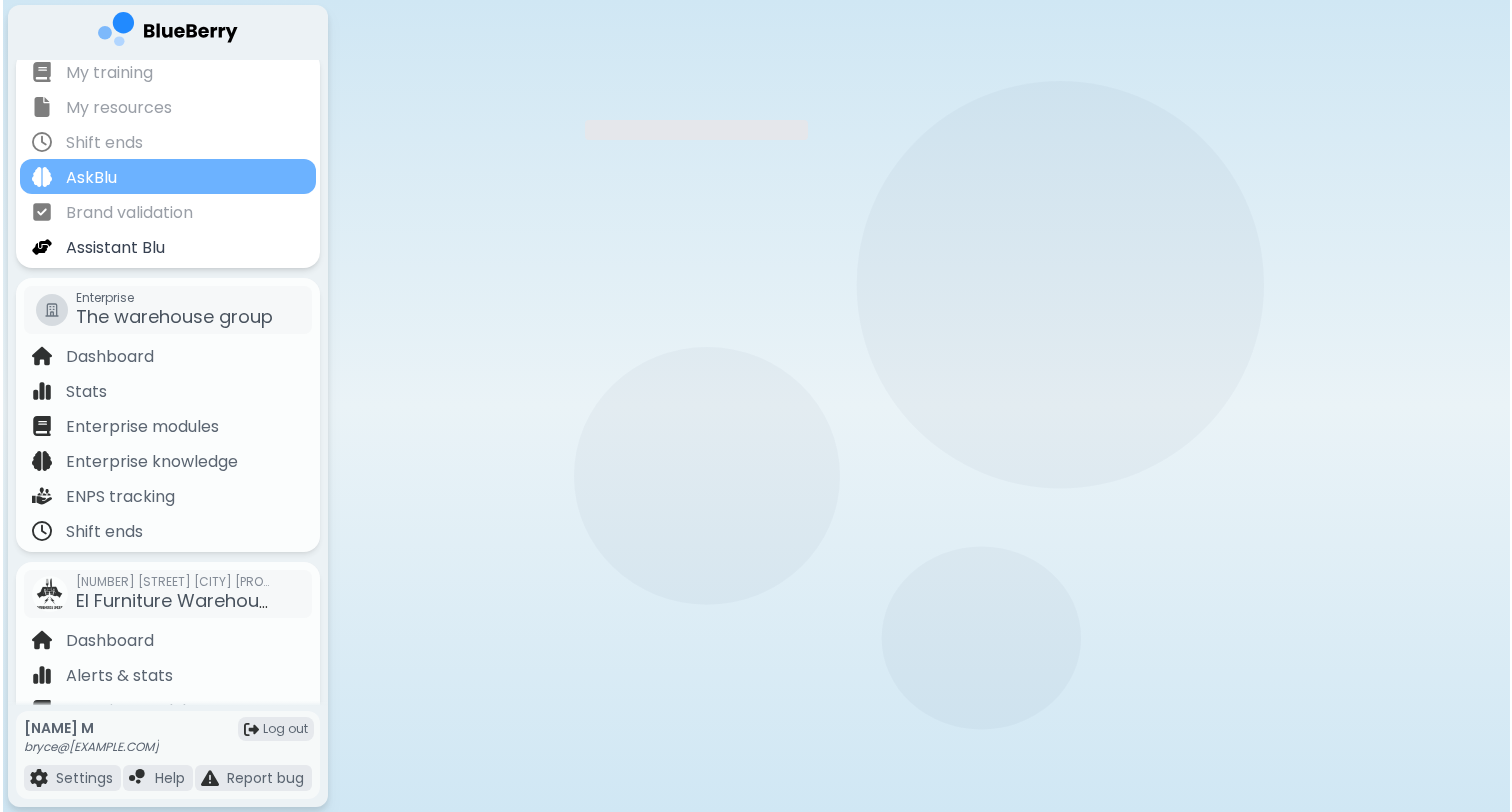 scroll, scrollTop: 0, scrollLeft: 0, axis: both 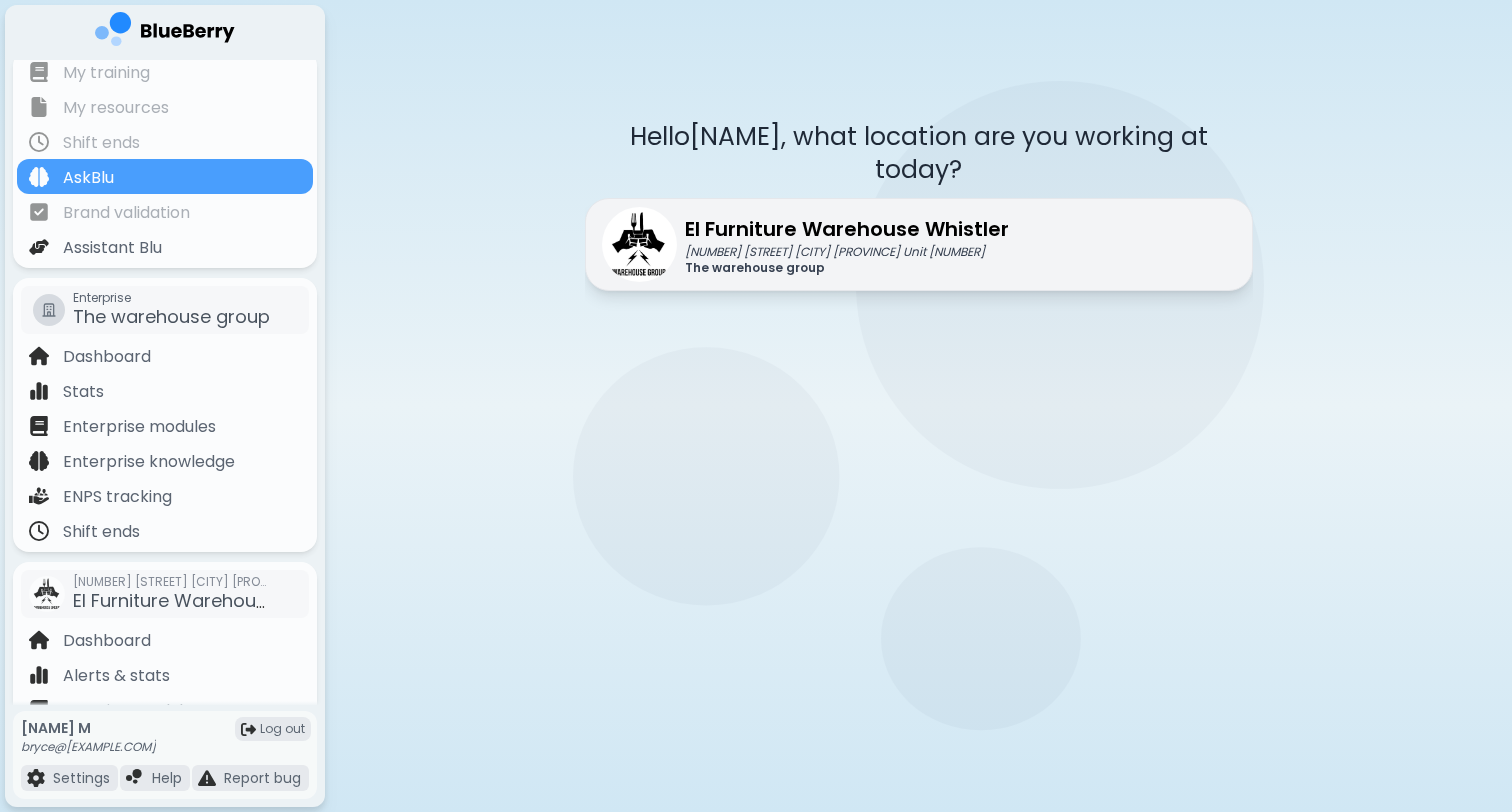 click on "The warehouse group" at bounding box center [847, 268] 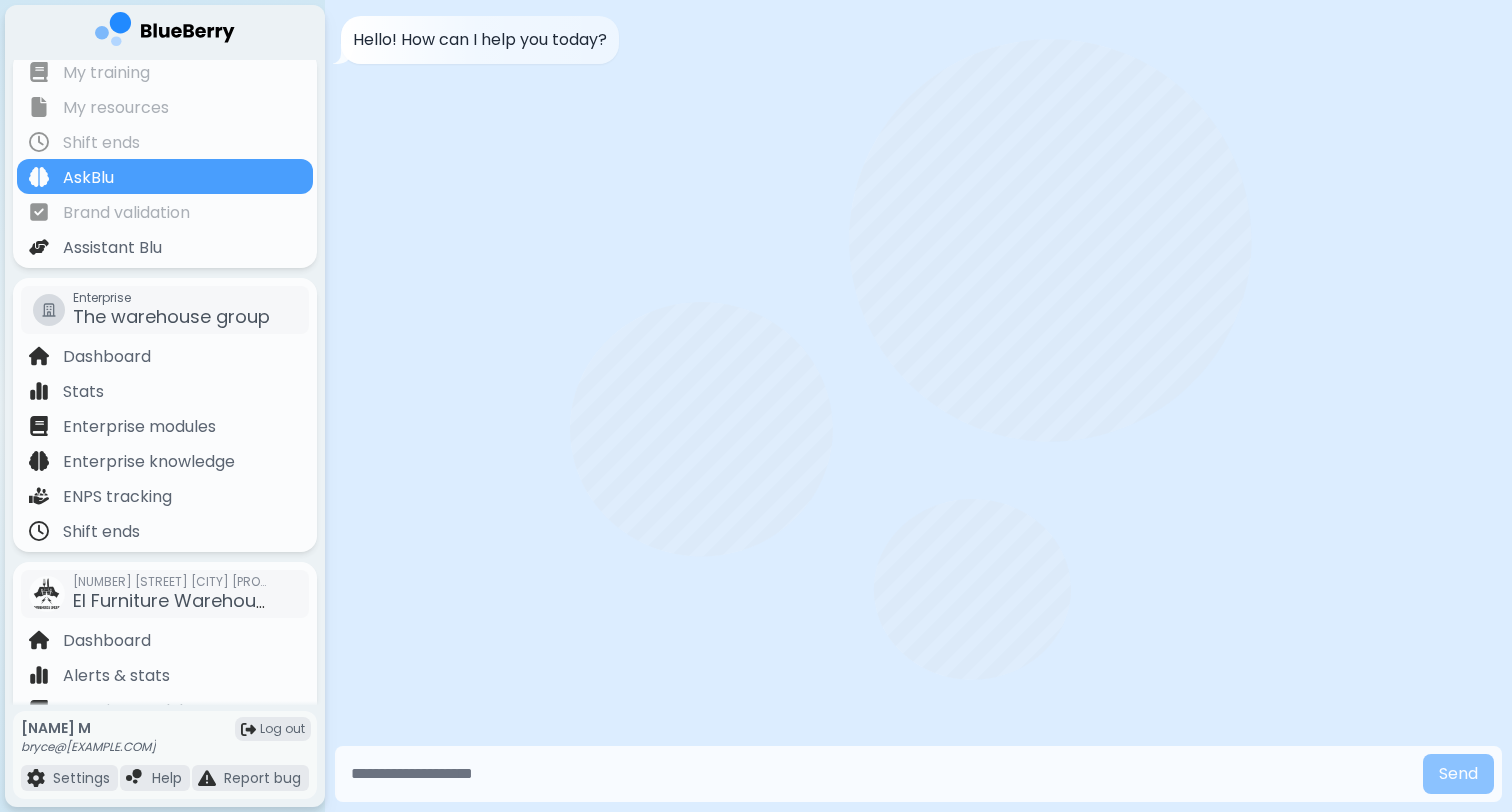 click at bounding box center [879, 774] 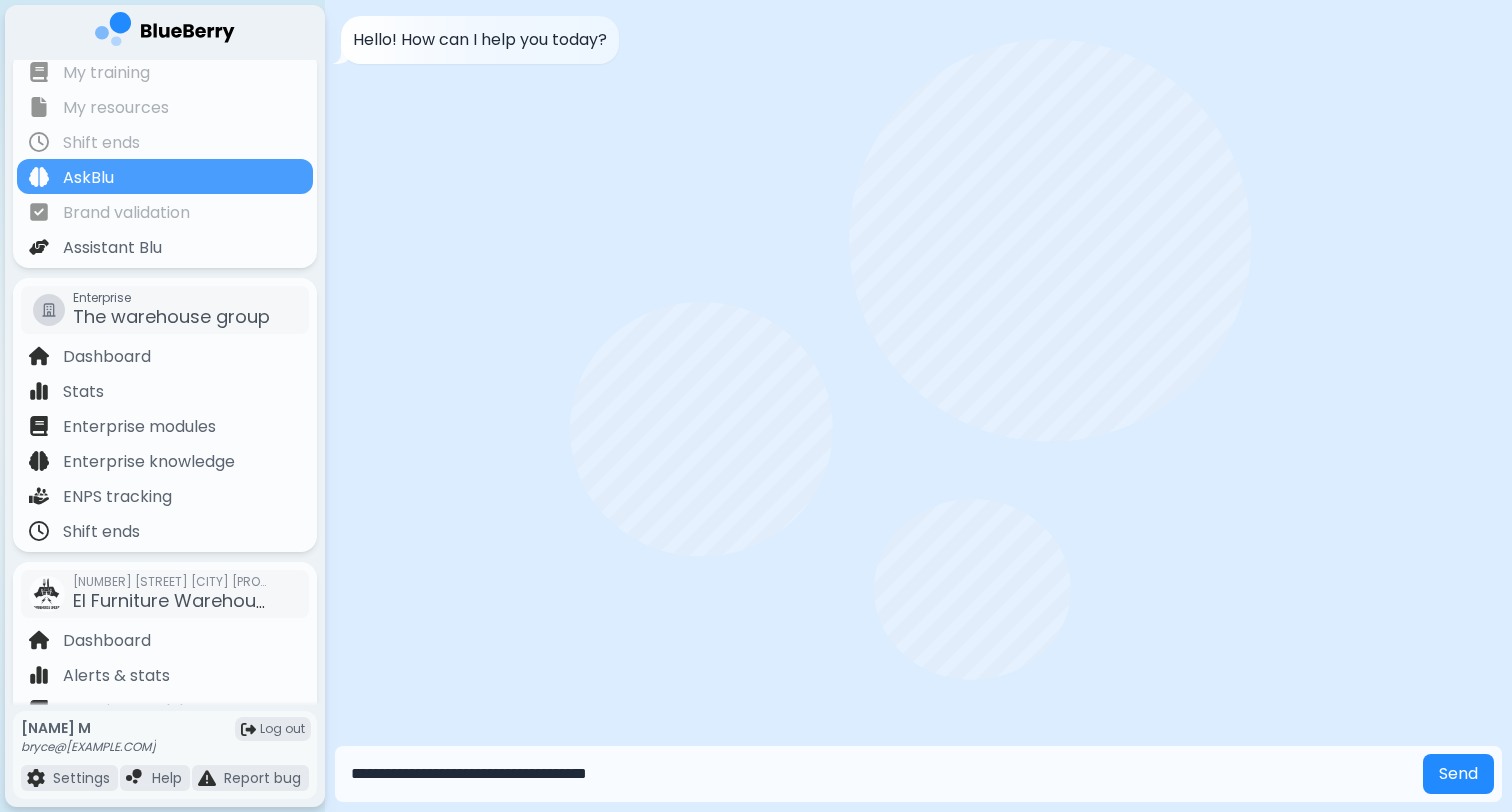 type on "**********" 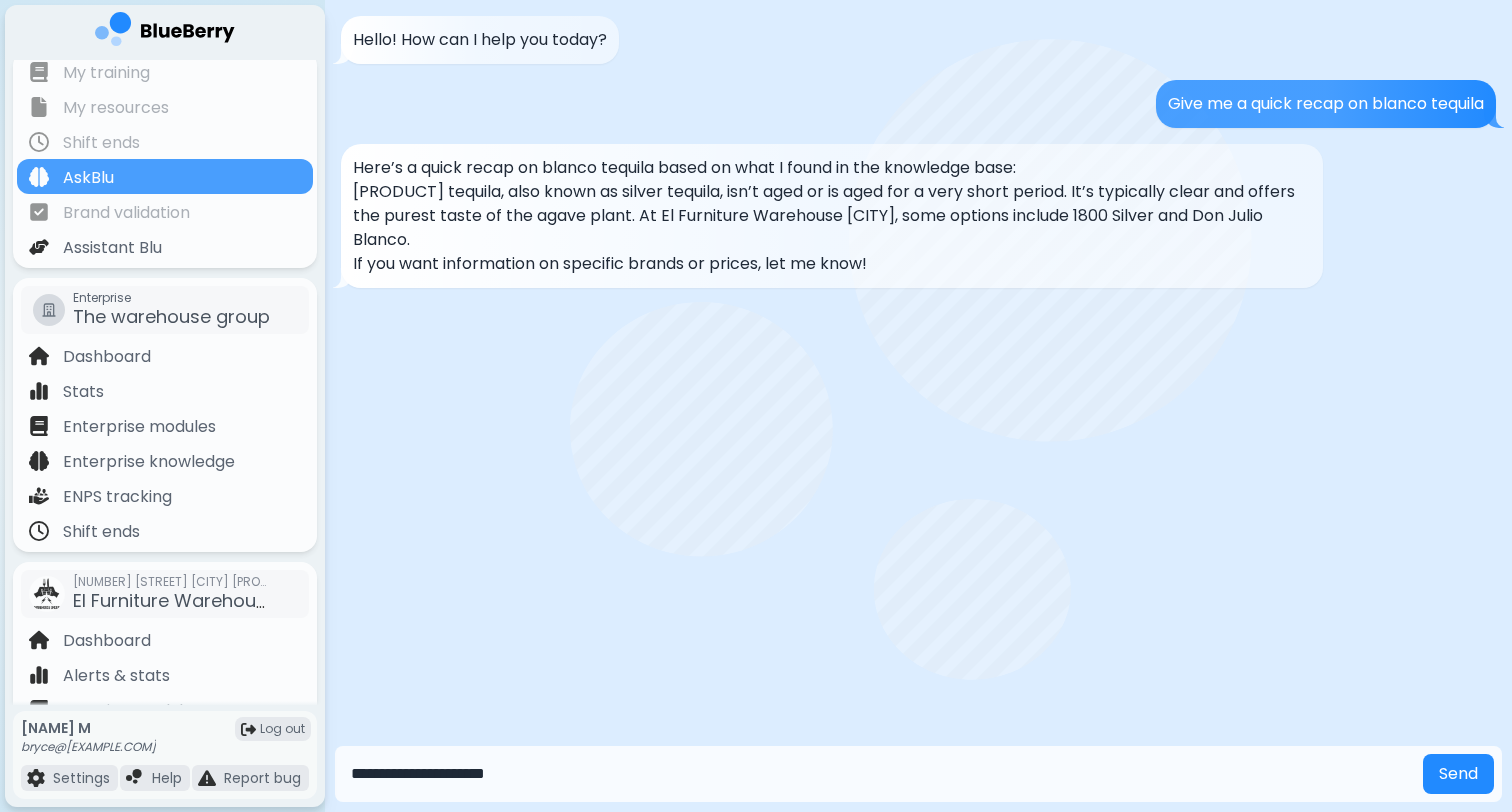 type on "**********" 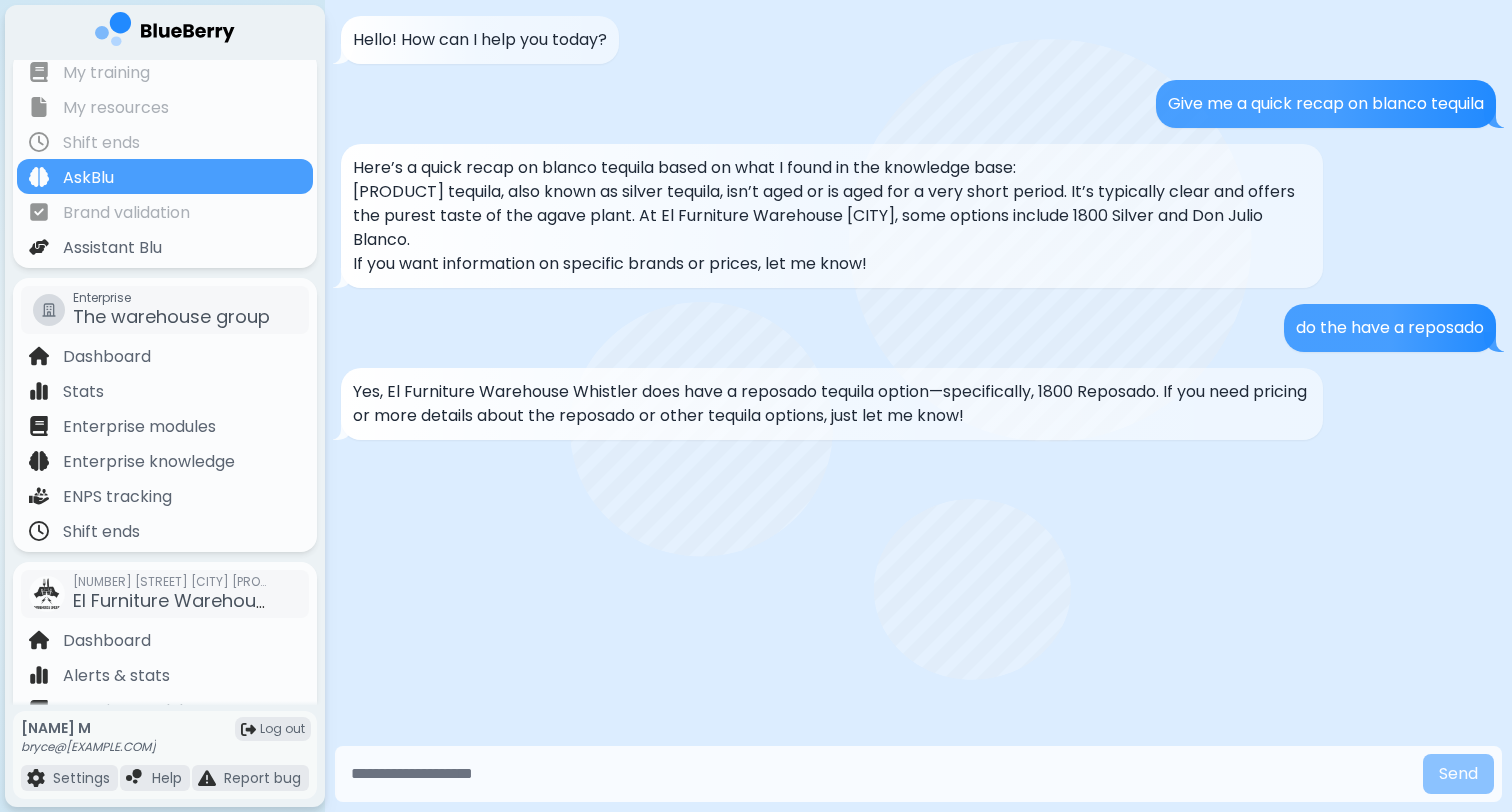 click at bounding box center [879, 774] 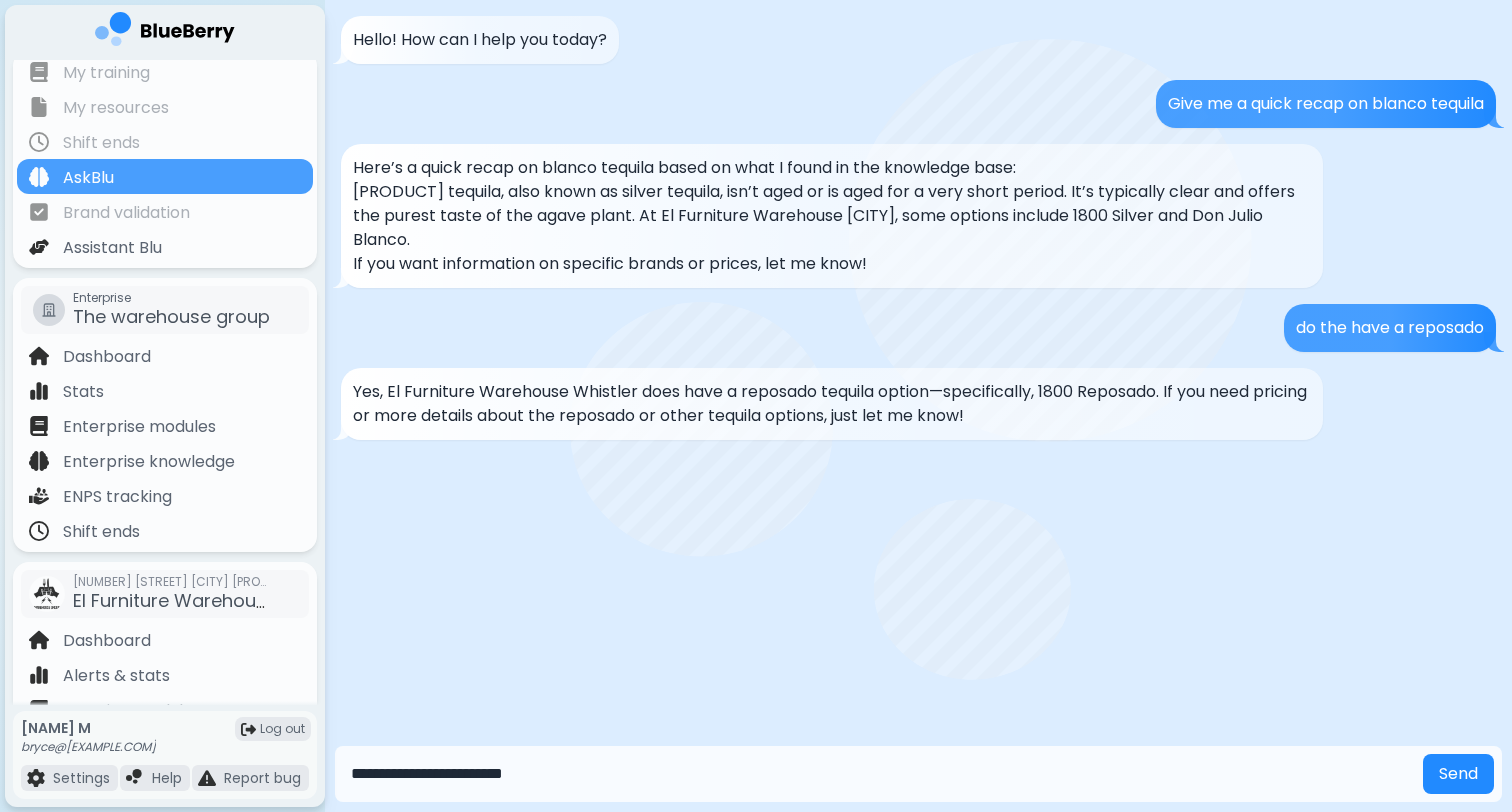 type on "**********" 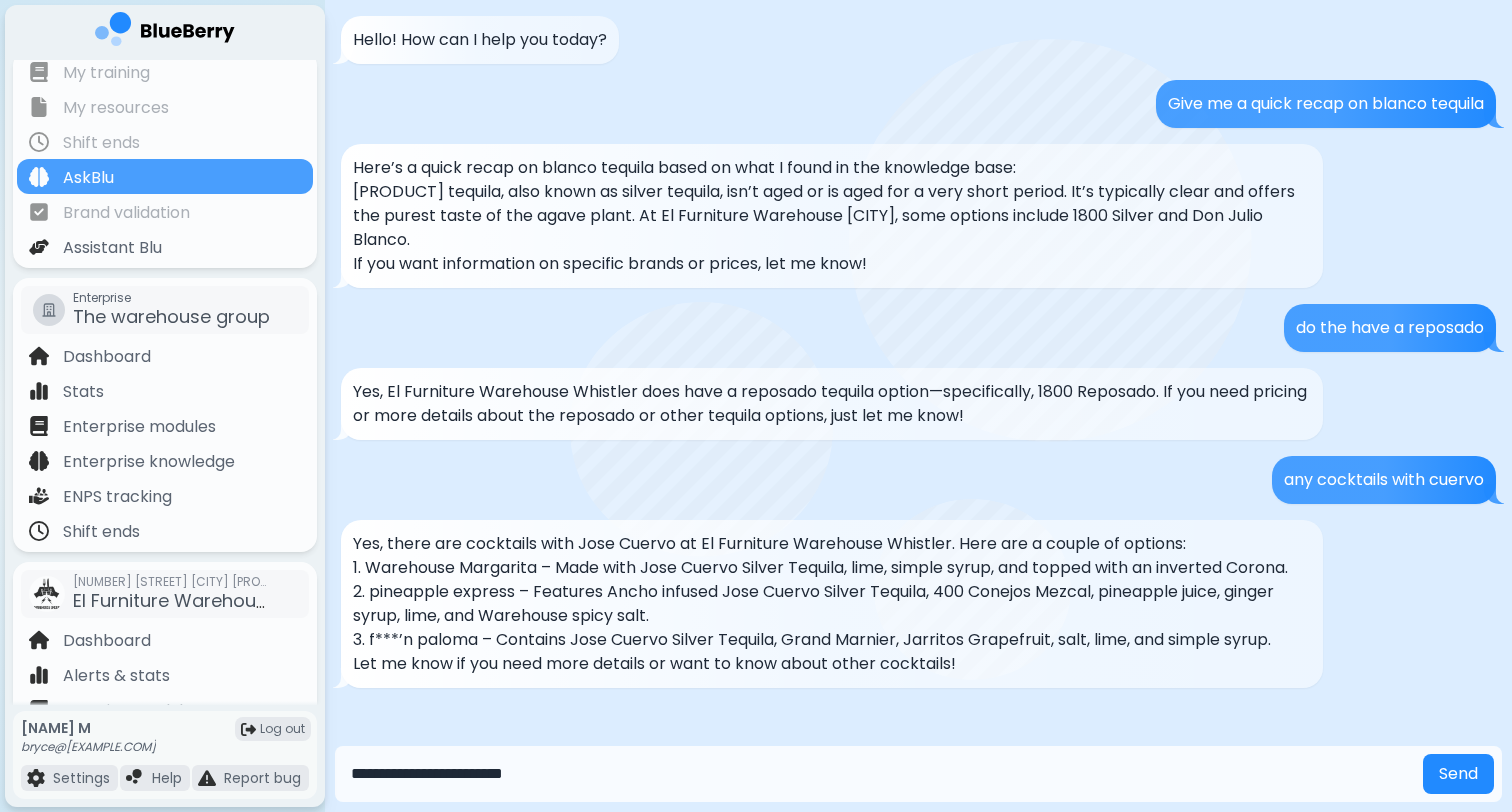 type on "**********" 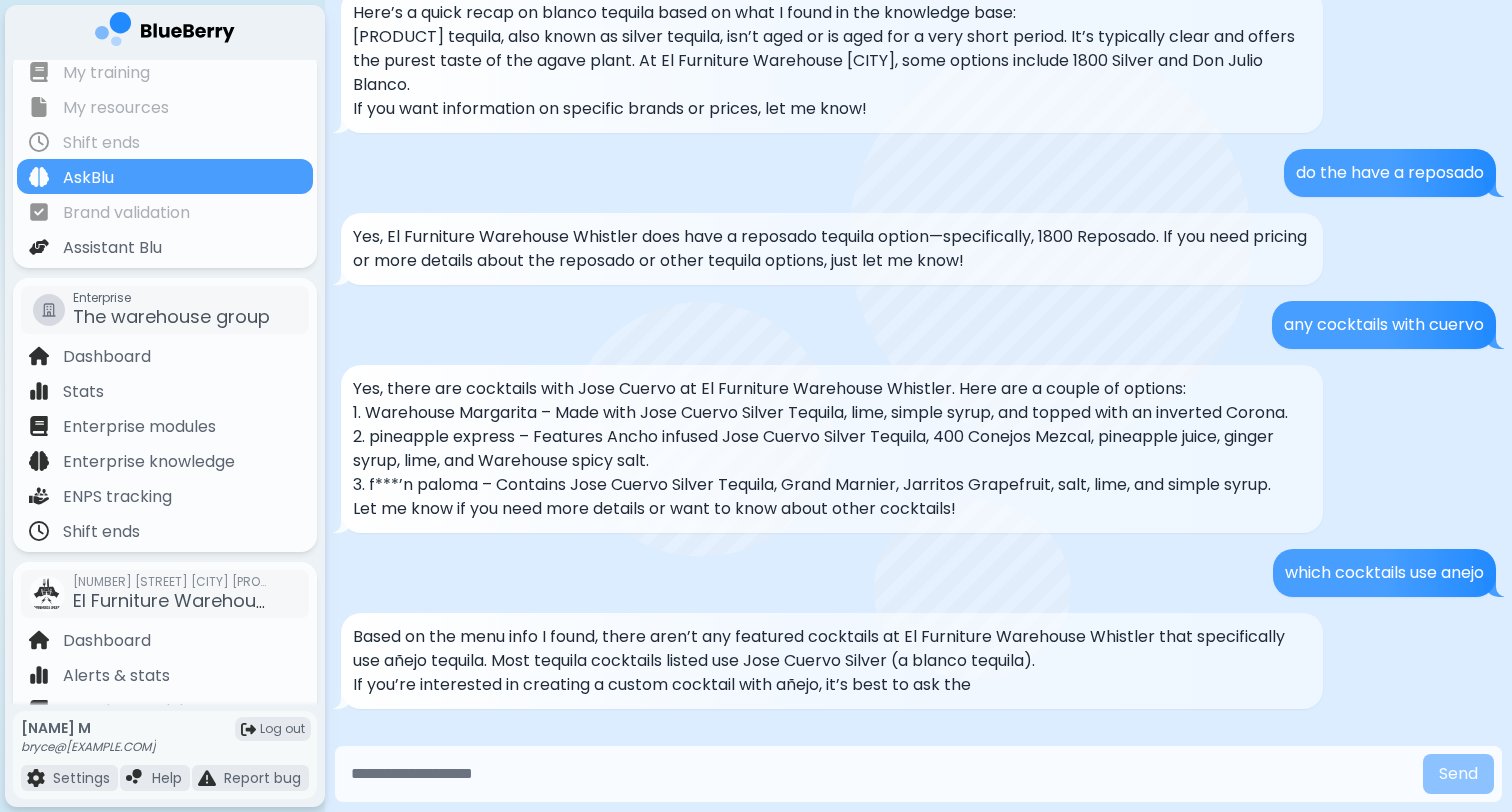 scroll, scrollTop: 204, scrollLeft: 0, axis: vertical 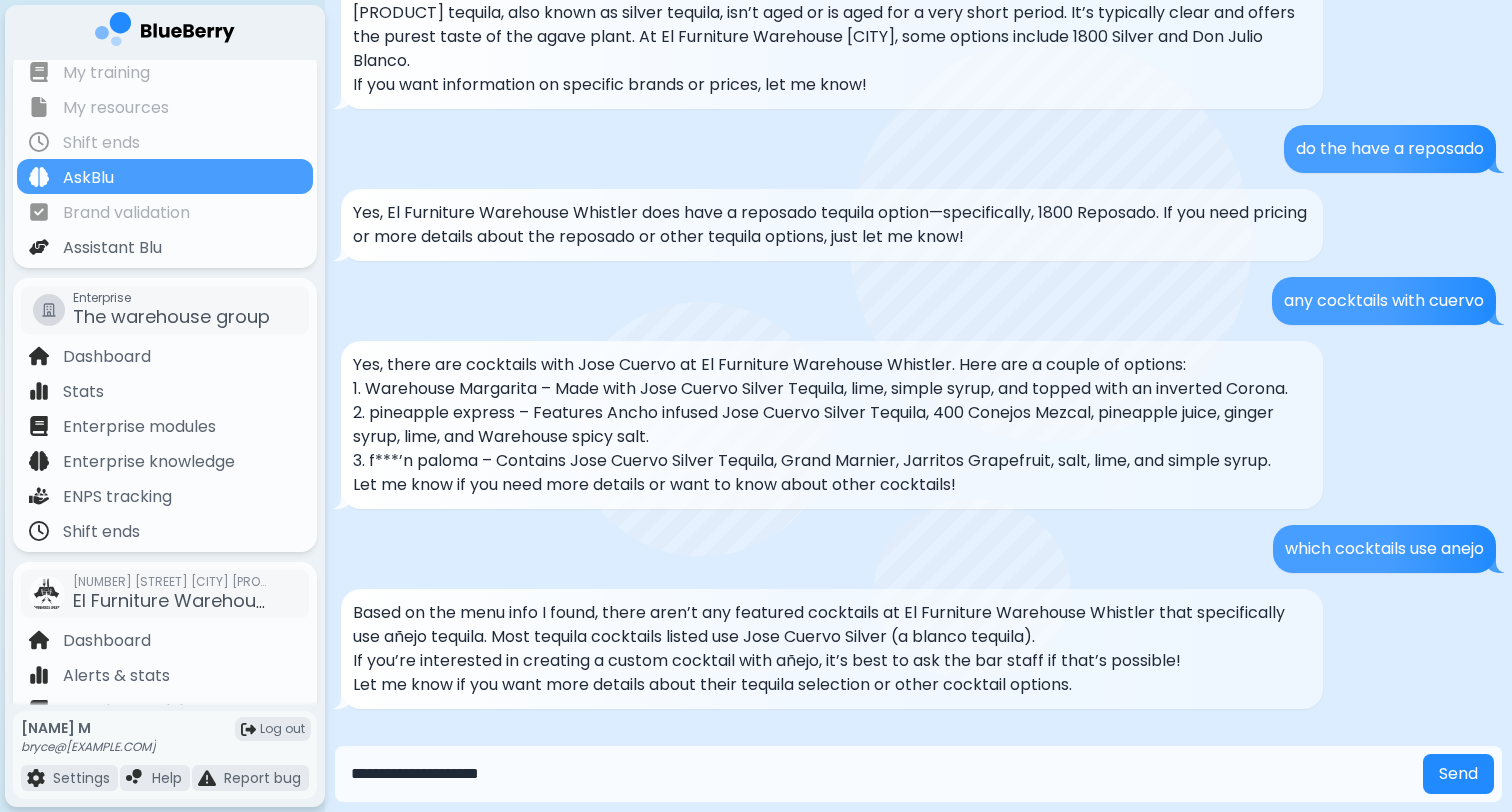 type on "**********" 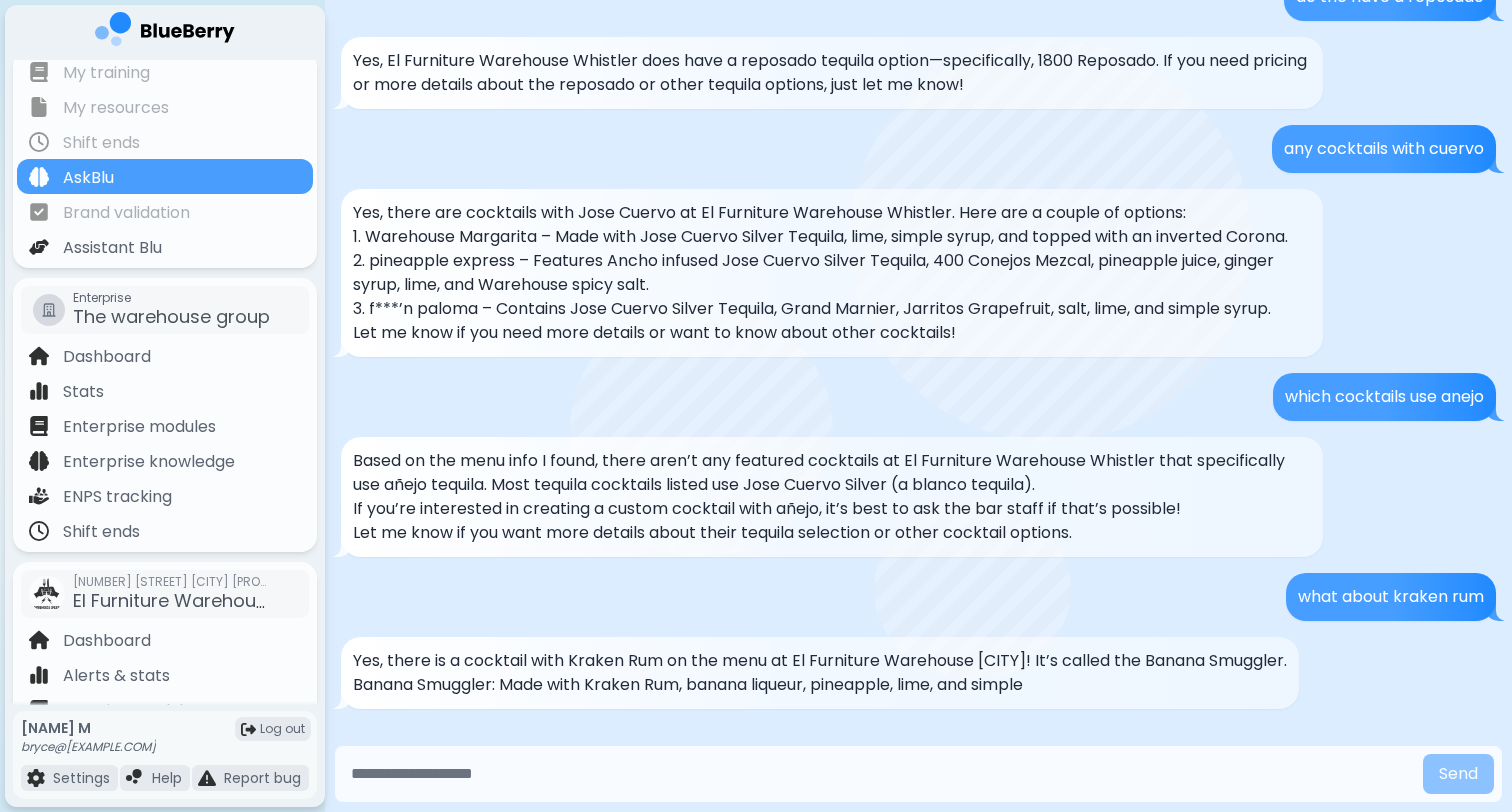 scroll, scrollTop: 404, scrollLeft: 0, axis: vertical 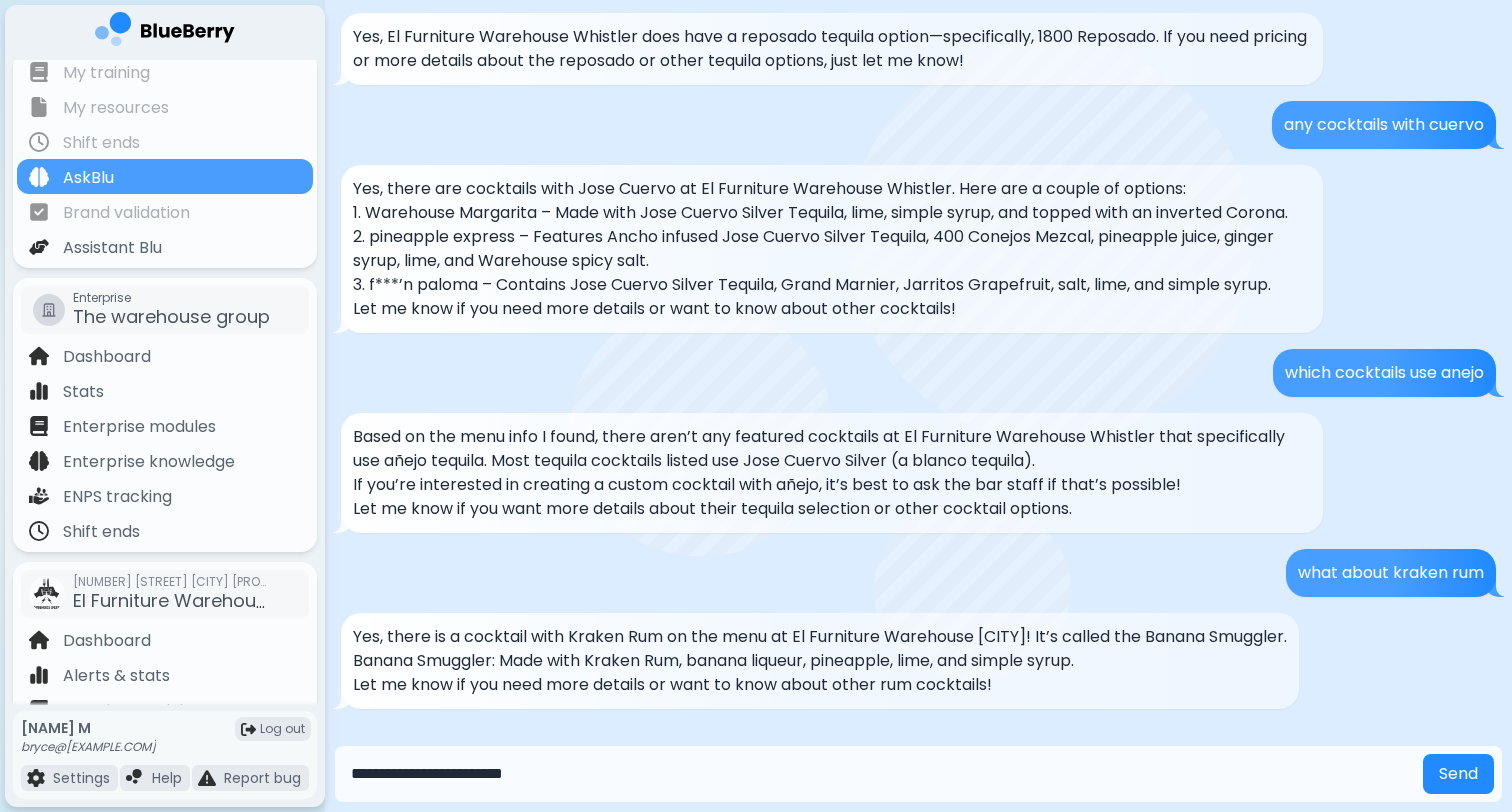 type on "**********" 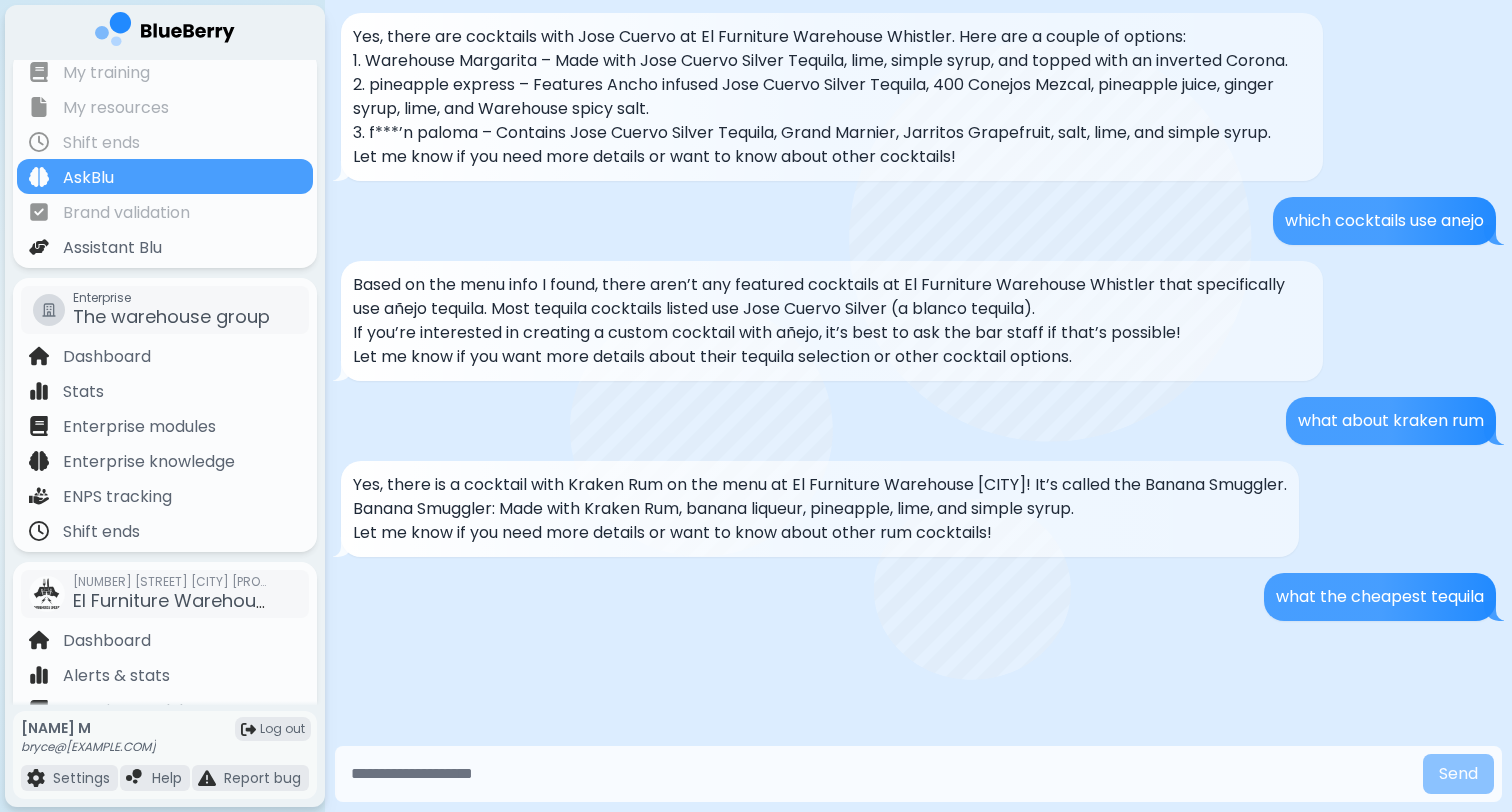 scroll, scrollTop: 580, scrollLeft: 0, axis: vertical 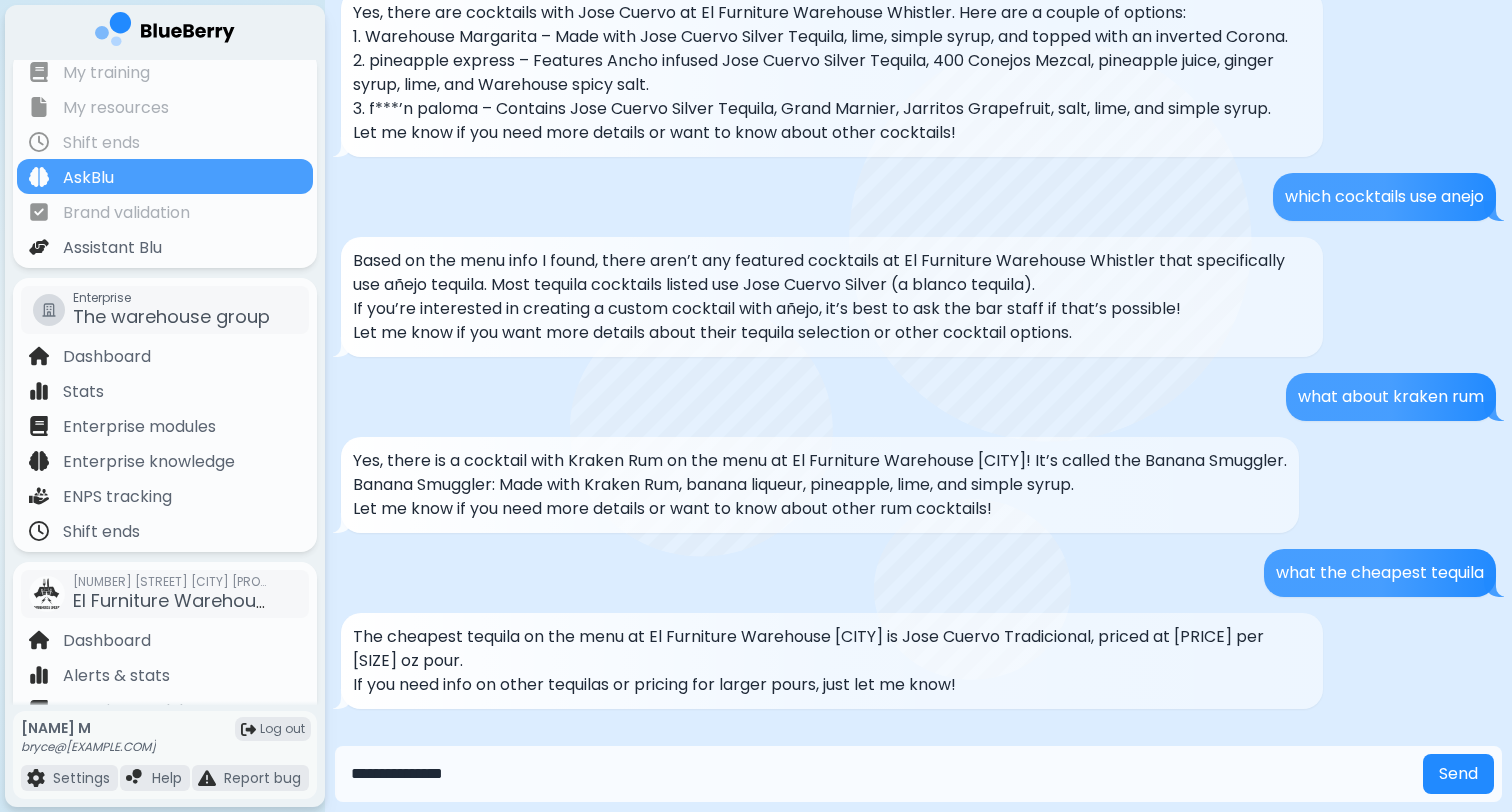 type on "**********" 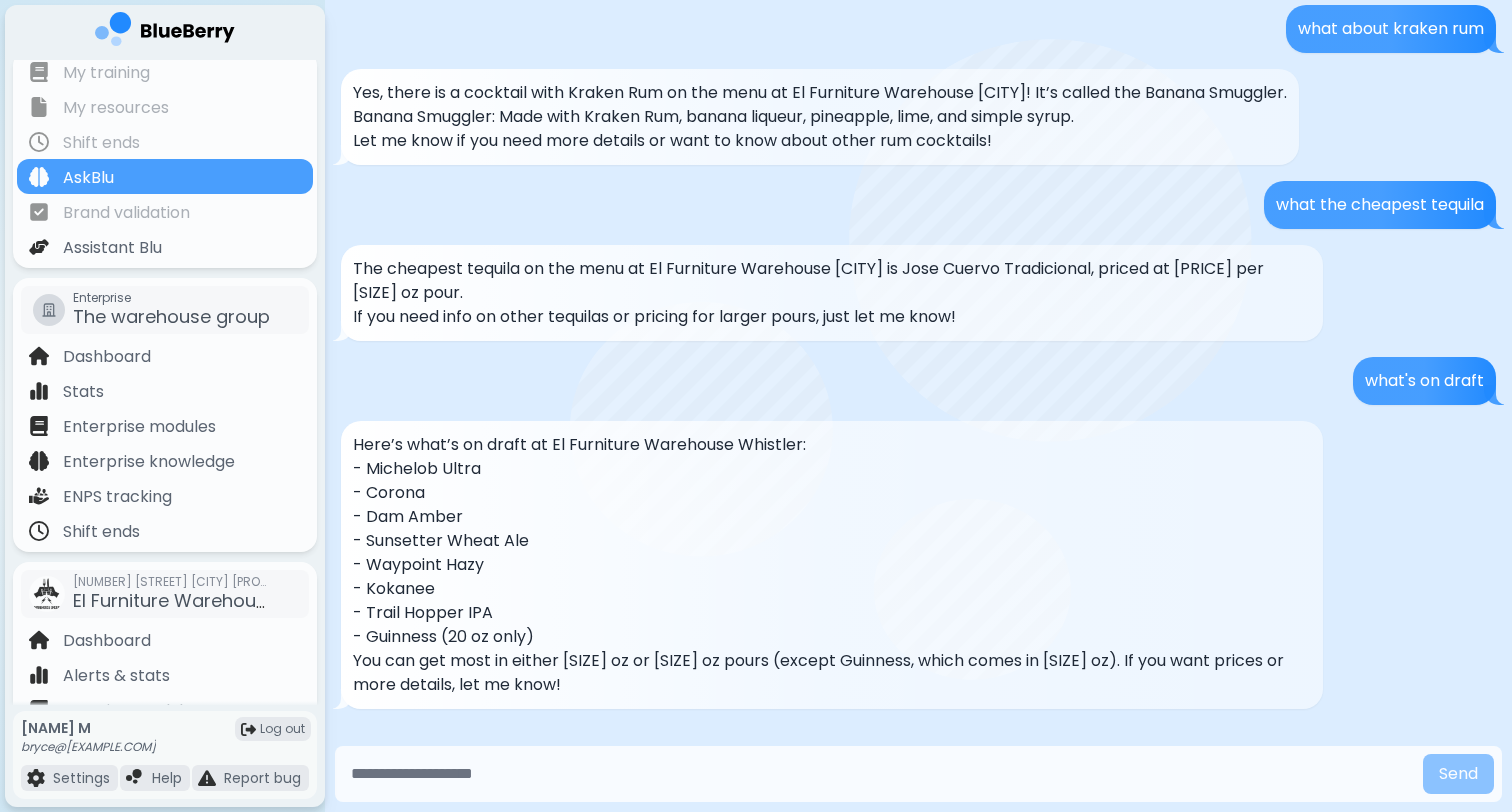 scroll, scrollTop: 948, scrollLeft: 0, axis: vertical 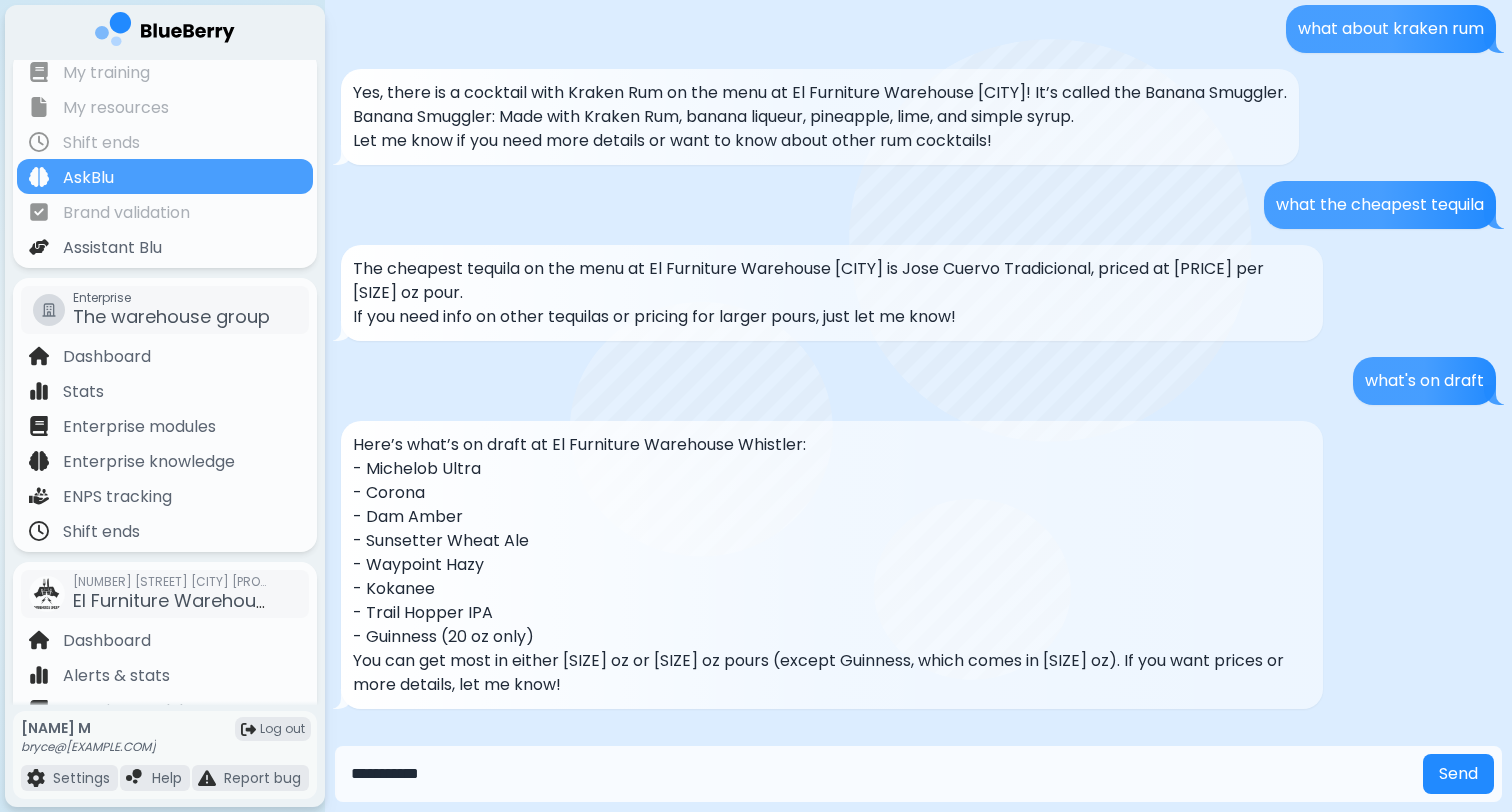 type on "**********" 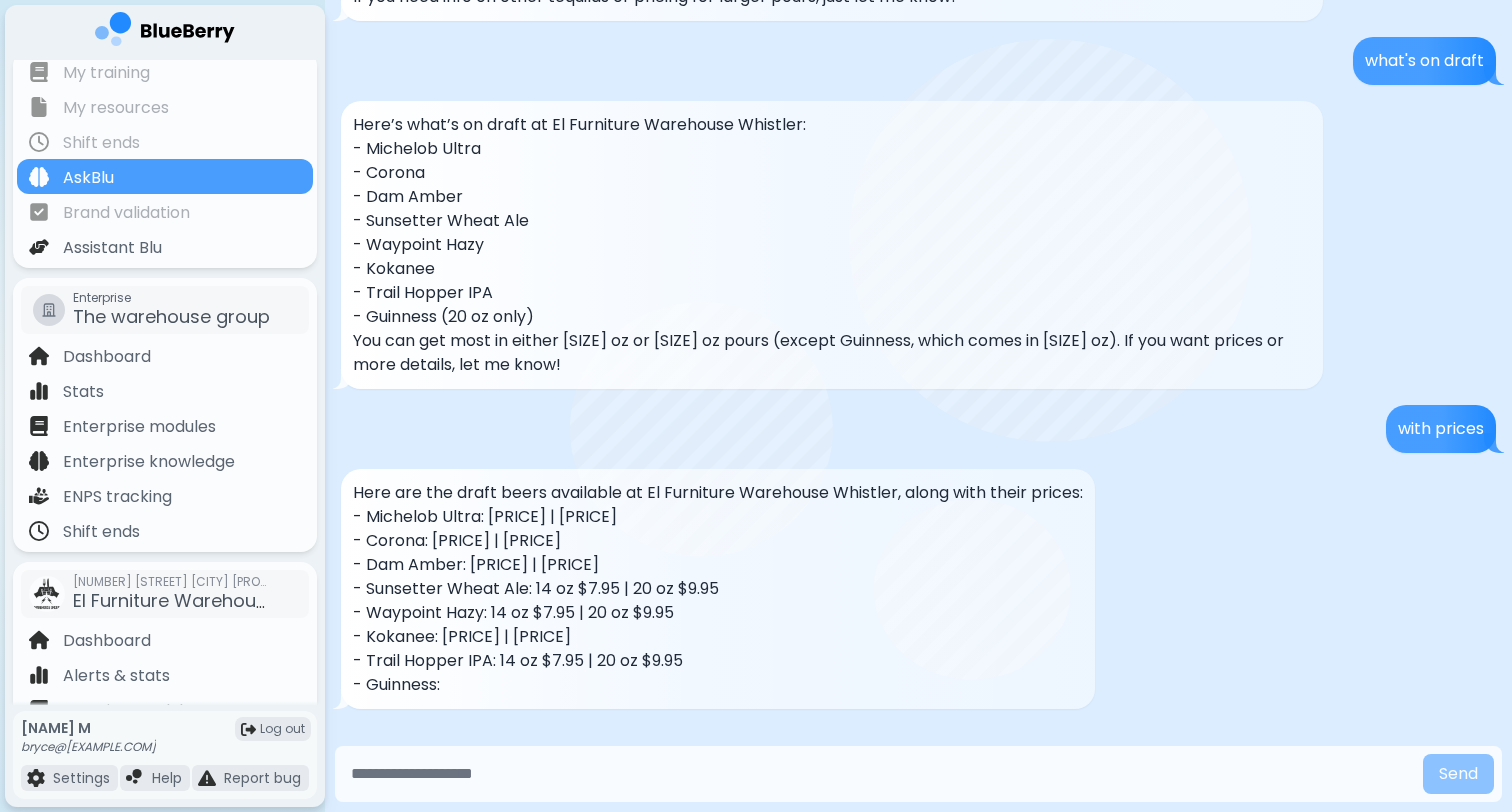 scroll, scrollTop: 1292, scrollLeft: 0, axis: vertical 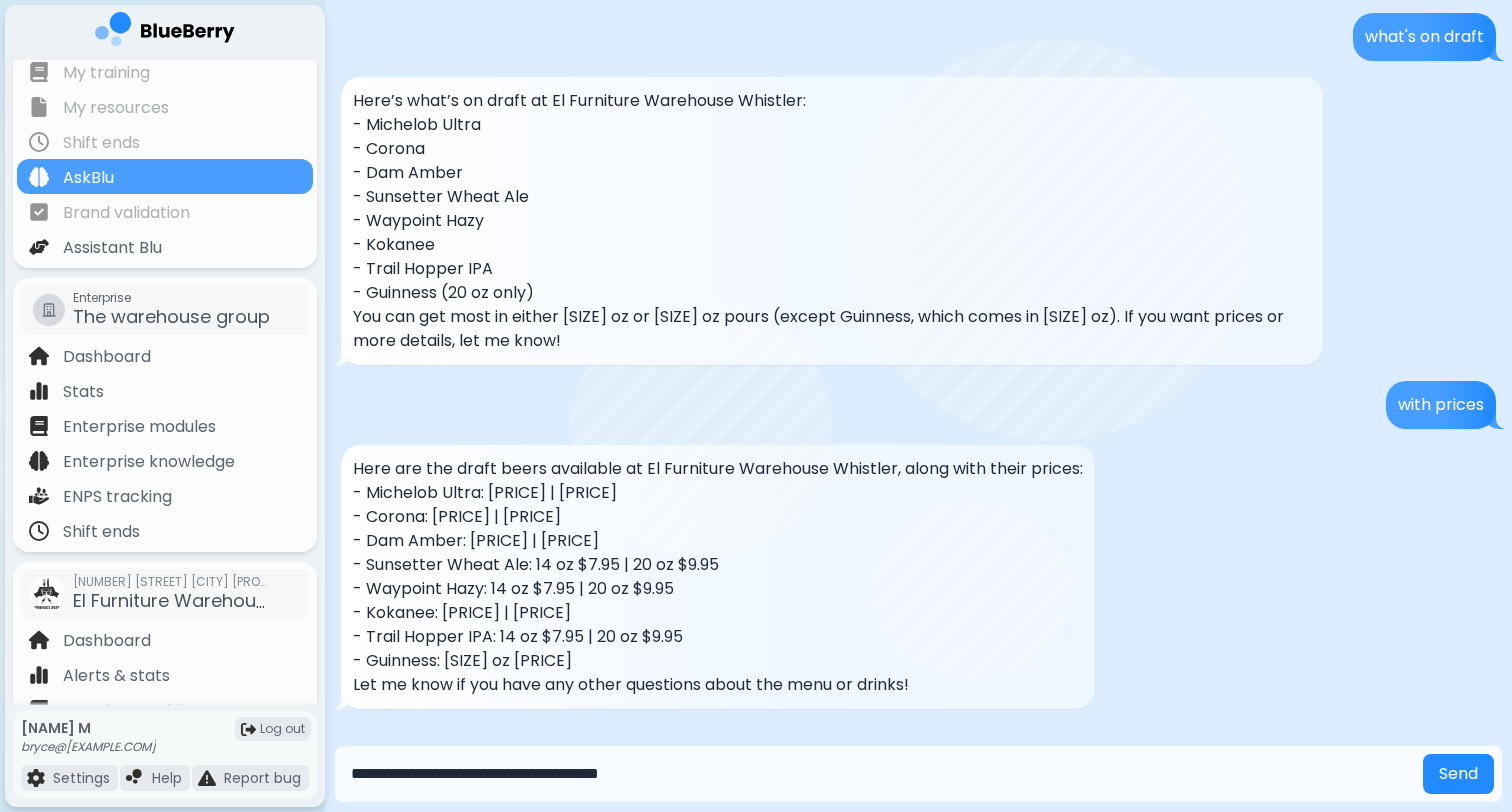 type on "**********" 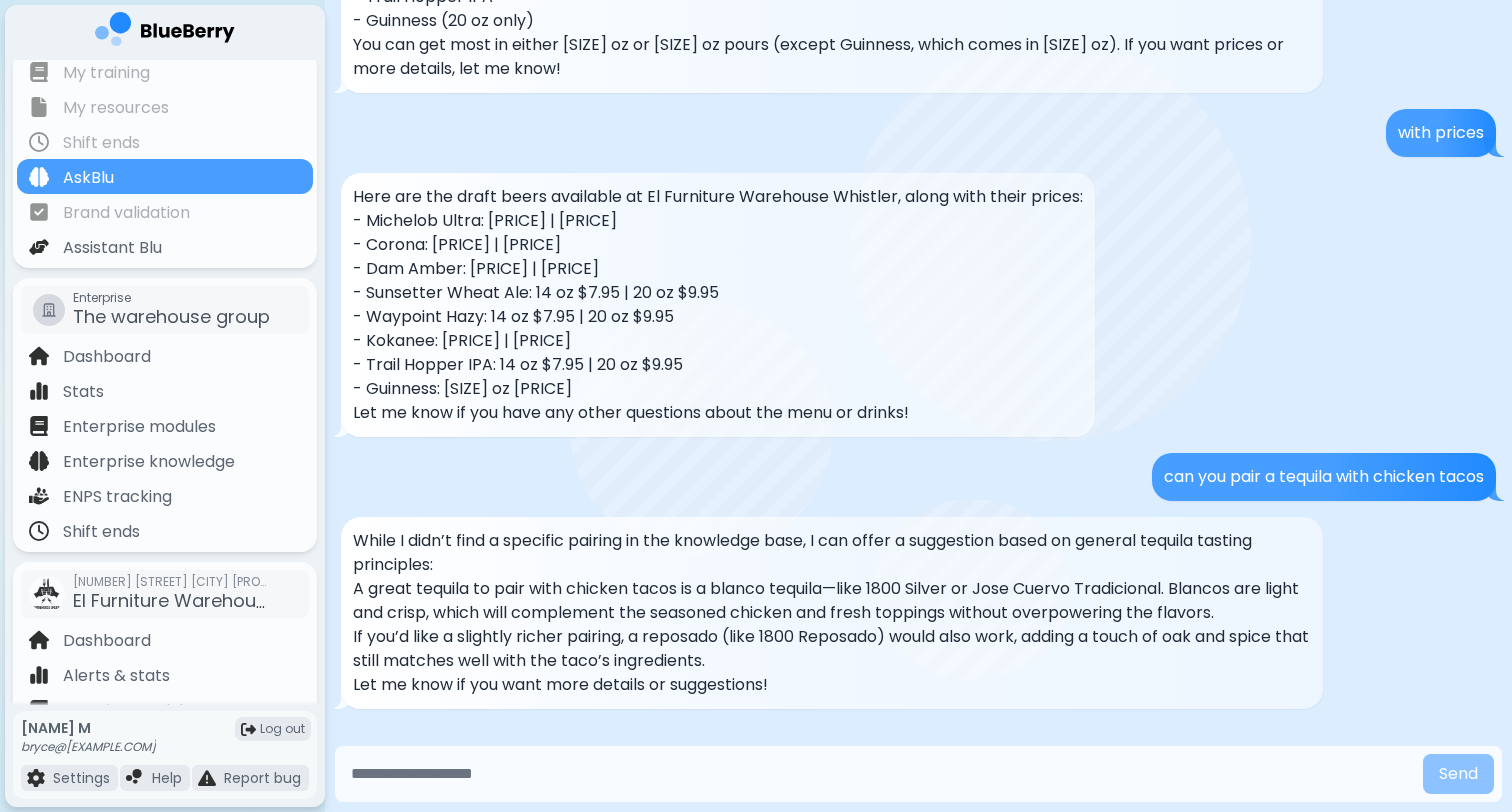 scroll, scrollTop: 1564, scrollLeft: 0, axis: vertical 